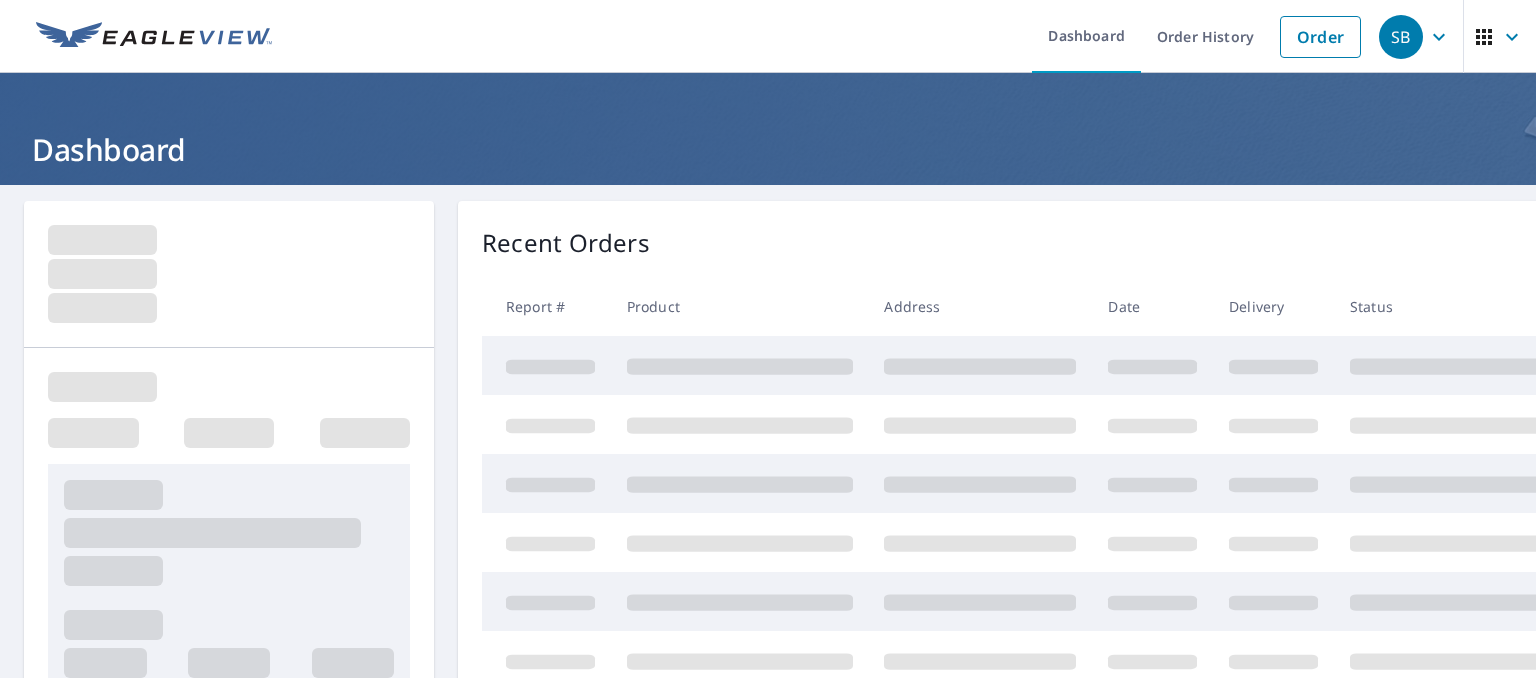scroll, scrollTop: 0, scrollLeft: 0, axis: both 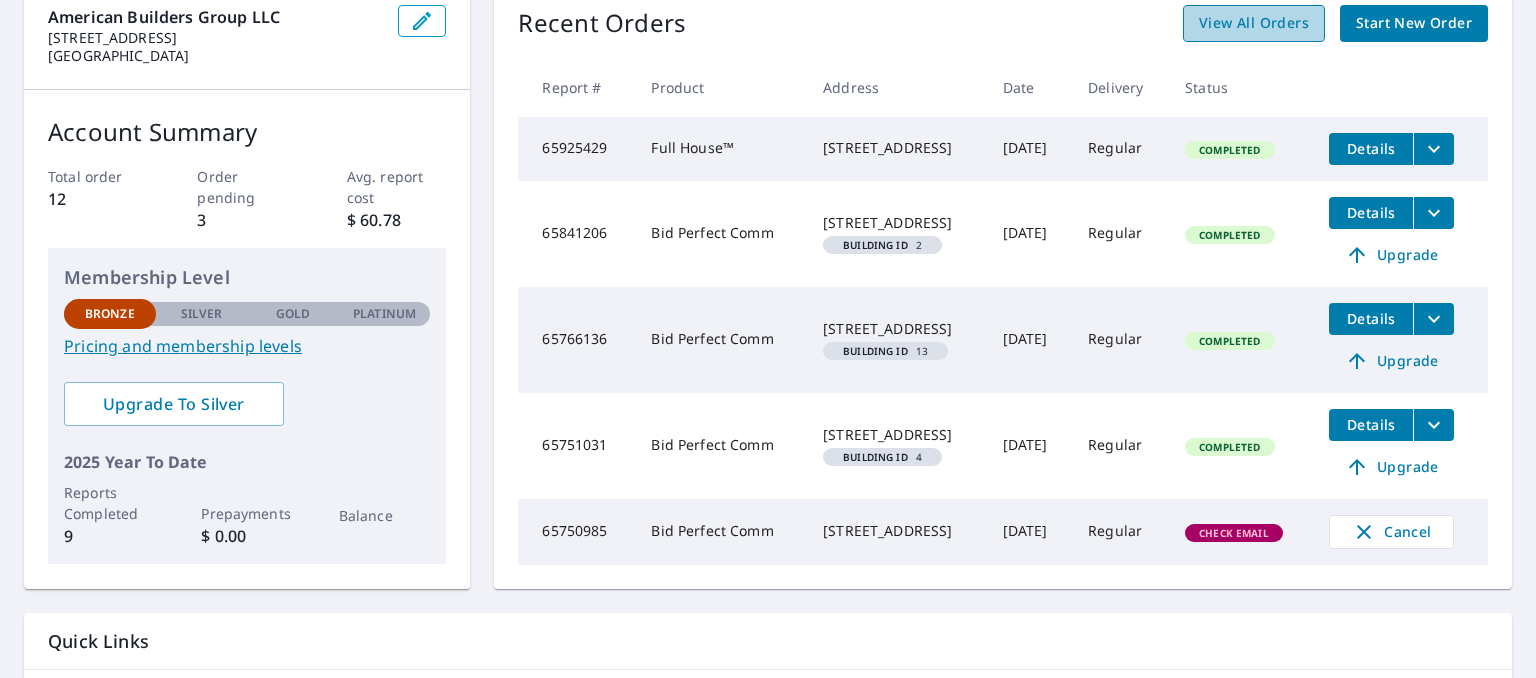 click on "View All Orders" at bounding box center (1254, 23) 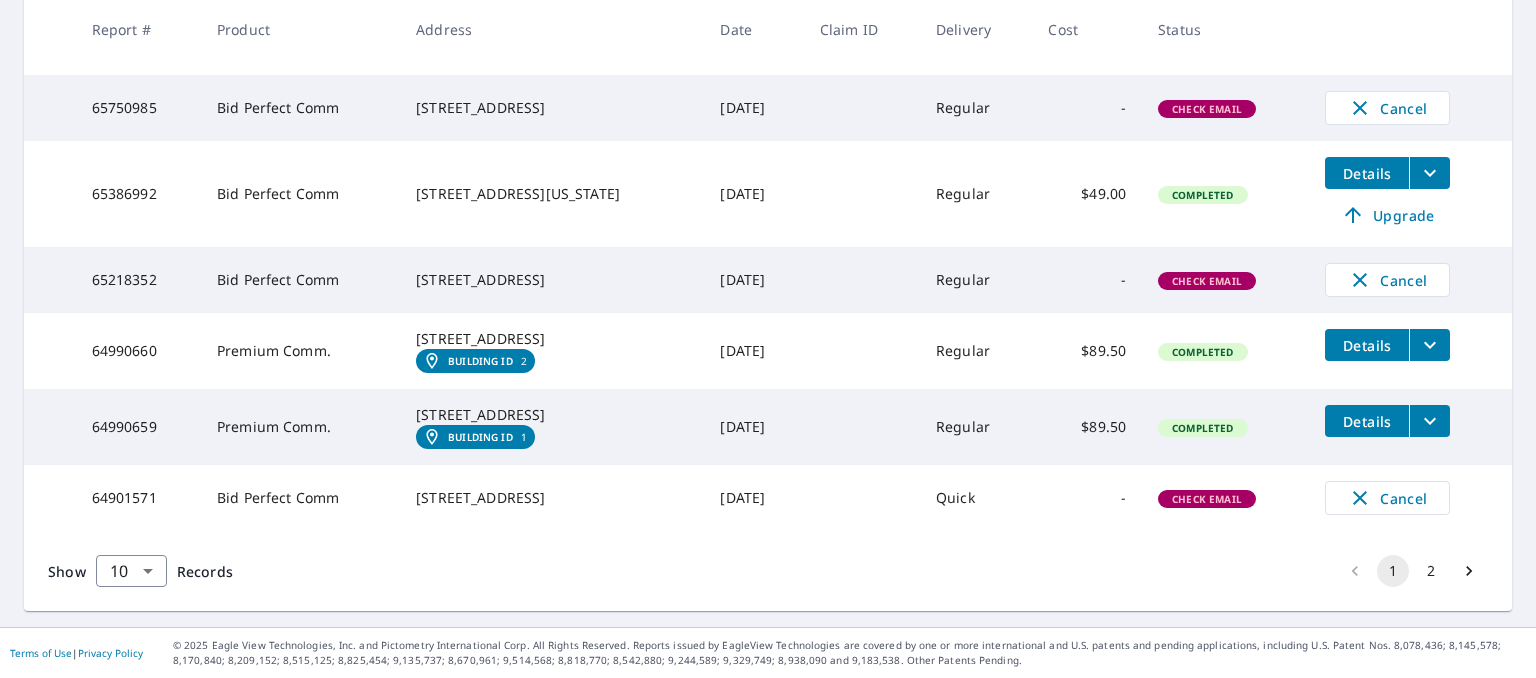 scroll, scrollTop: 816, scrollLeft: 0, axis: vertical 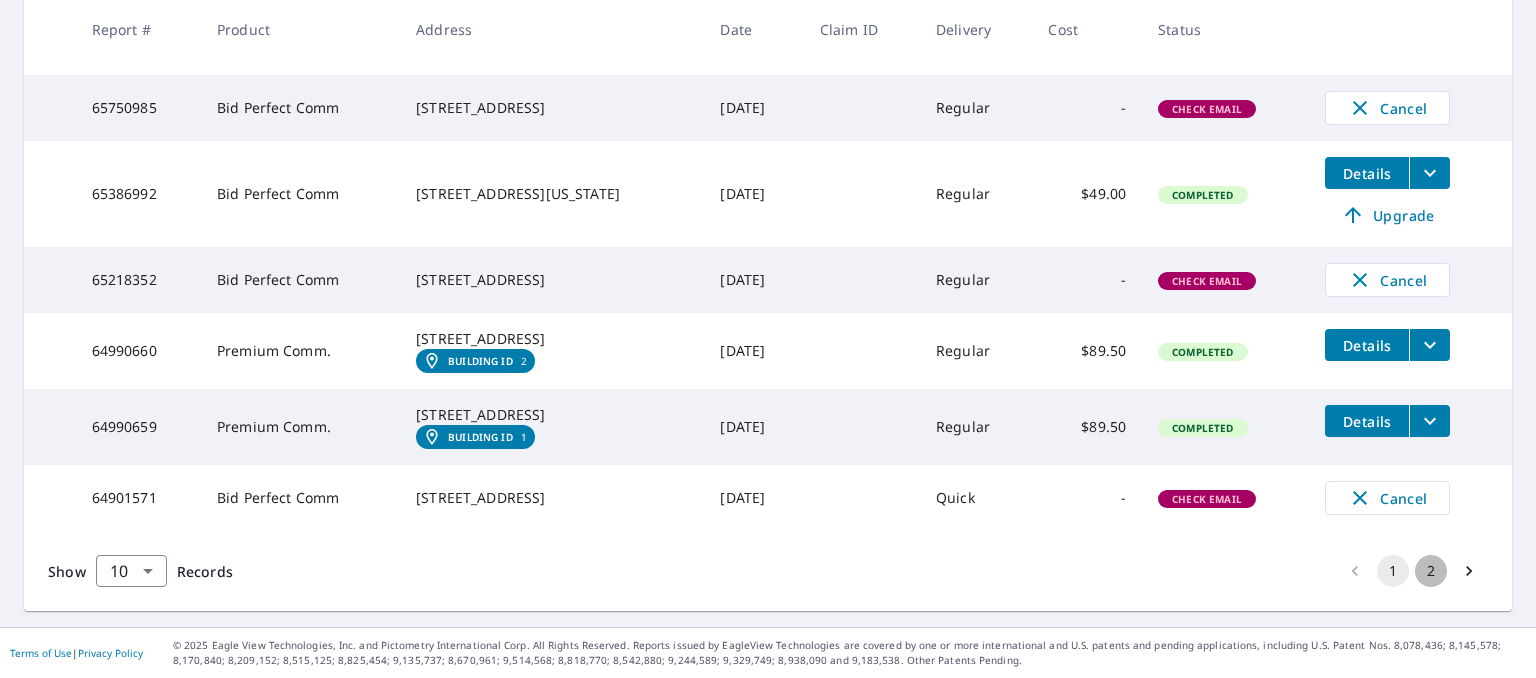 click on "2" at bounding box center [1431, 571] 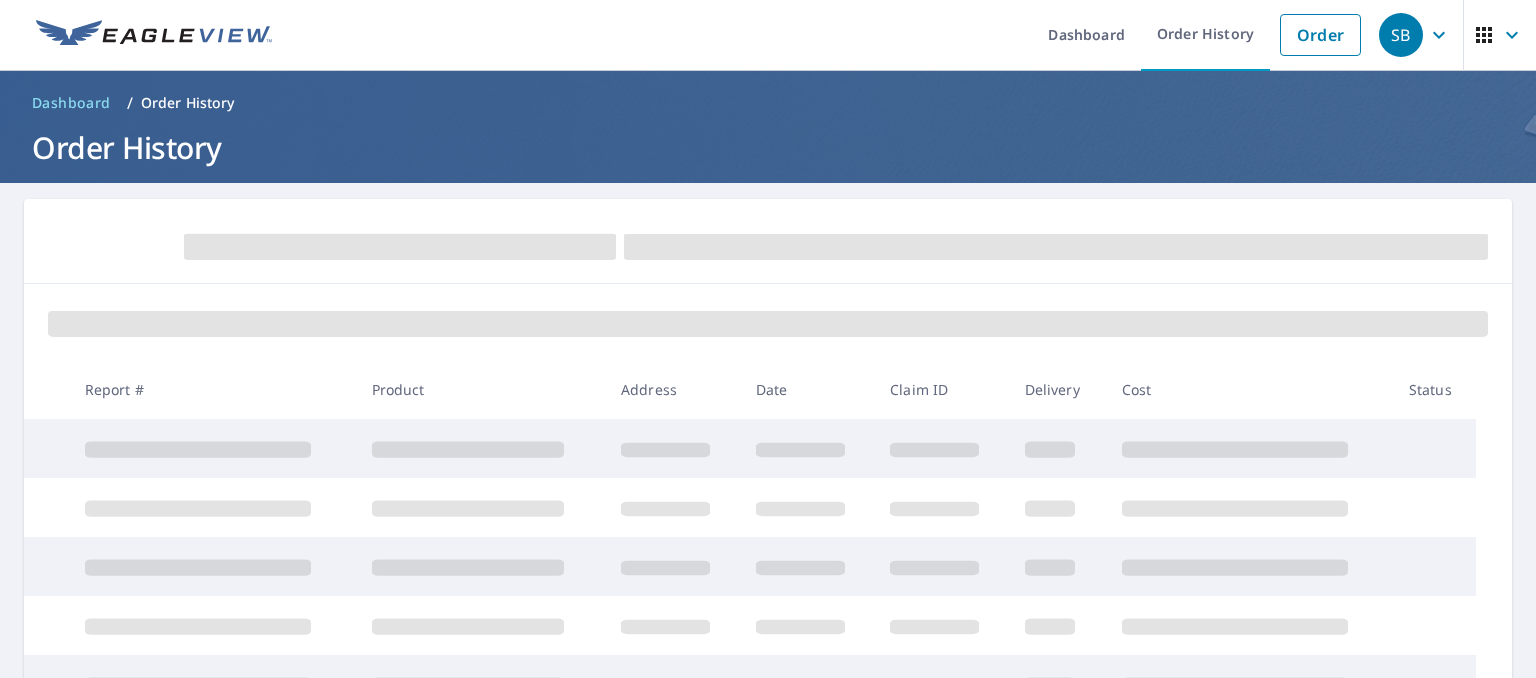 scroll, scrollTop: 0, scrollLeft: 0, axis: both 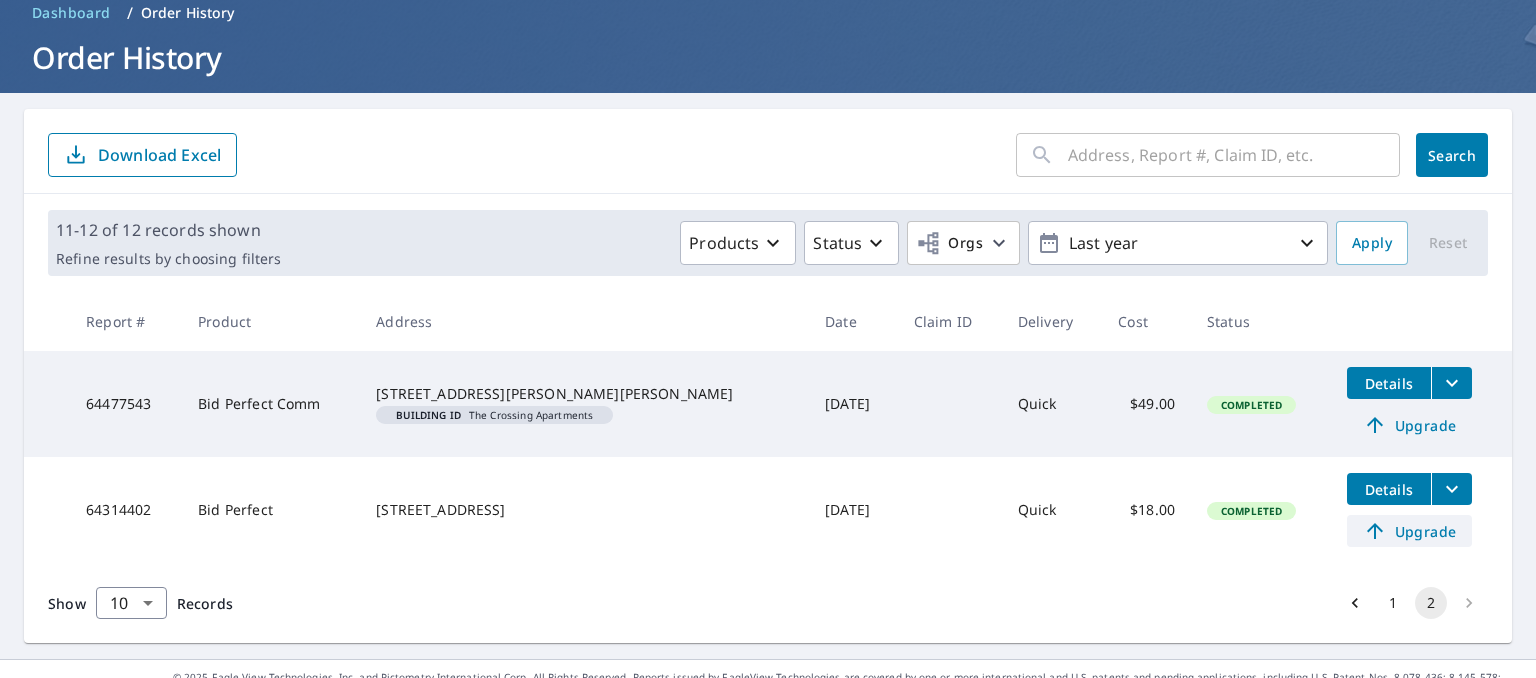 click on "Upgrade" at bounding box center (1409, 531) 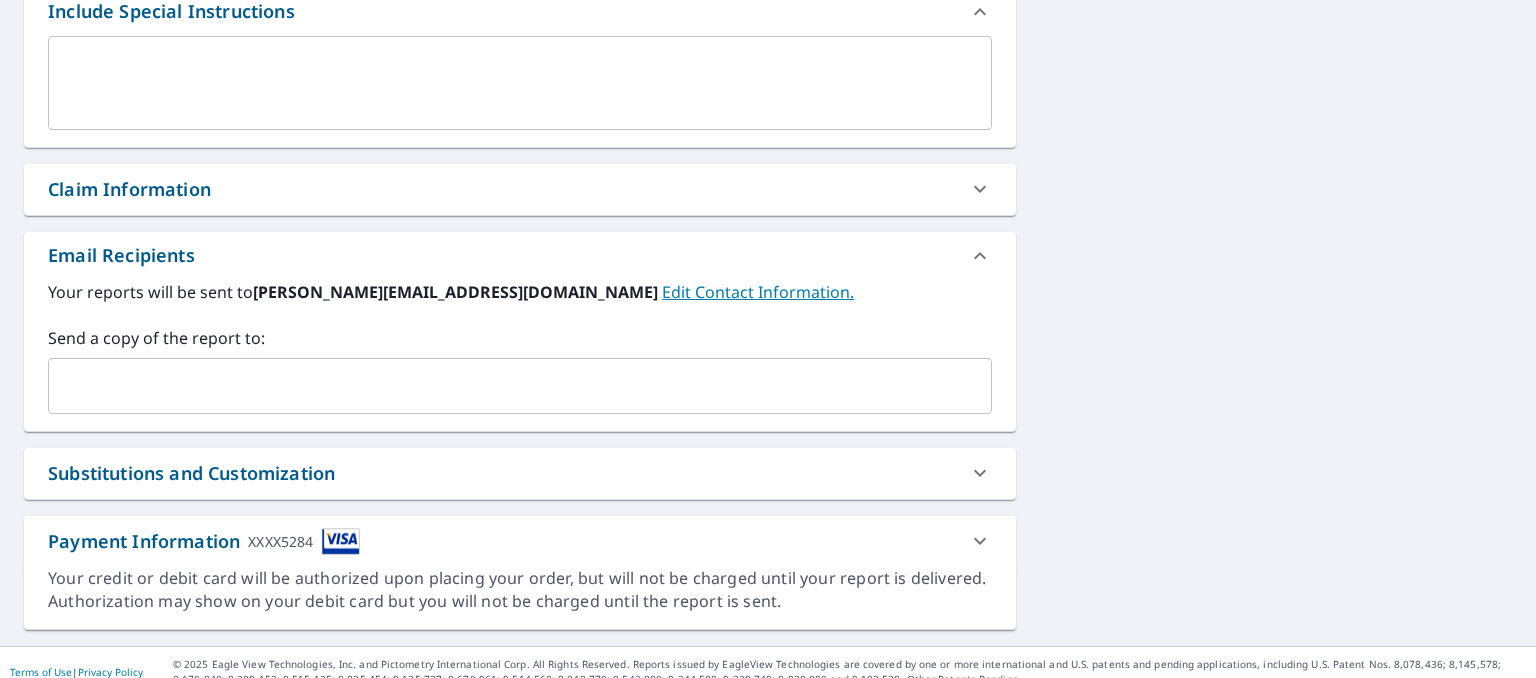 scroll, scrollTop: 765, scrollLeft: 0, axis: vertical 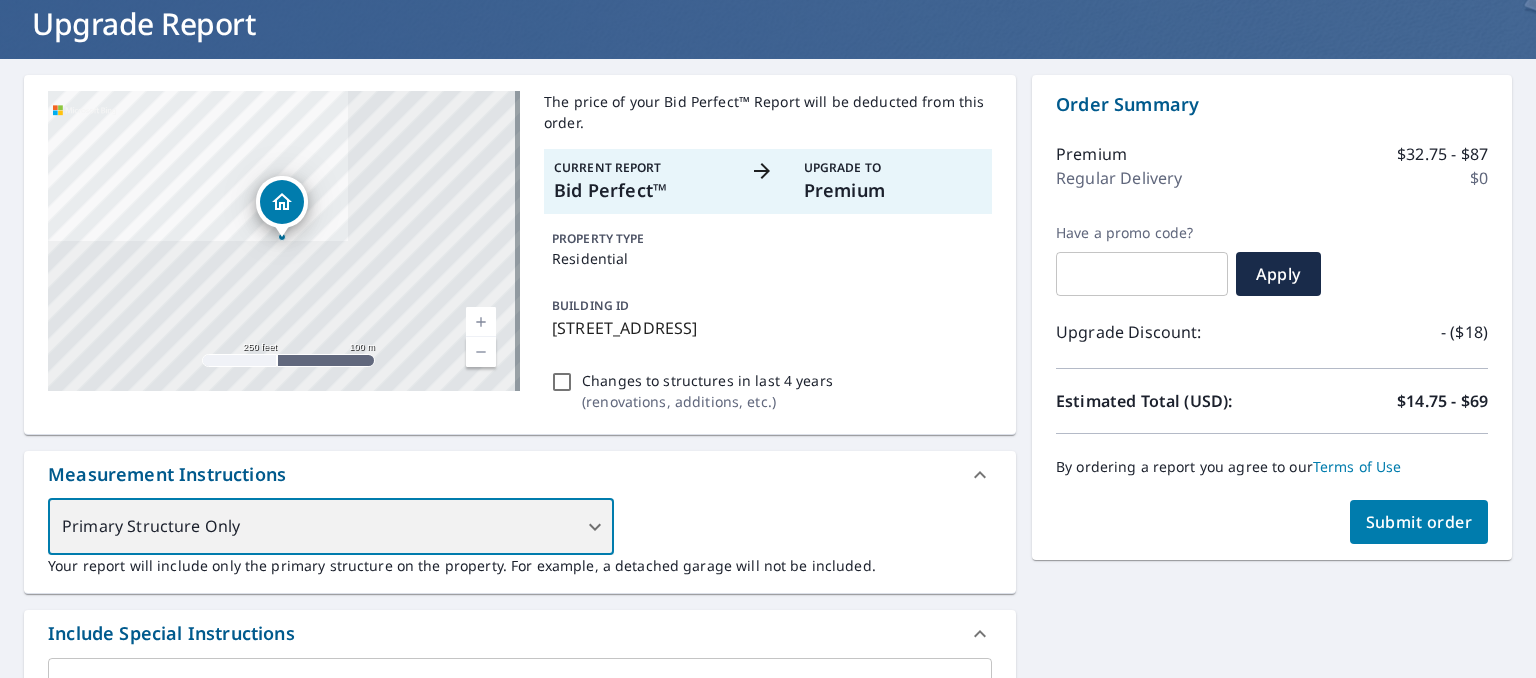 click on "Primary Structure Only" at bounding box center [331, 527] 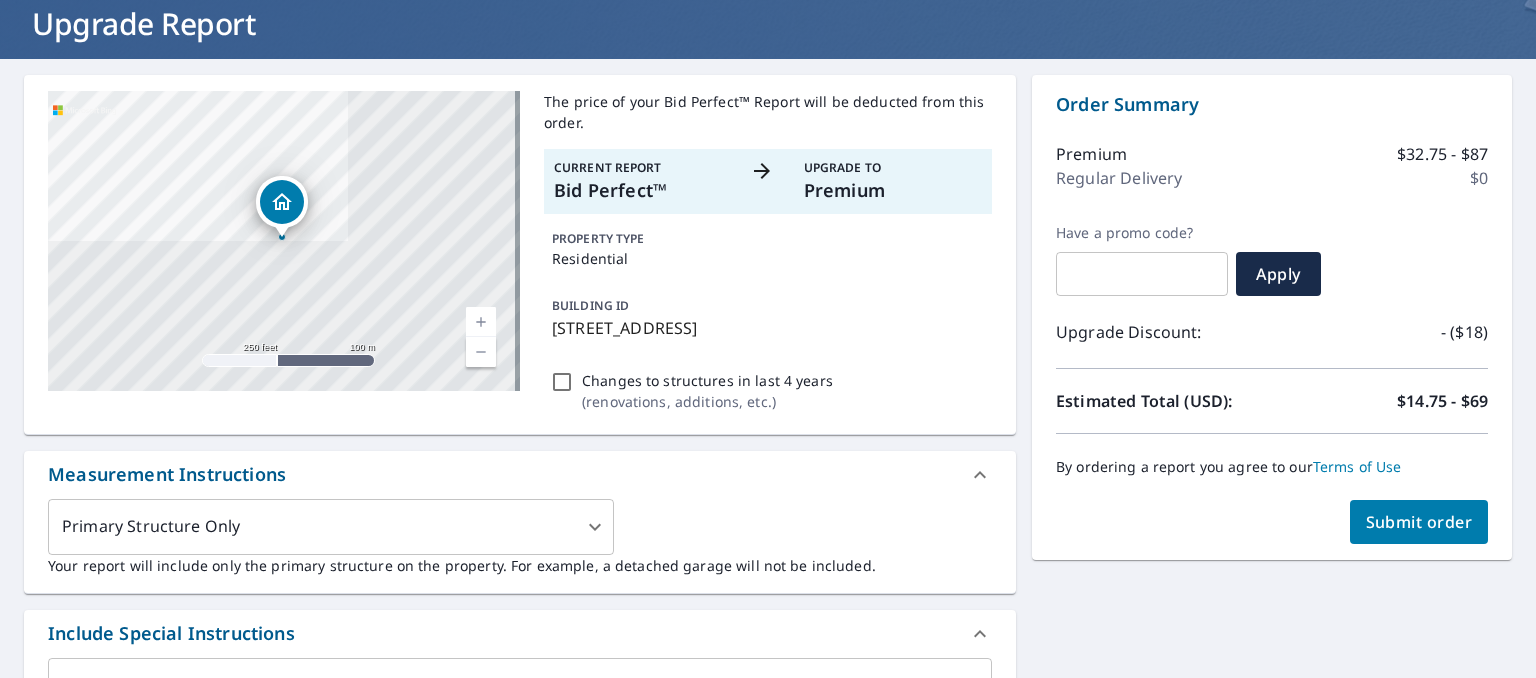 drag, startPoint x: 542, startPoint y: 329, endPoint x: 875, endPoint y: 351, distance: 333.72592 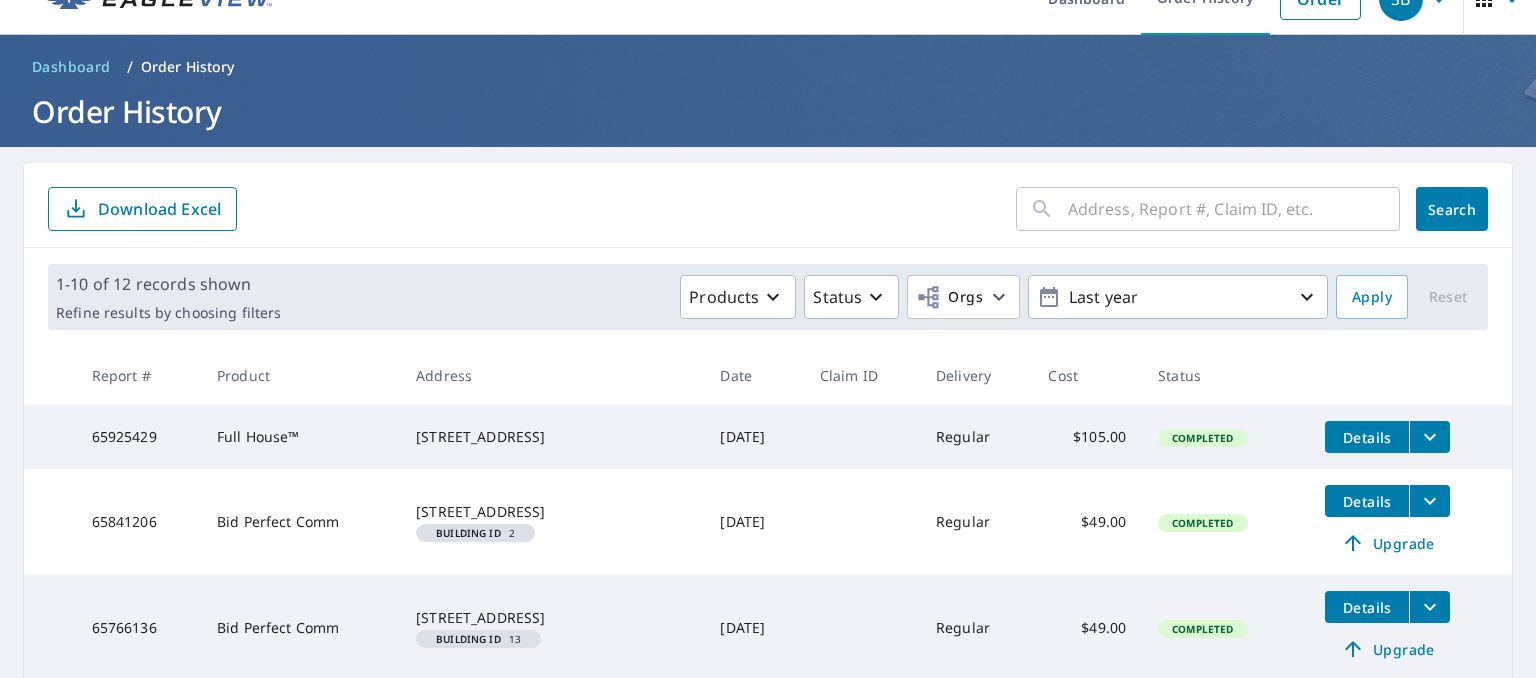 scroll, scrollTop: 0, scrollLeft: 0, axis: both 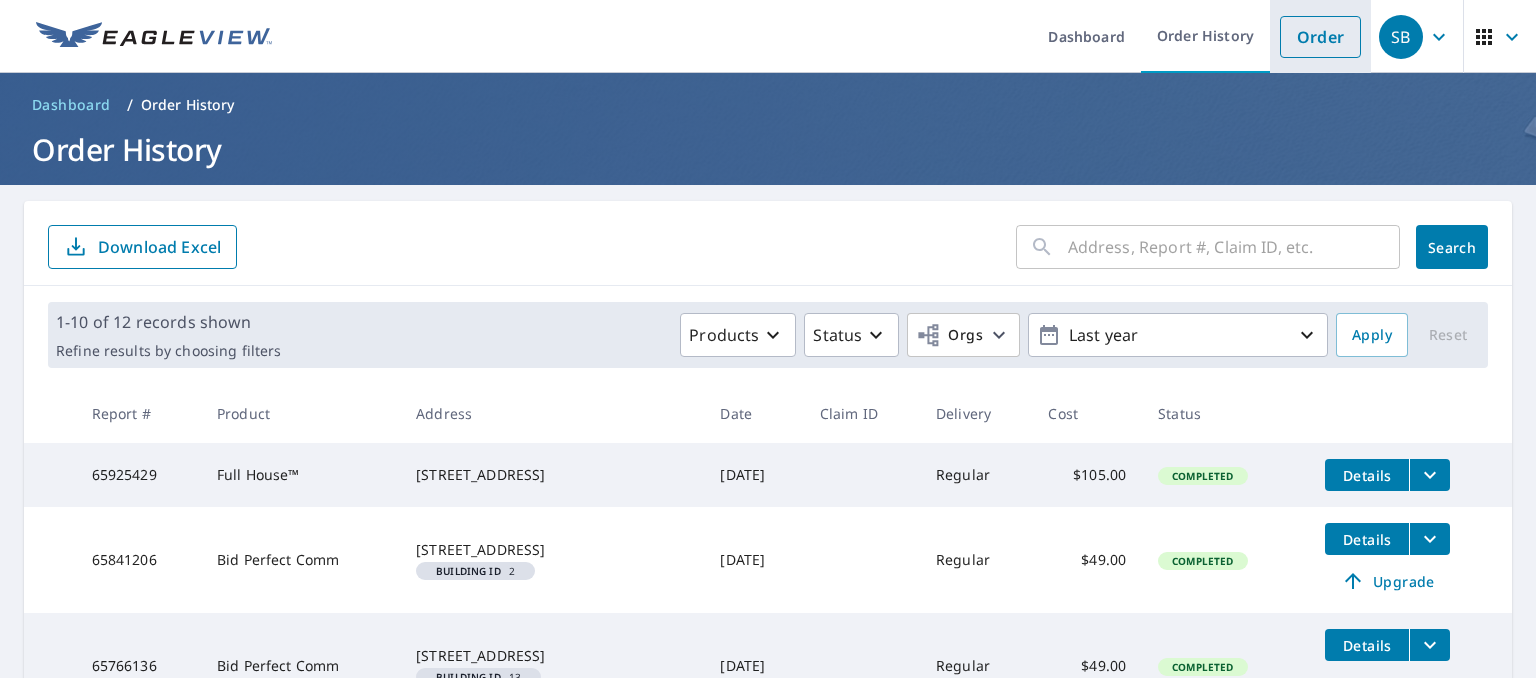 click on "Order" at bounding box center (1320, 37) 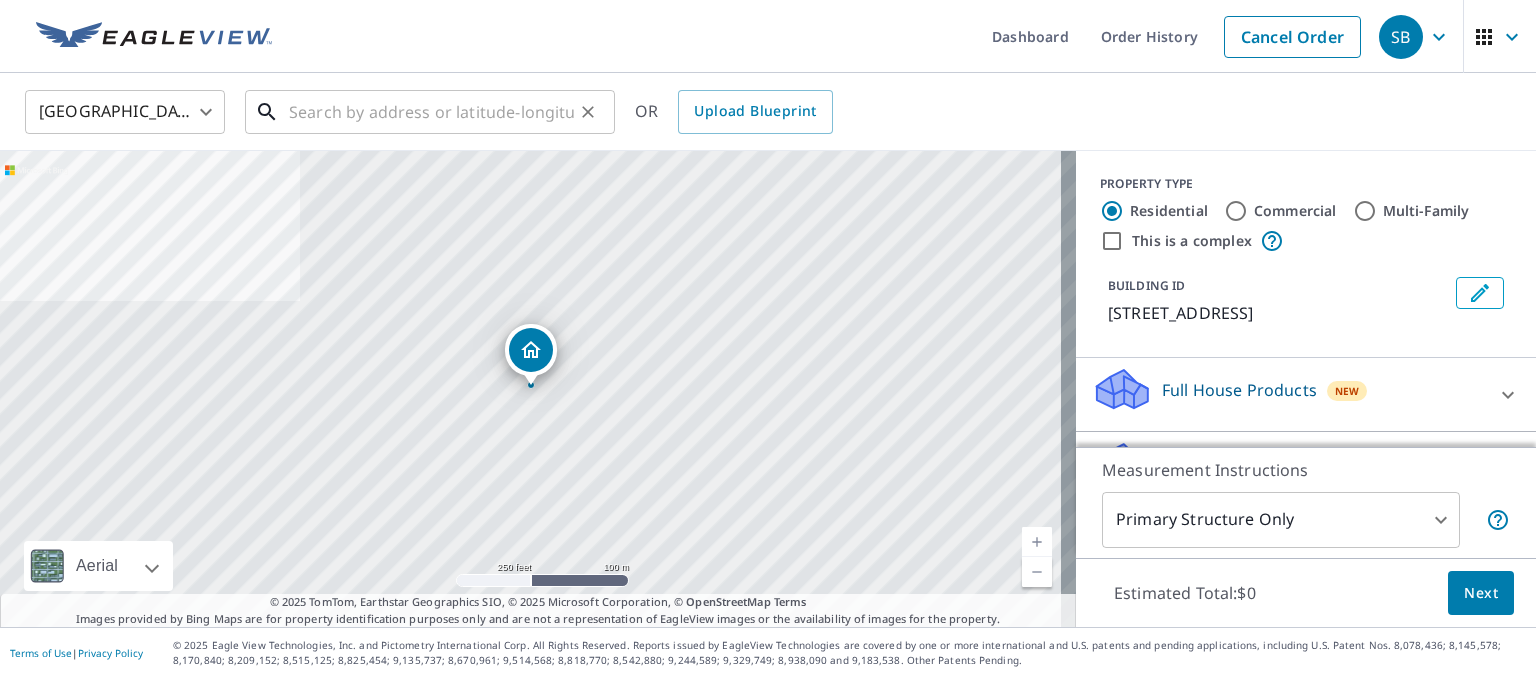 click at bounding box center [431, 112] 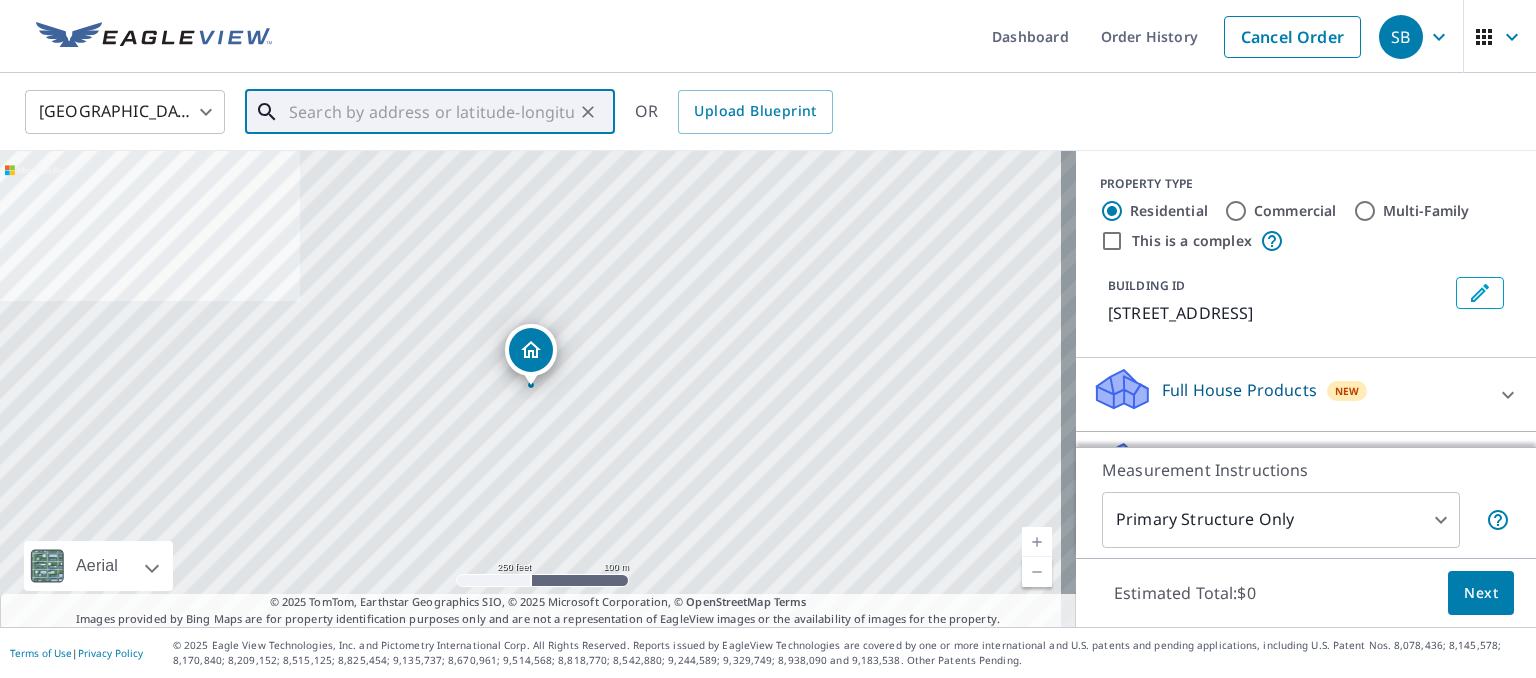 paste on "[STREET_ADDRESS]" 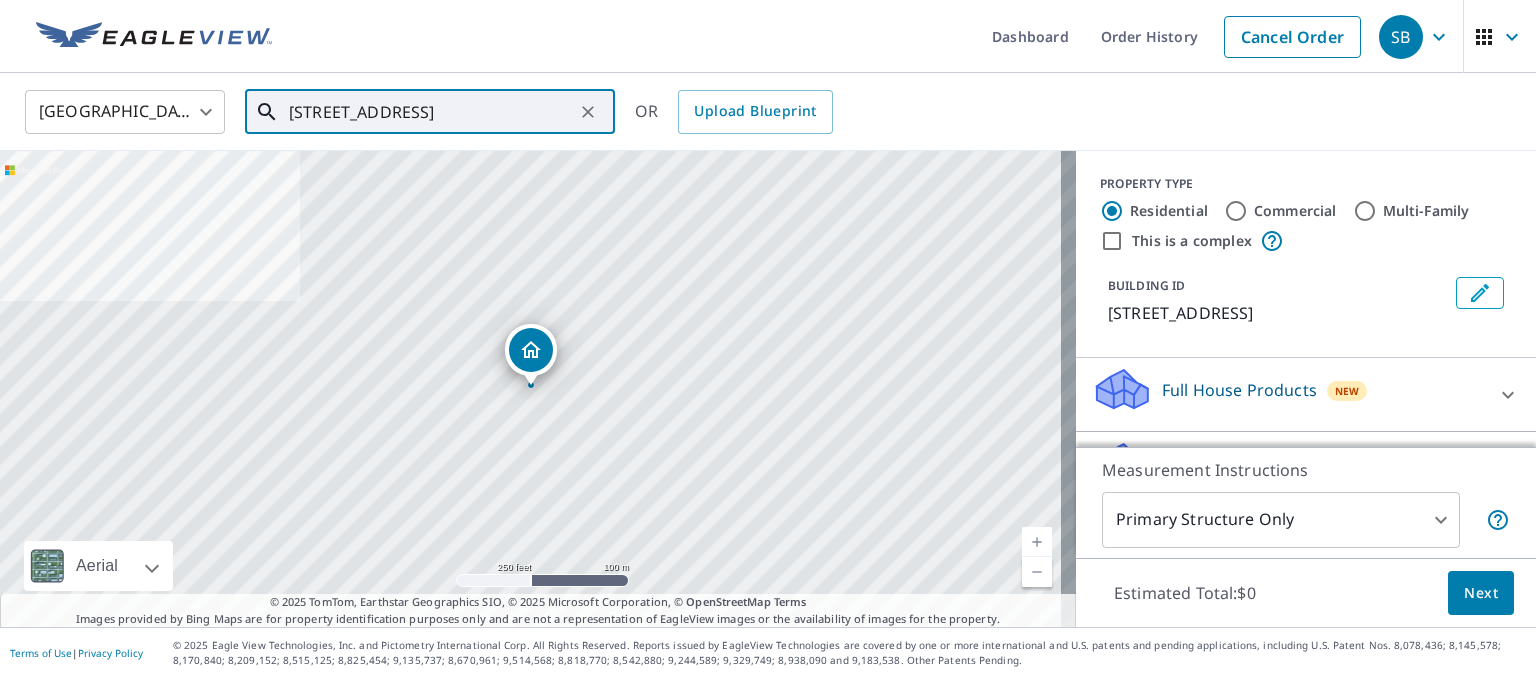scroll, scrollTop: 0, scrollLeft: 40, axis: horizontal 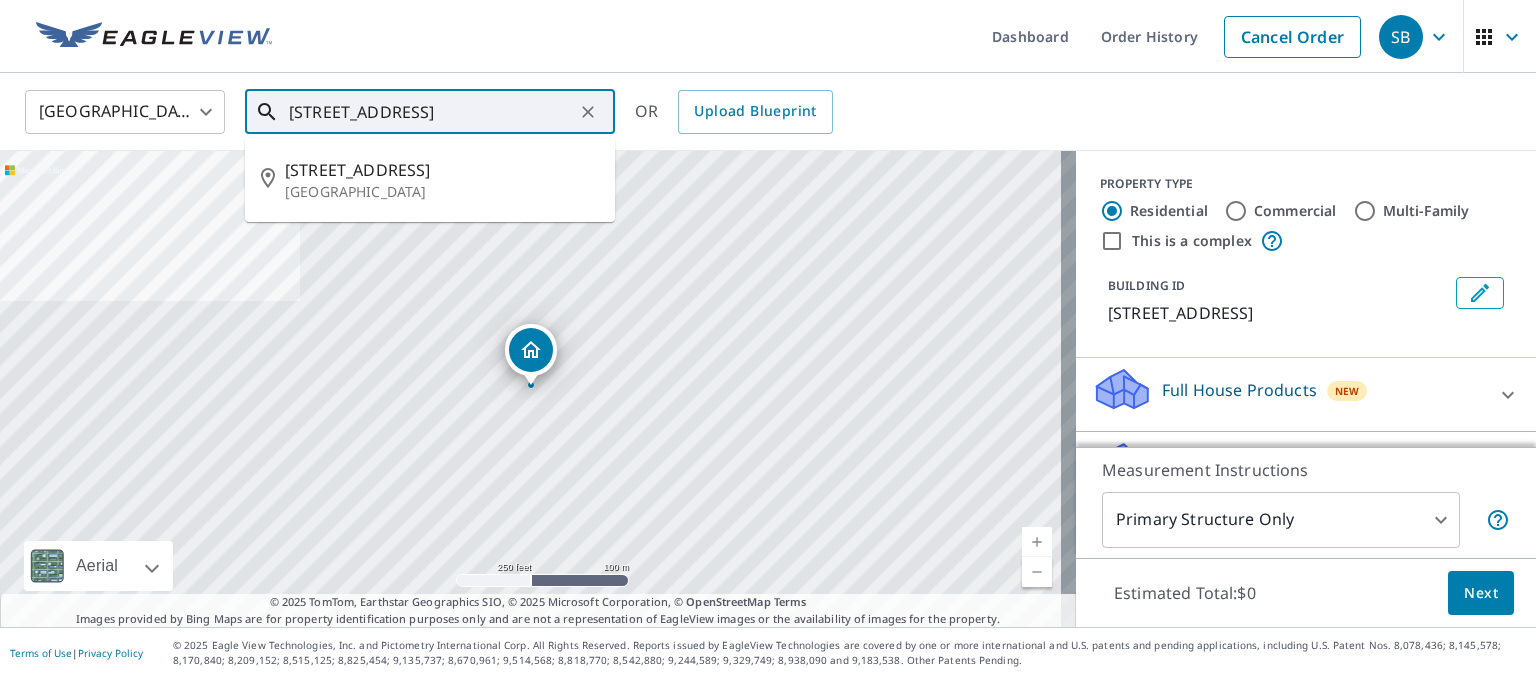 type on "[STREET_ADDRESS]" 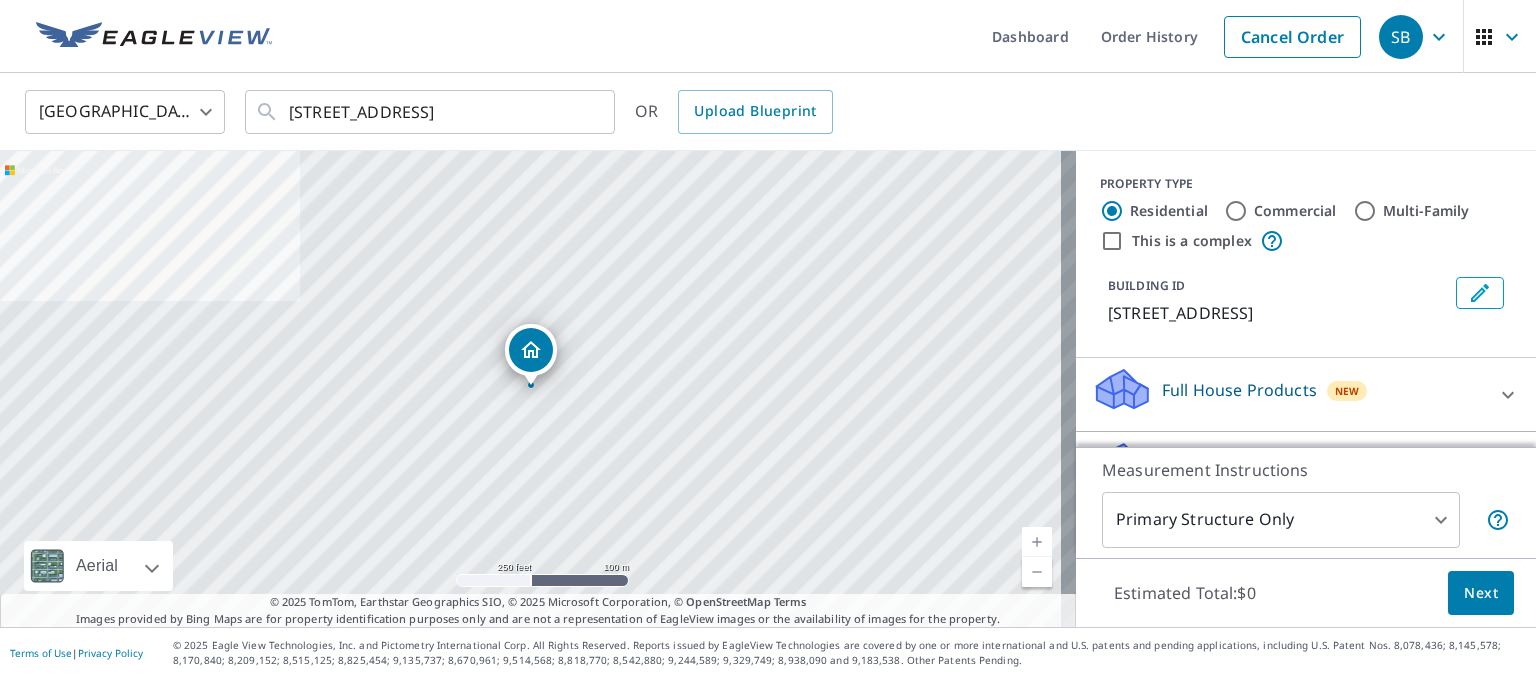 scroll, scrollTop: 0, scrollLeft: 0, axis: both 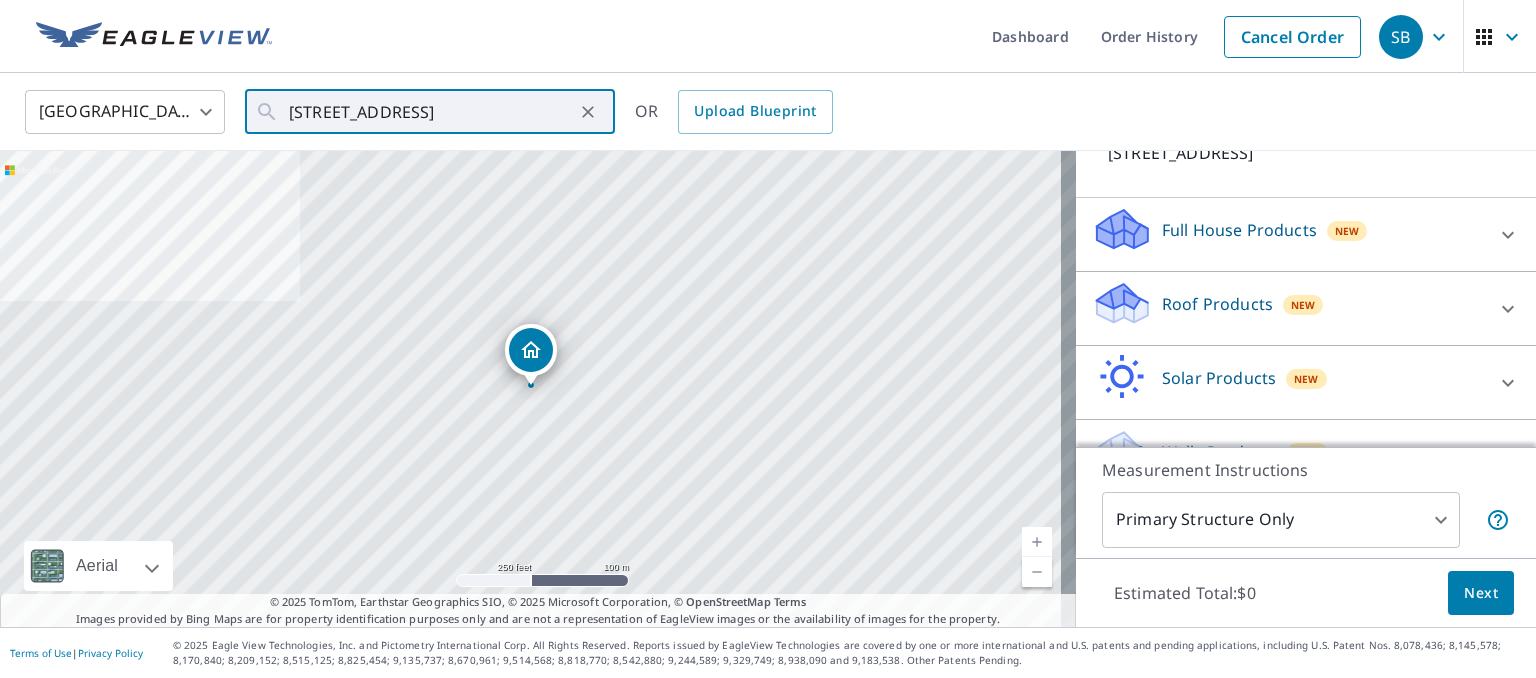 click 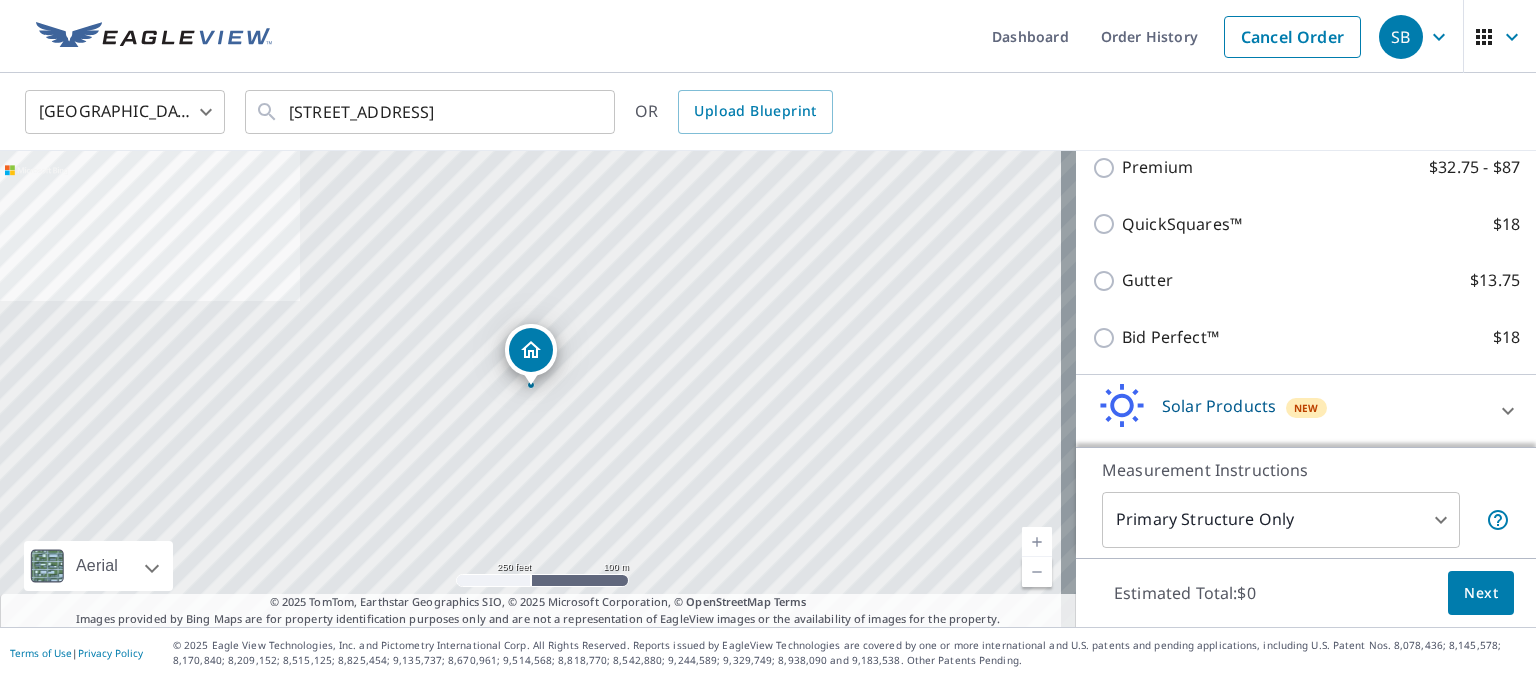 scroll, scrollTop: 360, scrollLeft: 0, axis: vertical 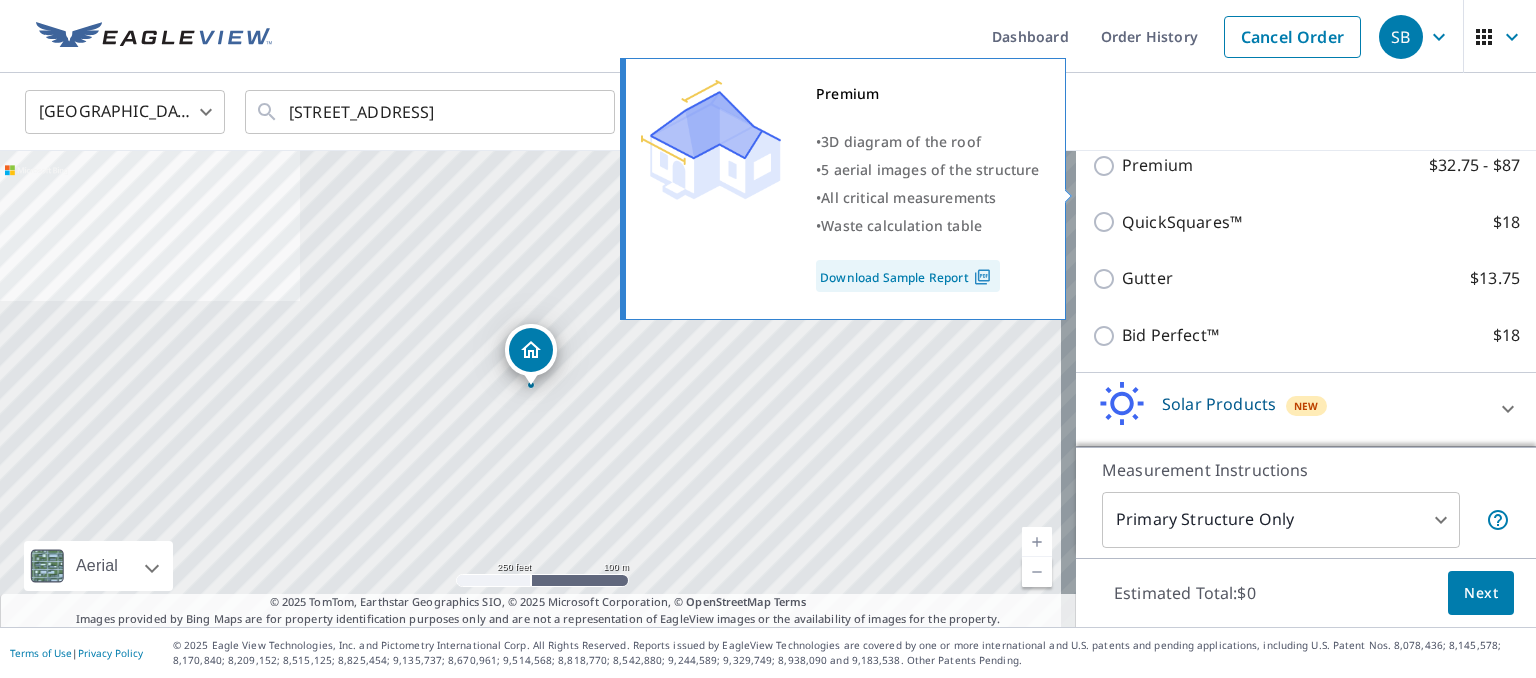 click on "Premium $32.75 - $87" at bounding box center (1107, 166) 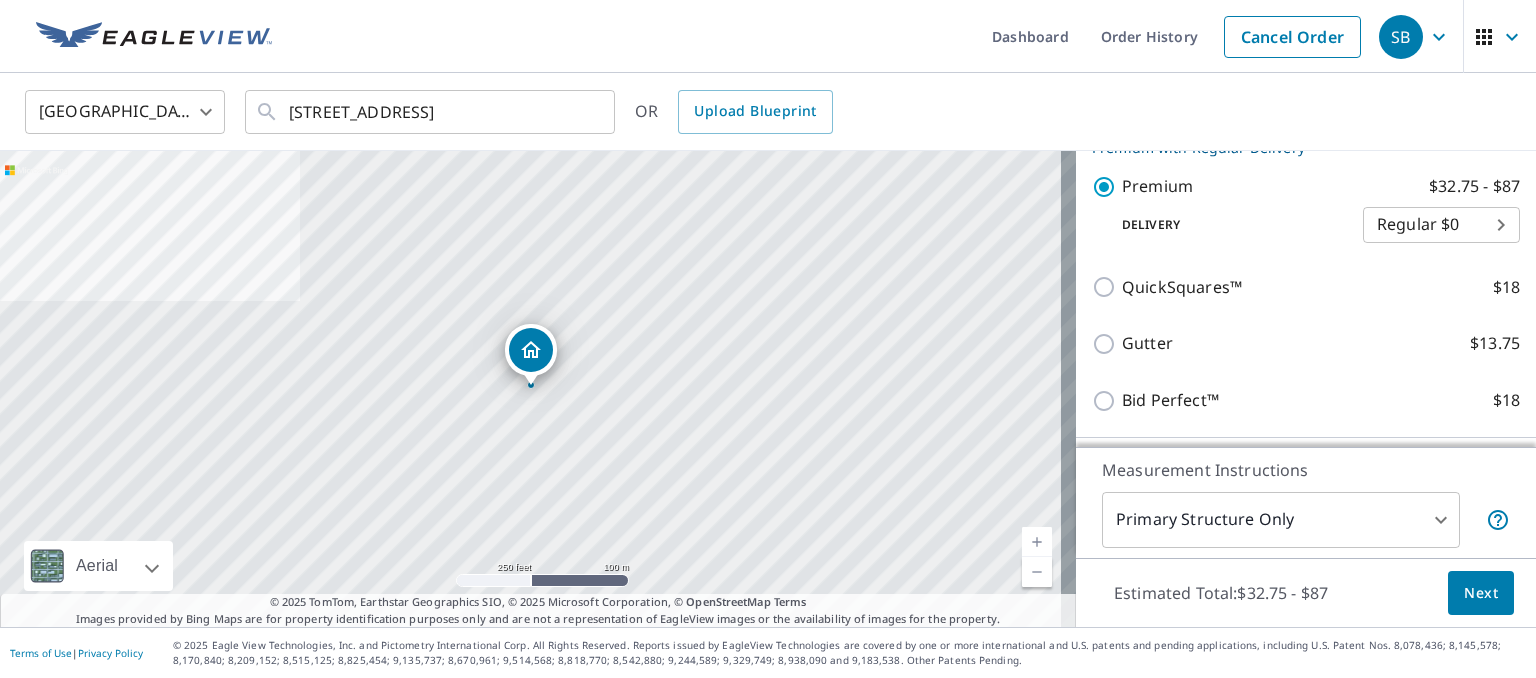 click on "SB SB
Dashboard Order History Cancel Order SB United States US ​ 869 Pebblebank Ln, League City, TX, 77573 ​ OR Upload Blueprint 869 Pebblebank Ln League City, TX 77573 Aerial Road A standard road map Aerial A detailed look from above Labels Labels 250 feet 100 m © 2025 TomTom, © Vexcel Imaging, © 2025 Microsoft Corporation,  © OpenStreetMap Terms © 2025 TomTom, Earthstar Geographics SIO, © 2025 Microsoft Corporation, ©   OpenStreetMap   Terms Images provided by Bing Maps are for property identification purposes only and are not a representation of EagleView images or the availability of images for the property. PROPERTY TYPE Residential Commercial Multi-Family This is a complex BUILDING ID 869 Pebblebank Ln, League City, TX, 77573 Full House Products New Full House™ $105 Roof Products New Premium with Regular Delivery Premium $32.75 - $87 Delivery Regular $0 8 ​ QuickSquares™ $18 Gutter $13.75 Bid Perfect™ $18 Solar Products New Inform Essentials+ $63.25 Inform Advanced $79 $30 New 2" at bounding box center [768, 339] 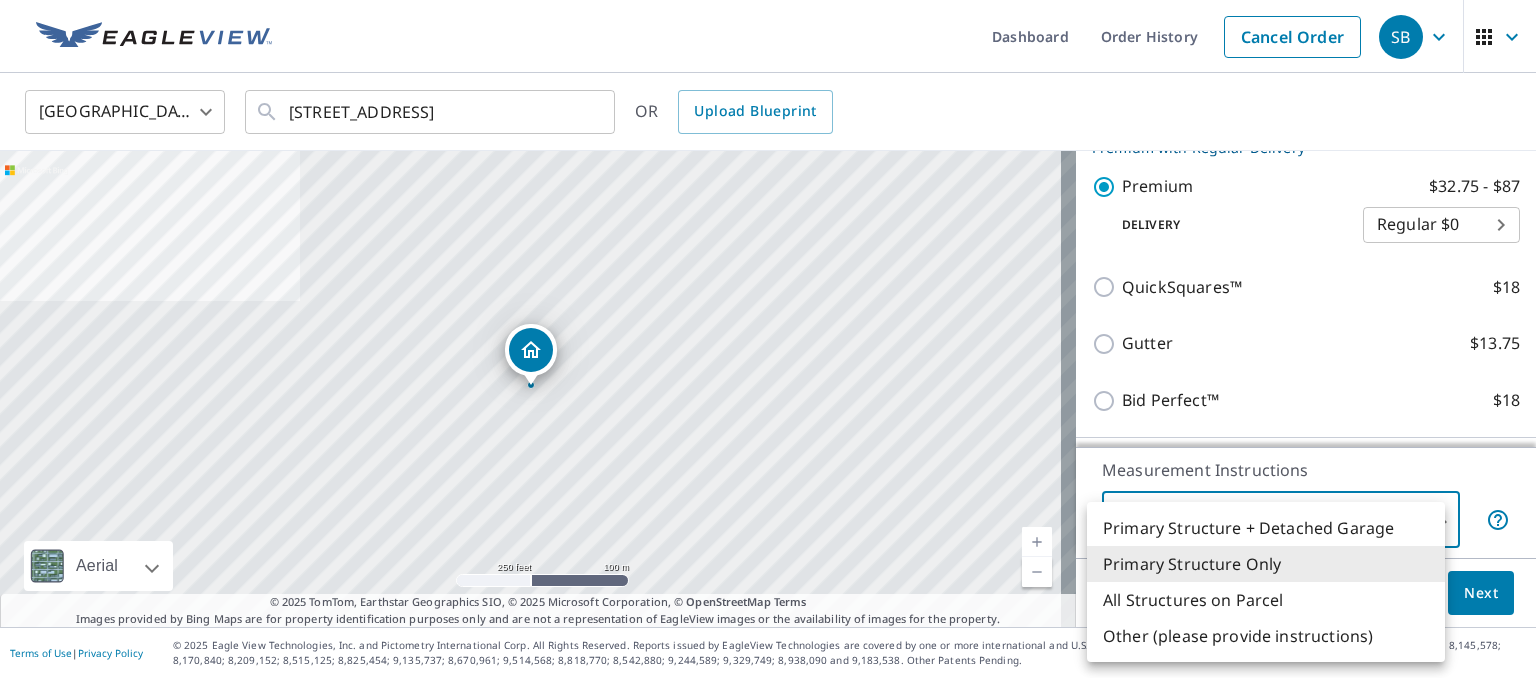 click on "Primary Structure Only" at bounding box center (1266, 564) 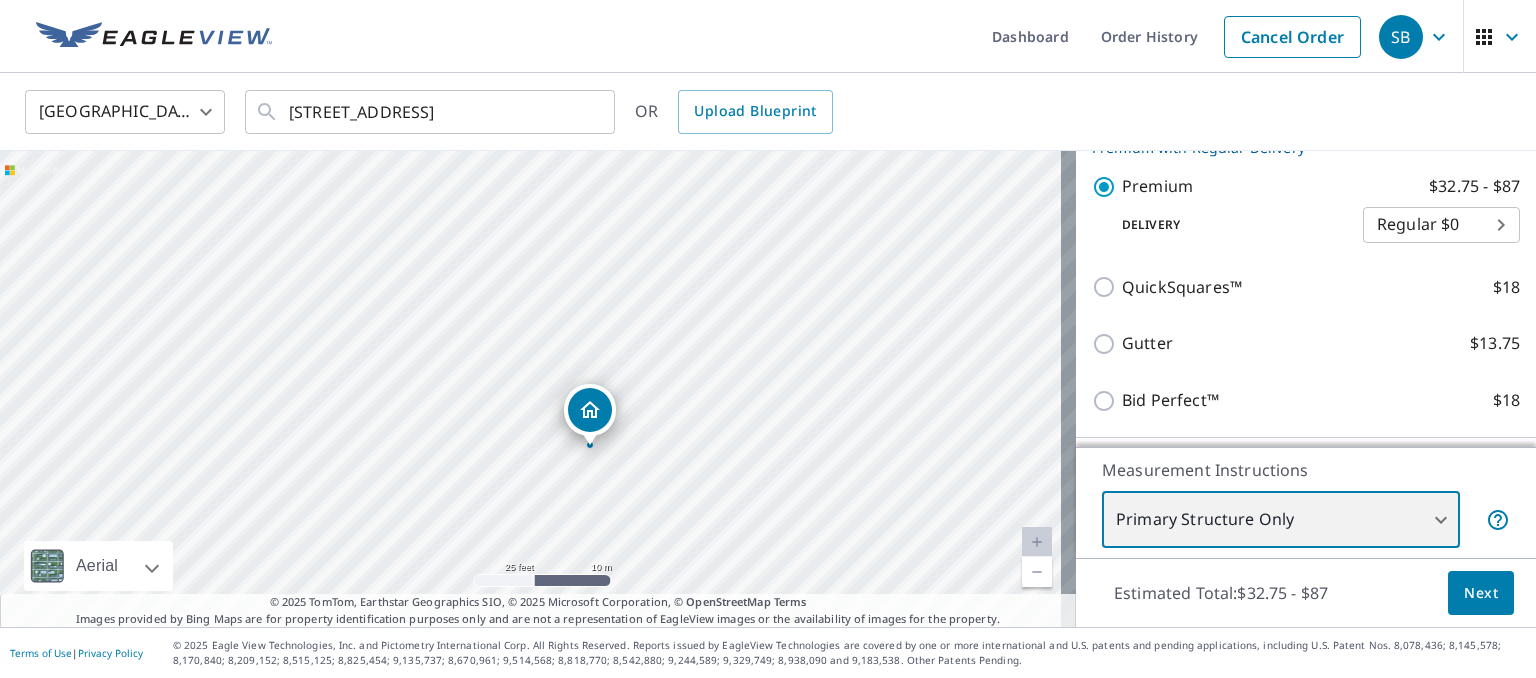 drag, startPoint x: 544, startPoint y: 498, endPoint x: 541, endPoint y: 393, distance: 105.04285 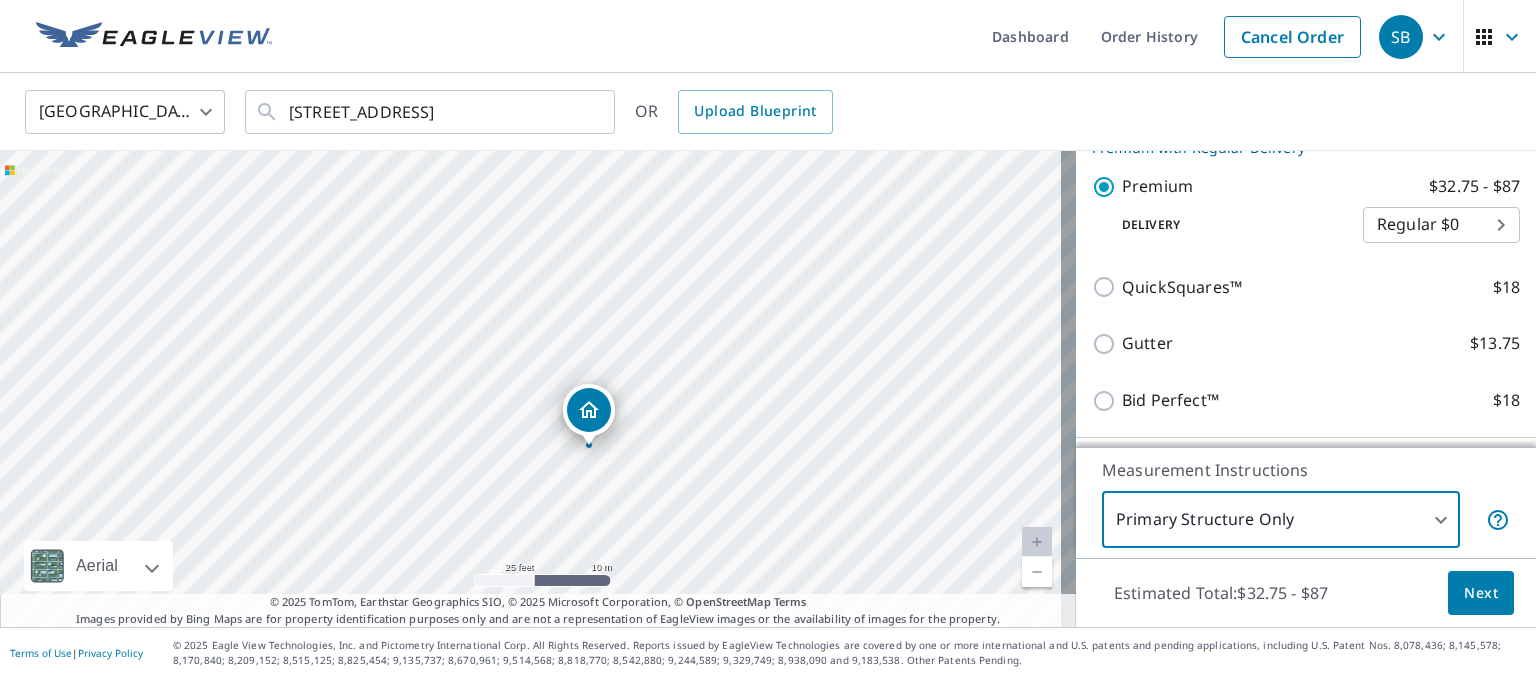 click on "Next" at bounding box center (1481, 593) 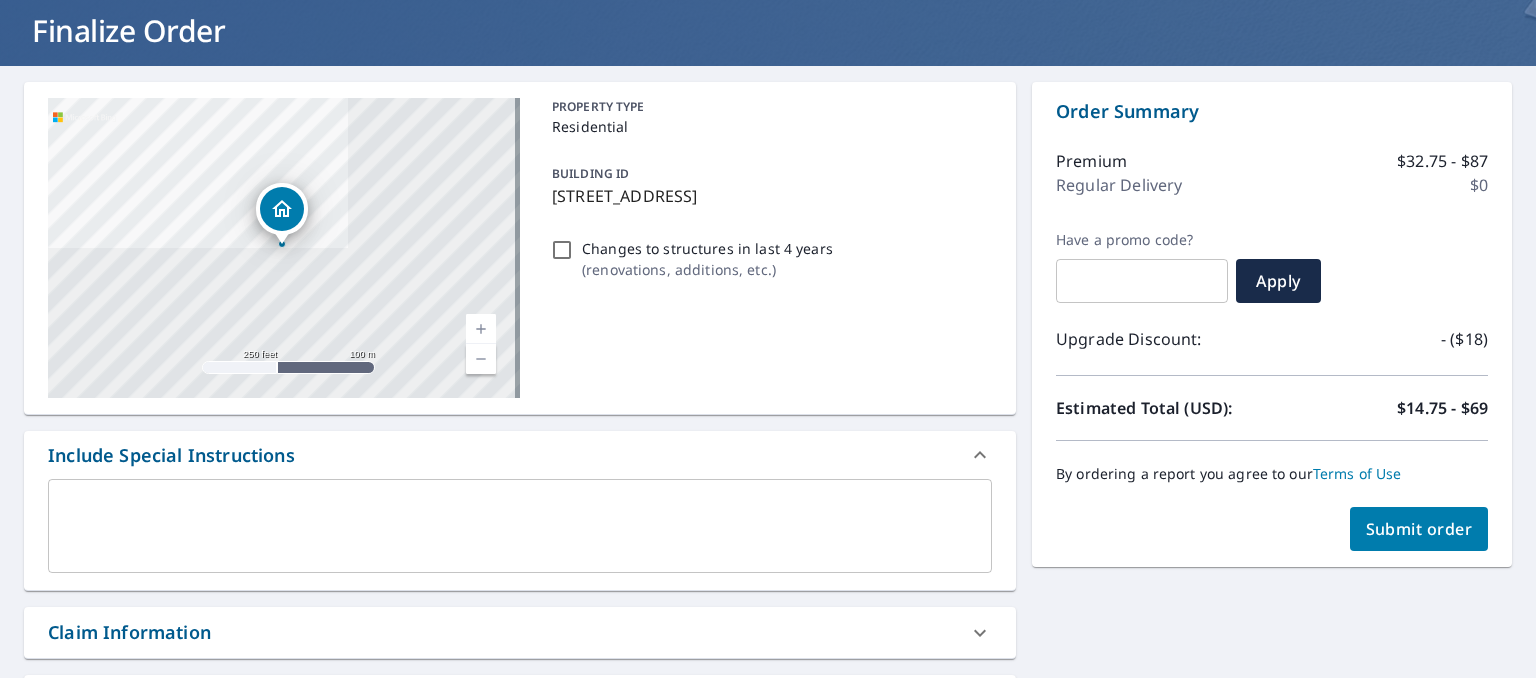 scroll, scrollTop: 117, scrollLeft: 0, axis: vertical 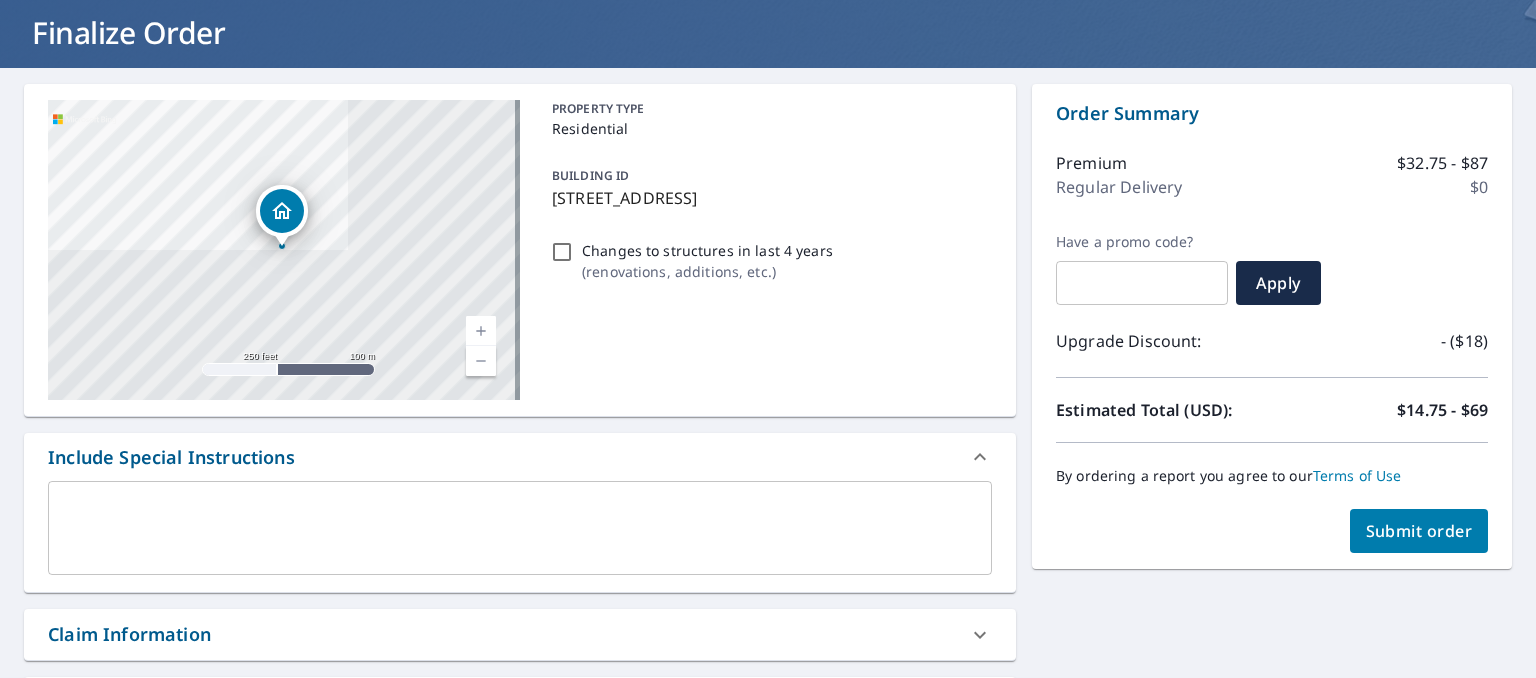 click on "Submit order" at bounding box center [1419, 531] 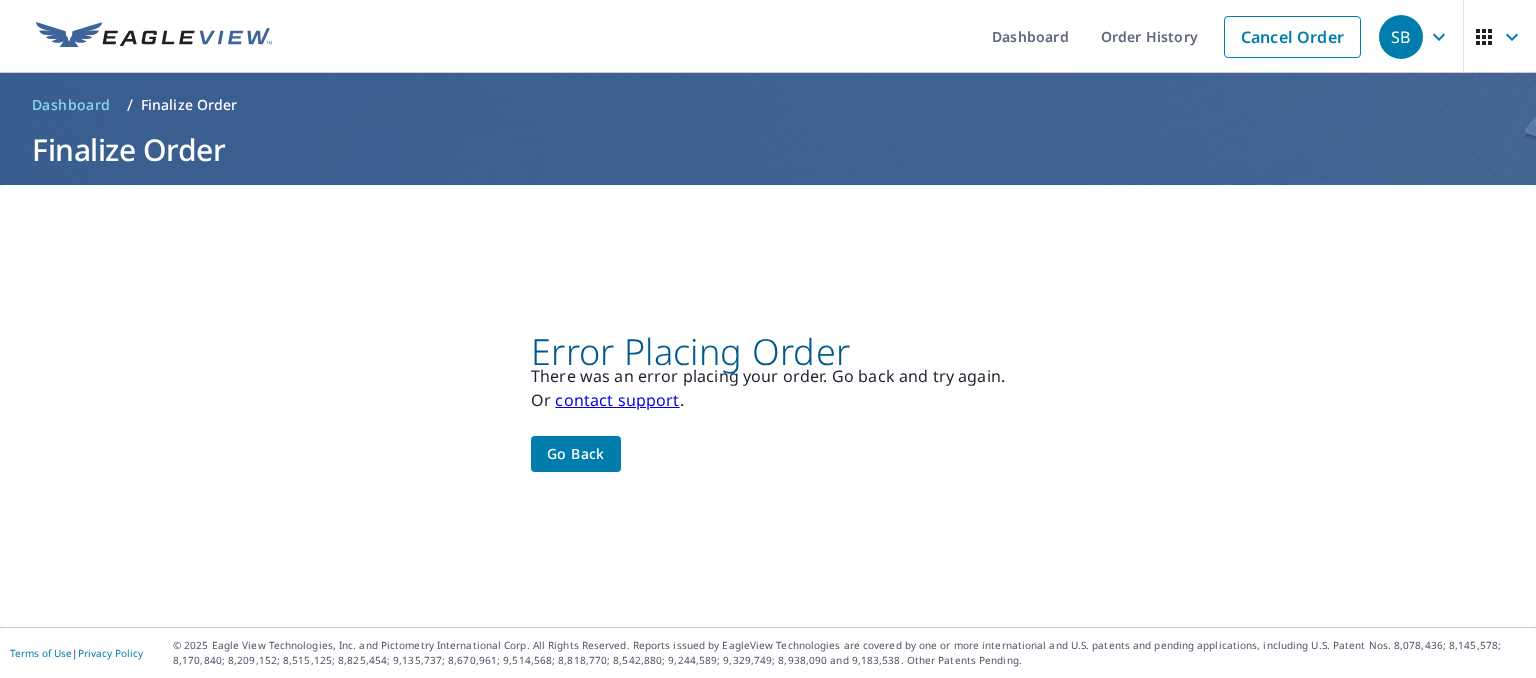 scroll, scrollTop: 0, scrollLeft: 0, axis: both 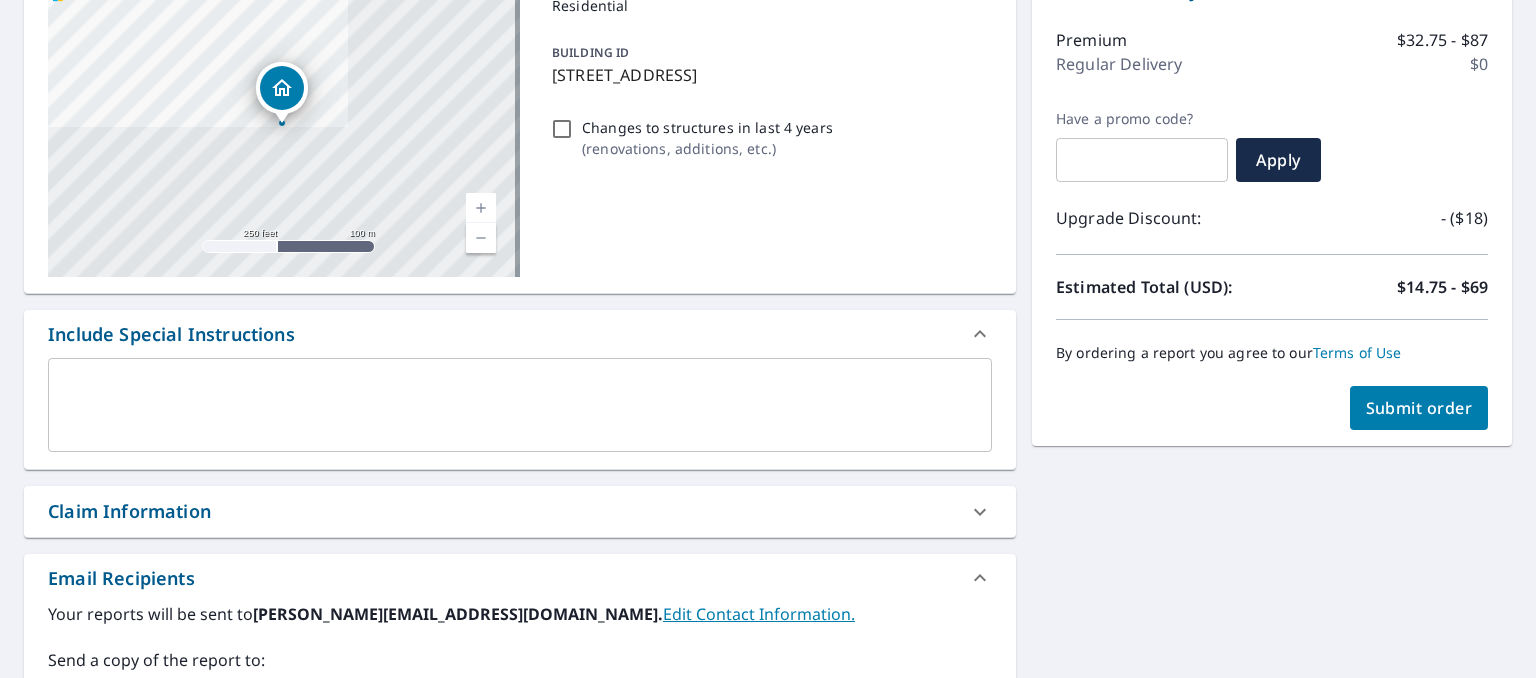 click on "Submit order" at bounding box center [1419, 408] 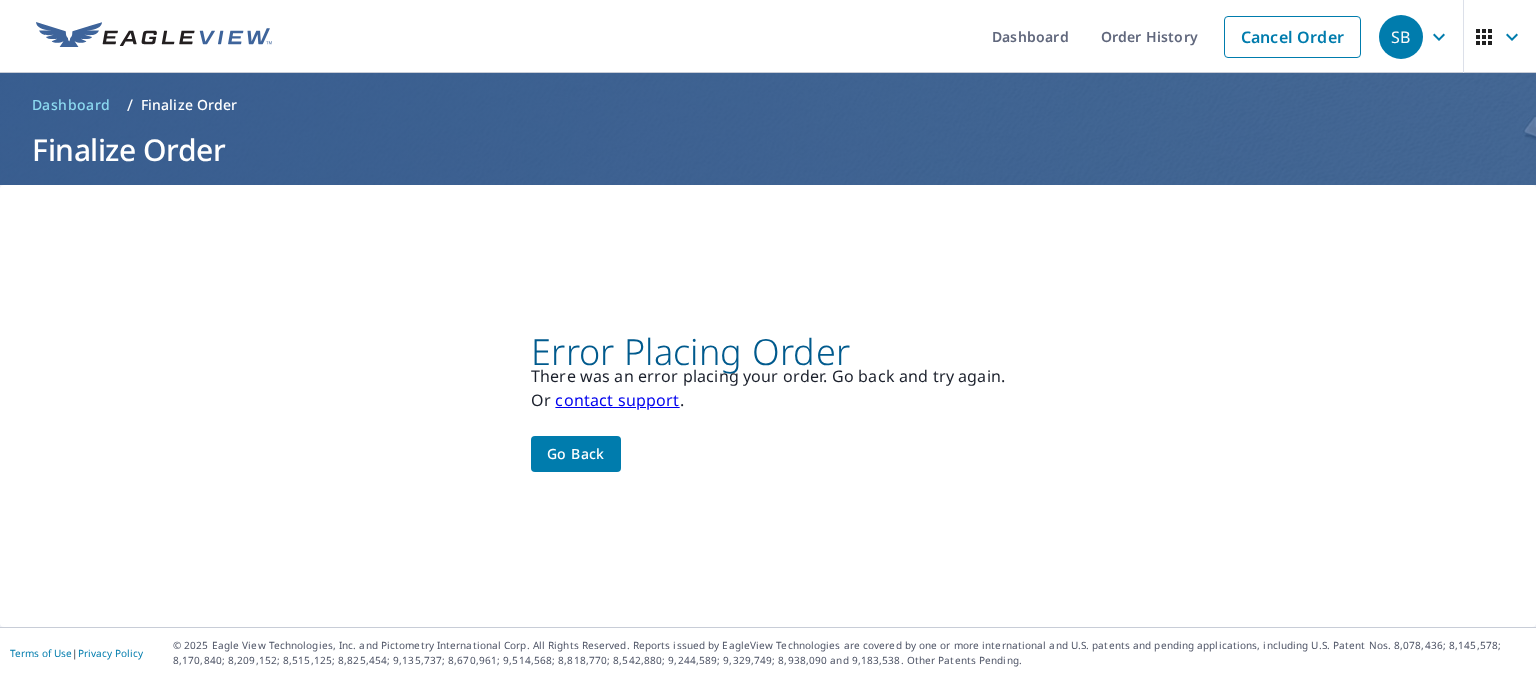 scroll, scrollTop: 0, scrollLeft: 0, axis: both 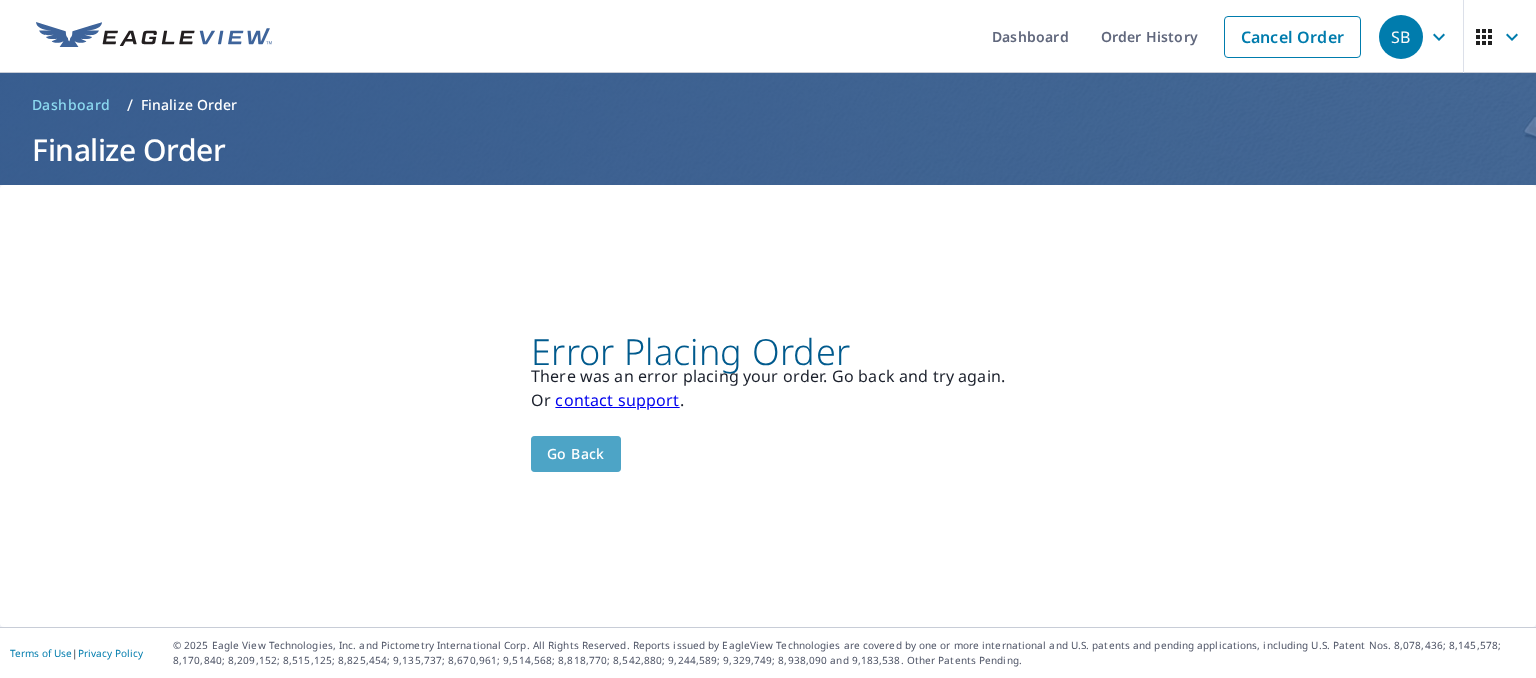 click on "Go back" at bounding box center [576, 454] 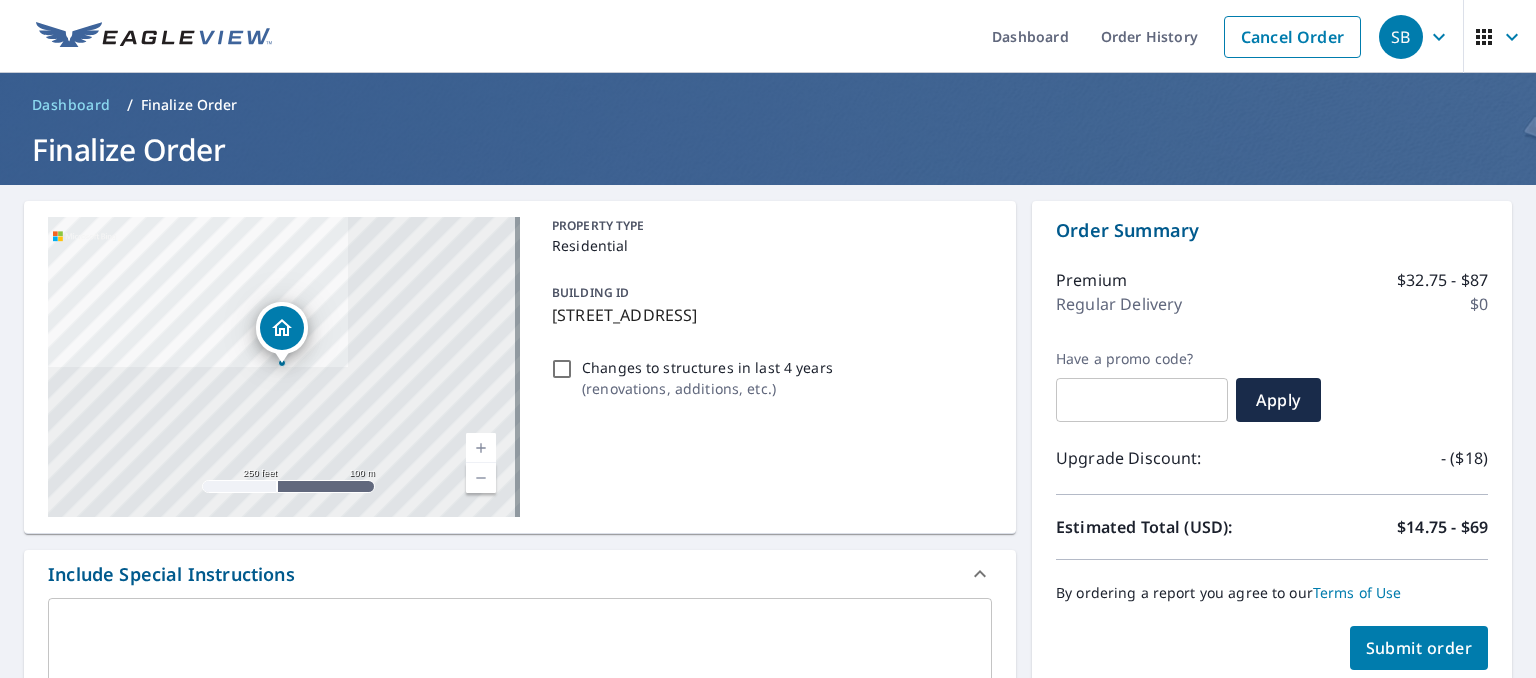 click 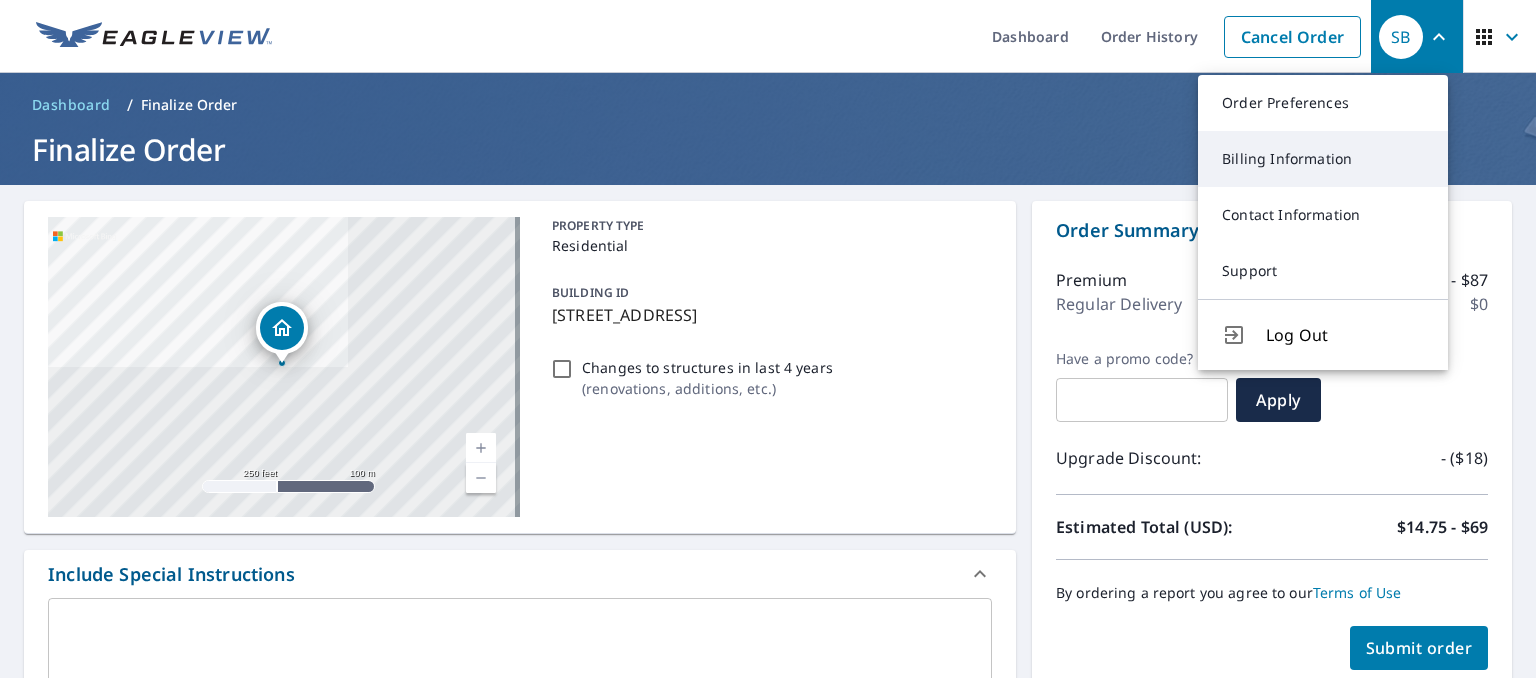 click on "Billing Information" at bounding box center (1323, 159) 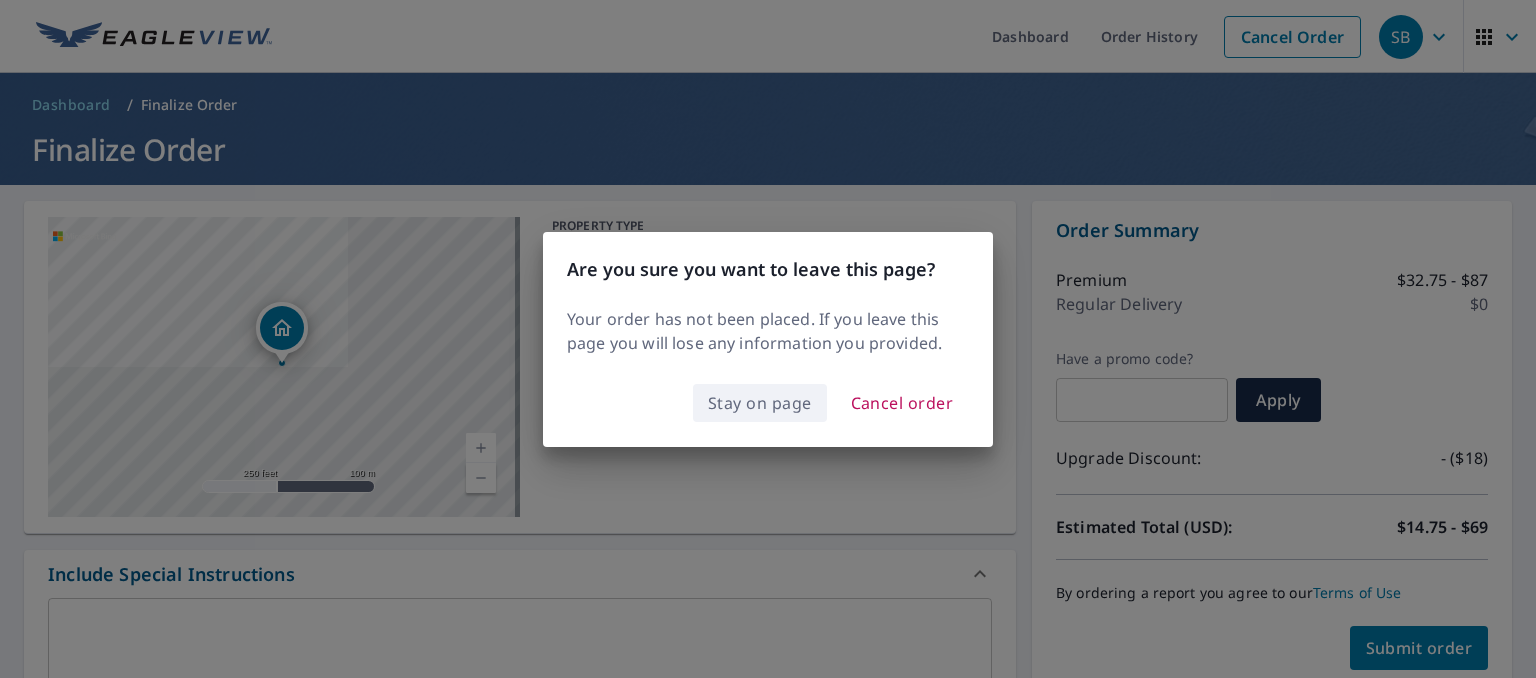click on "Stay on page" at bounding box center [760, 403] 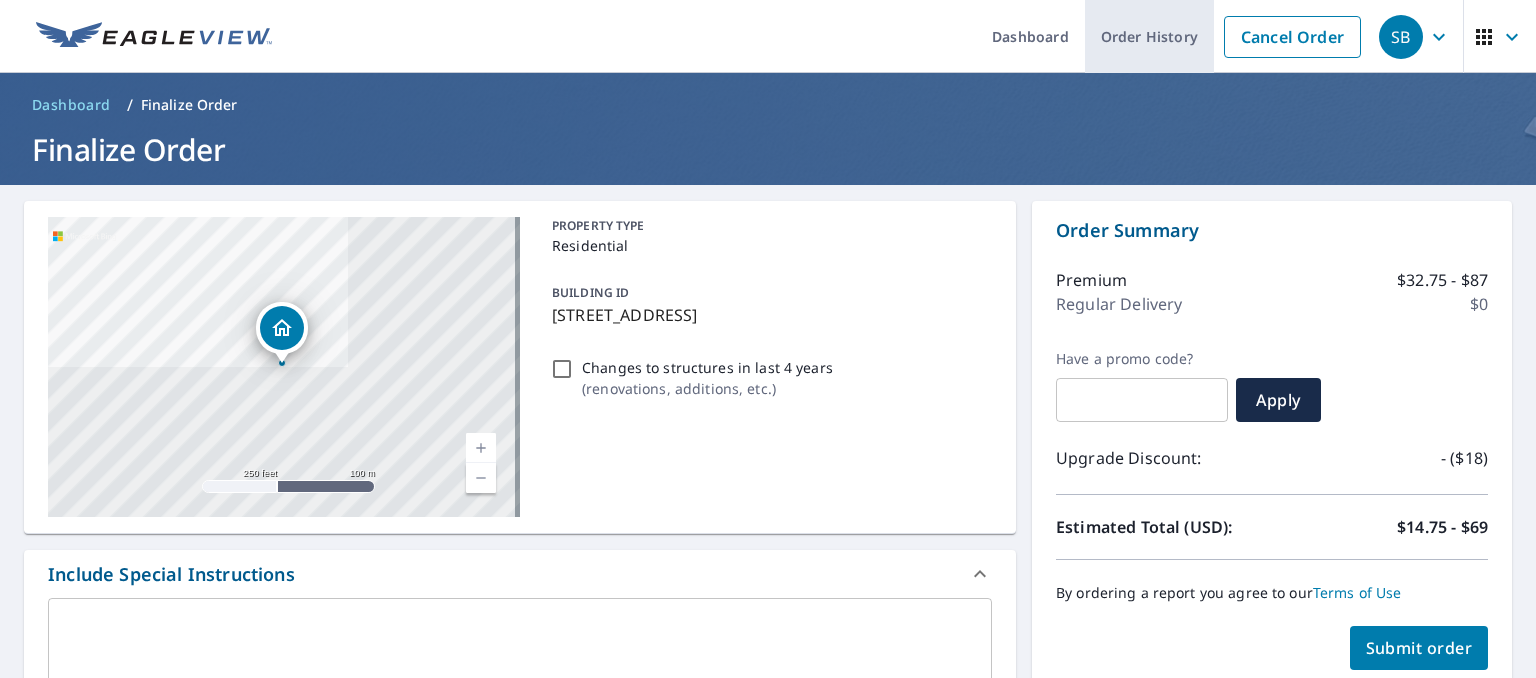 click on "Order History" at bounding box center [1149, 36] 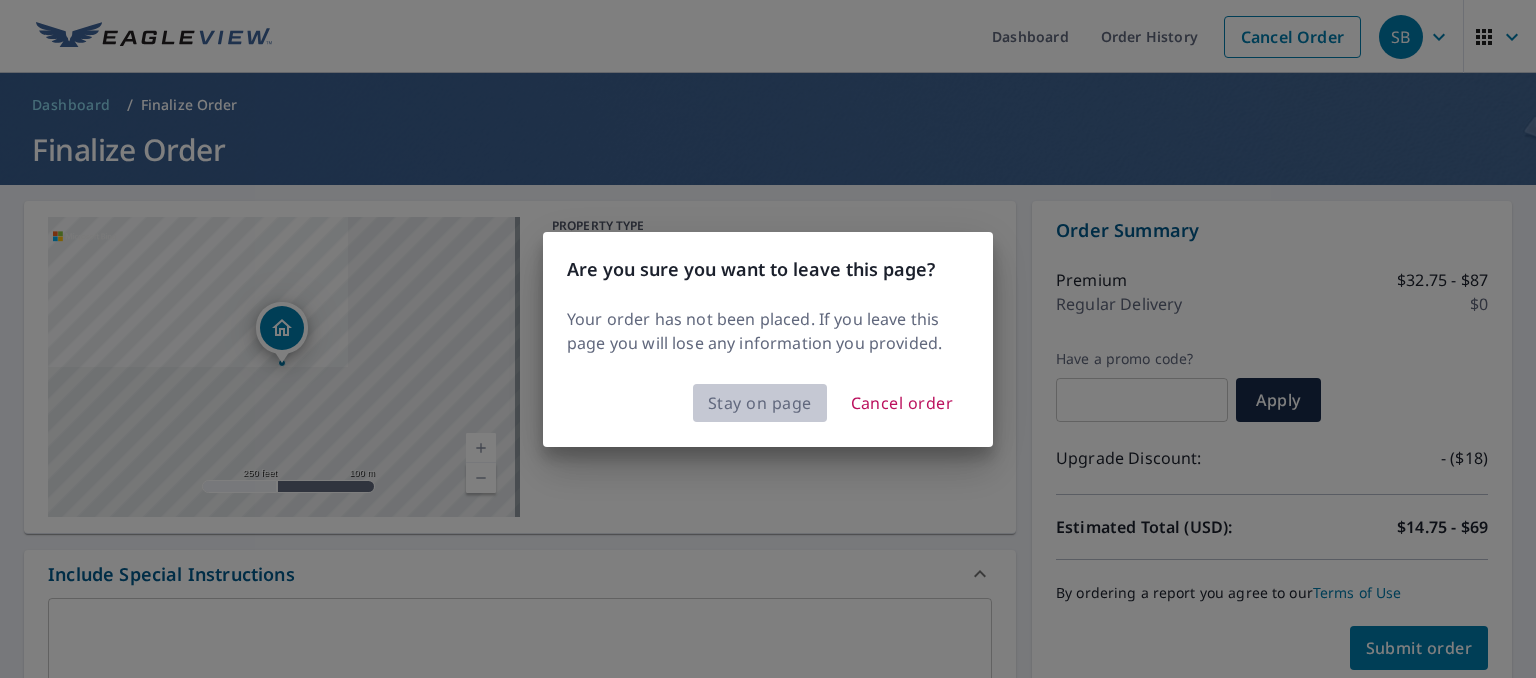 click on "Stay on page" at bounding box center [760, 403] 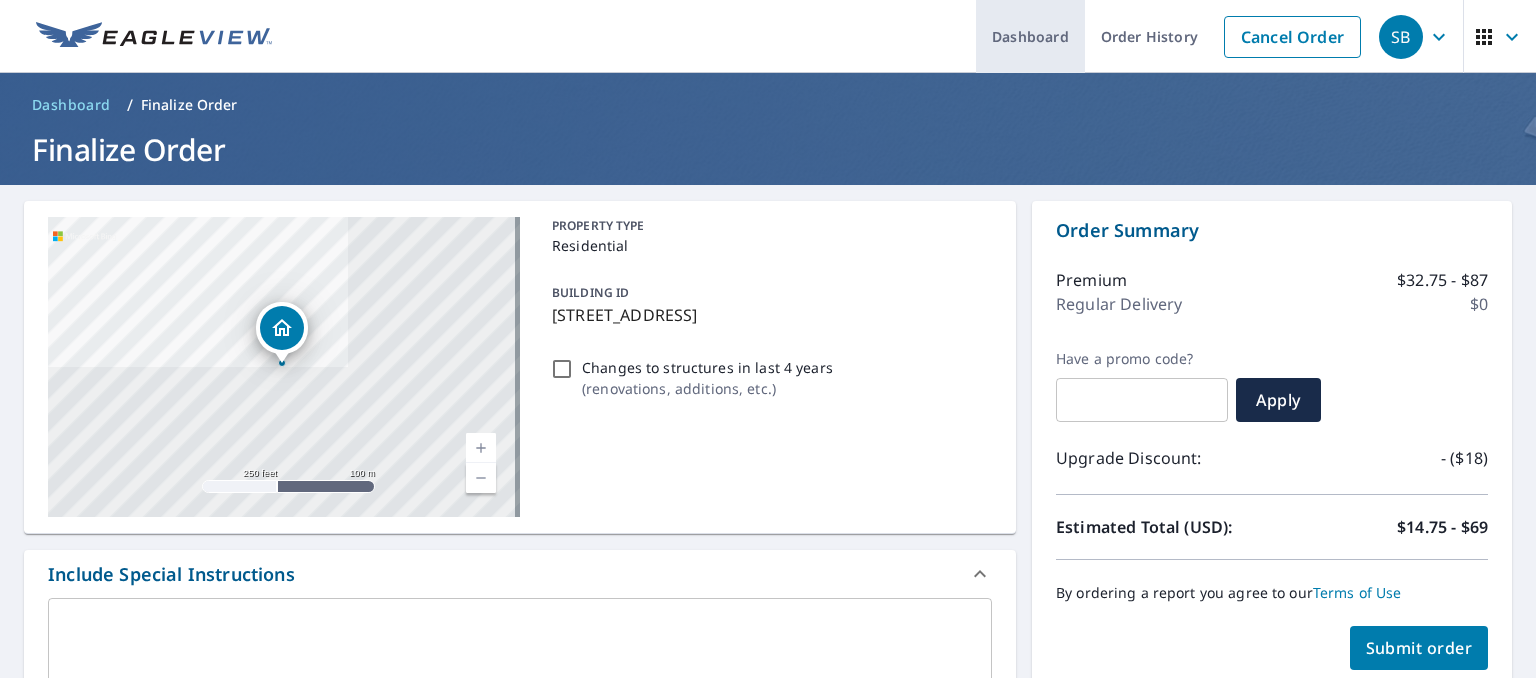 click on "Dashboard" at bounding box center [1030, 36] 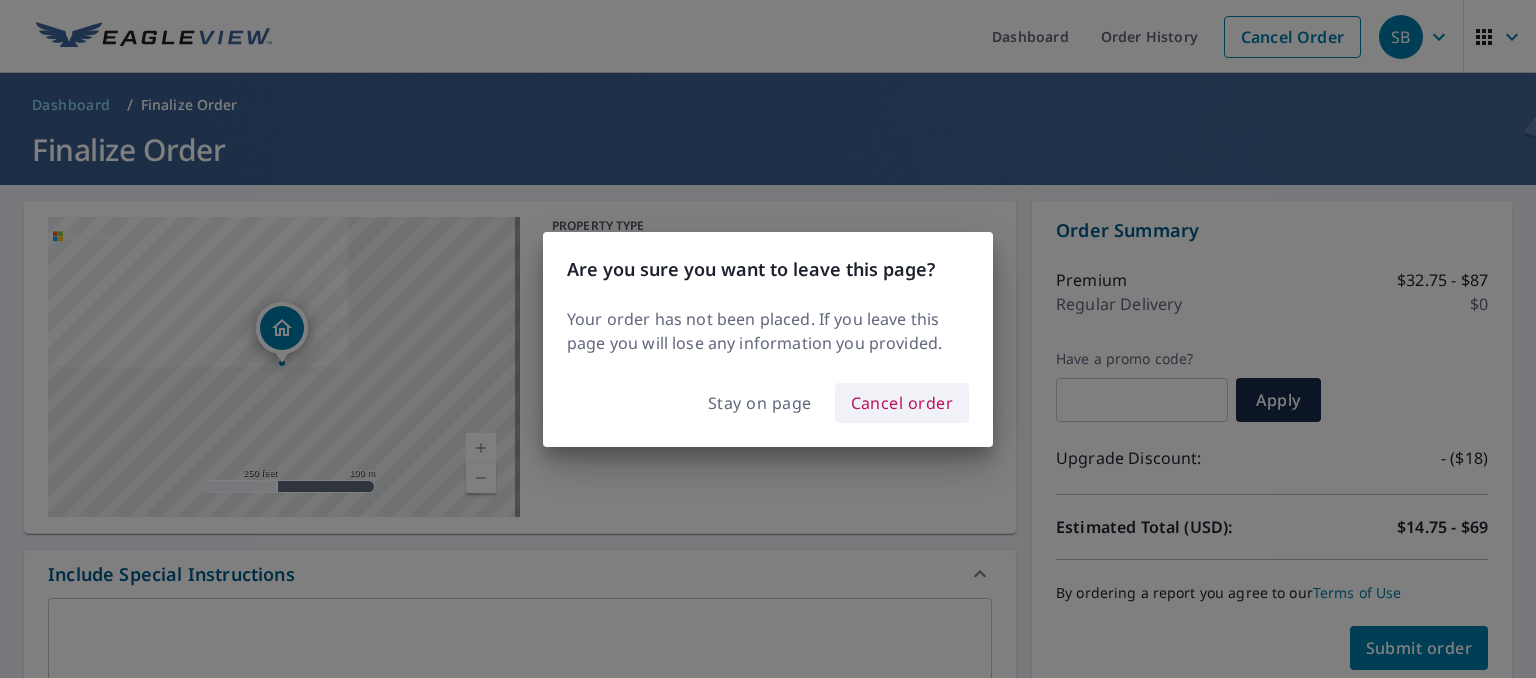 click on "Cancel order" at bounding box center [902, 403] 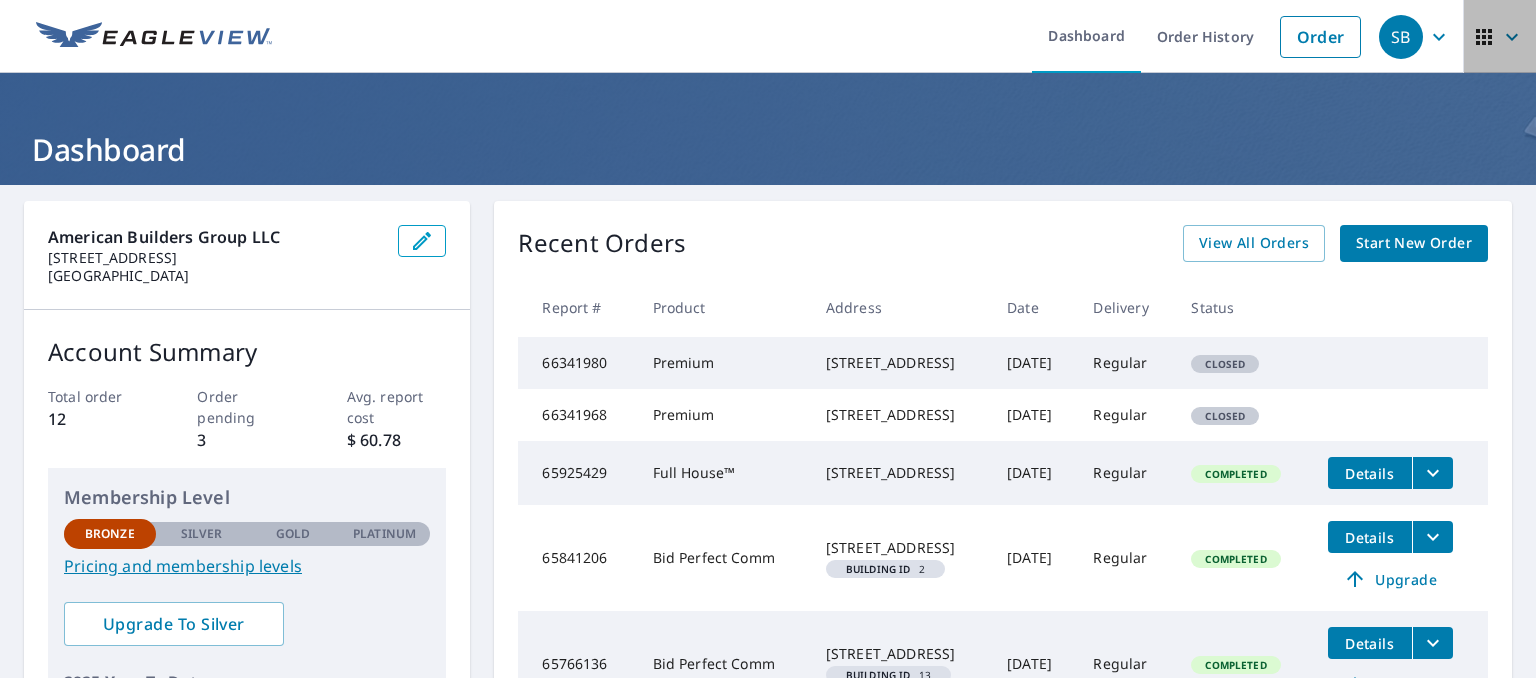 click 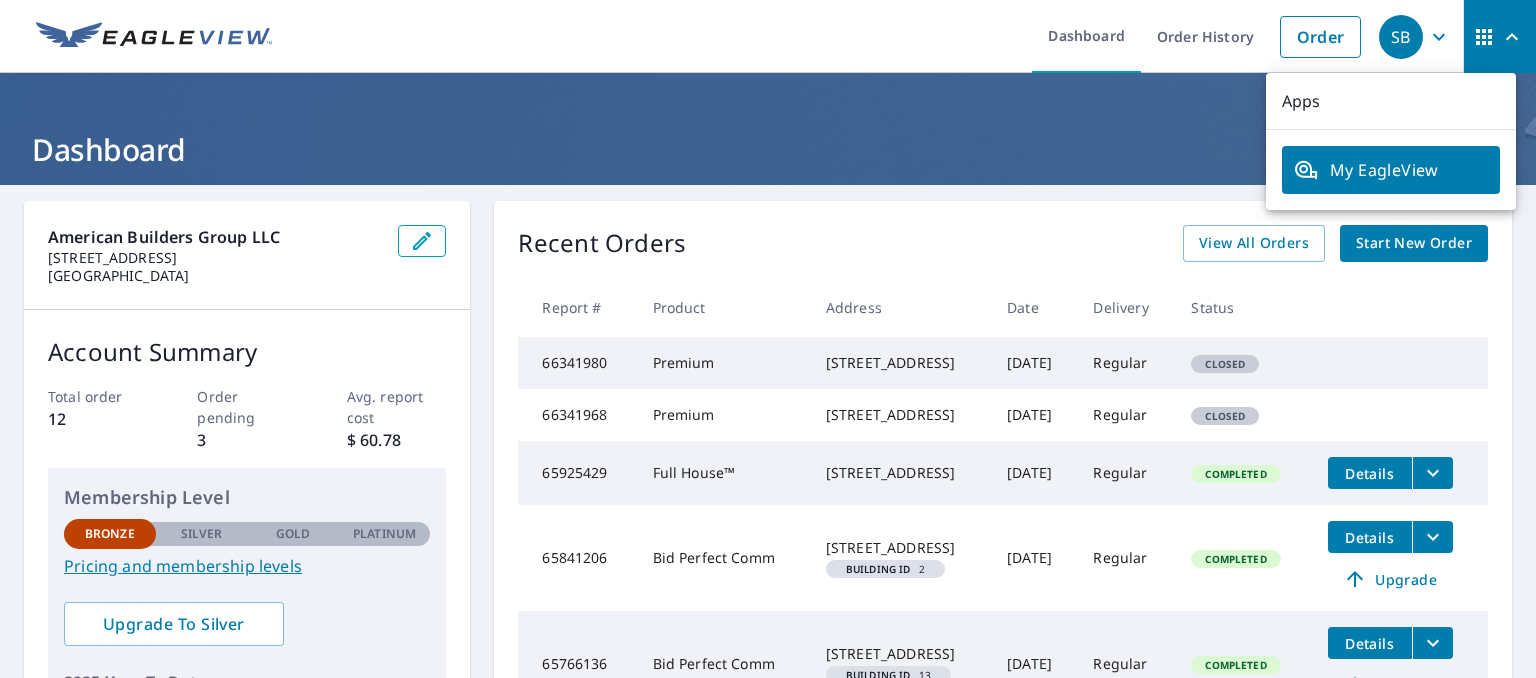click 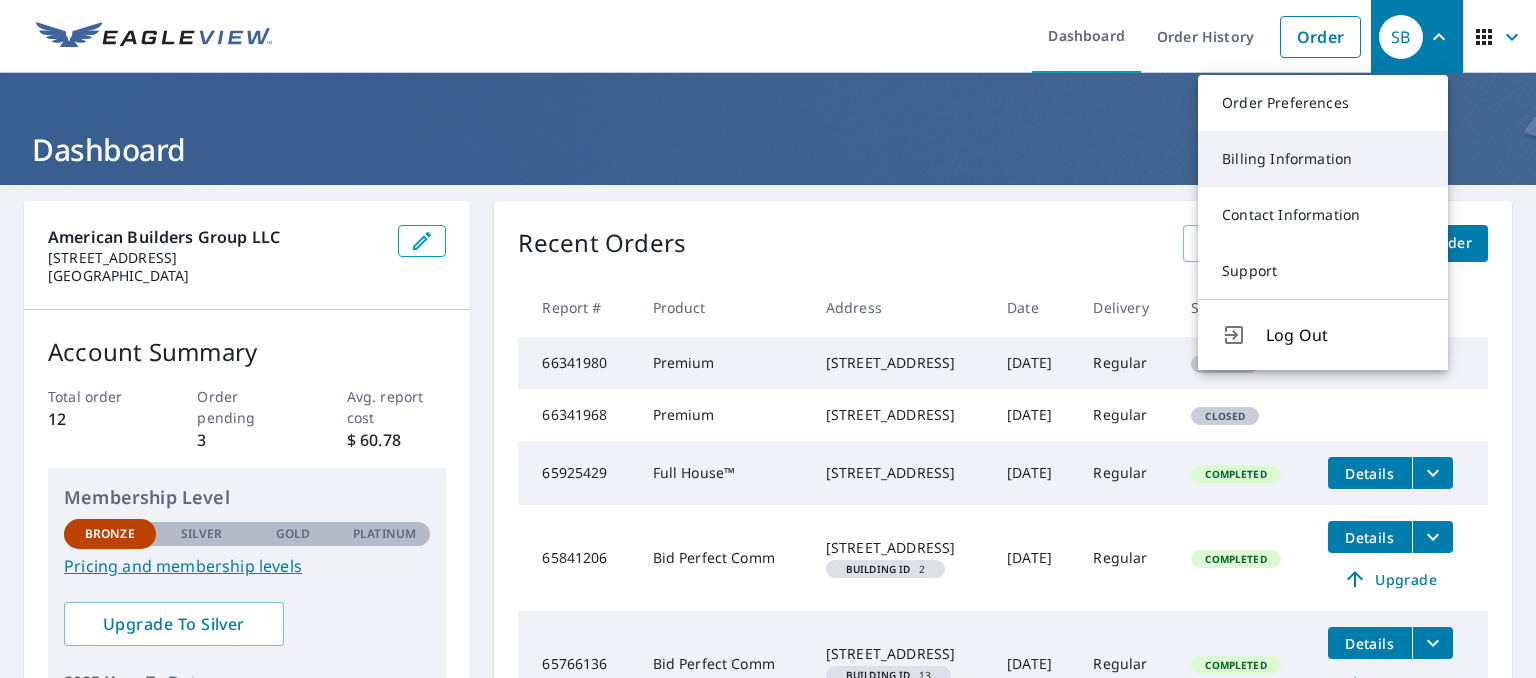 click on "Billing Information" at bounding box center [1323, 159] 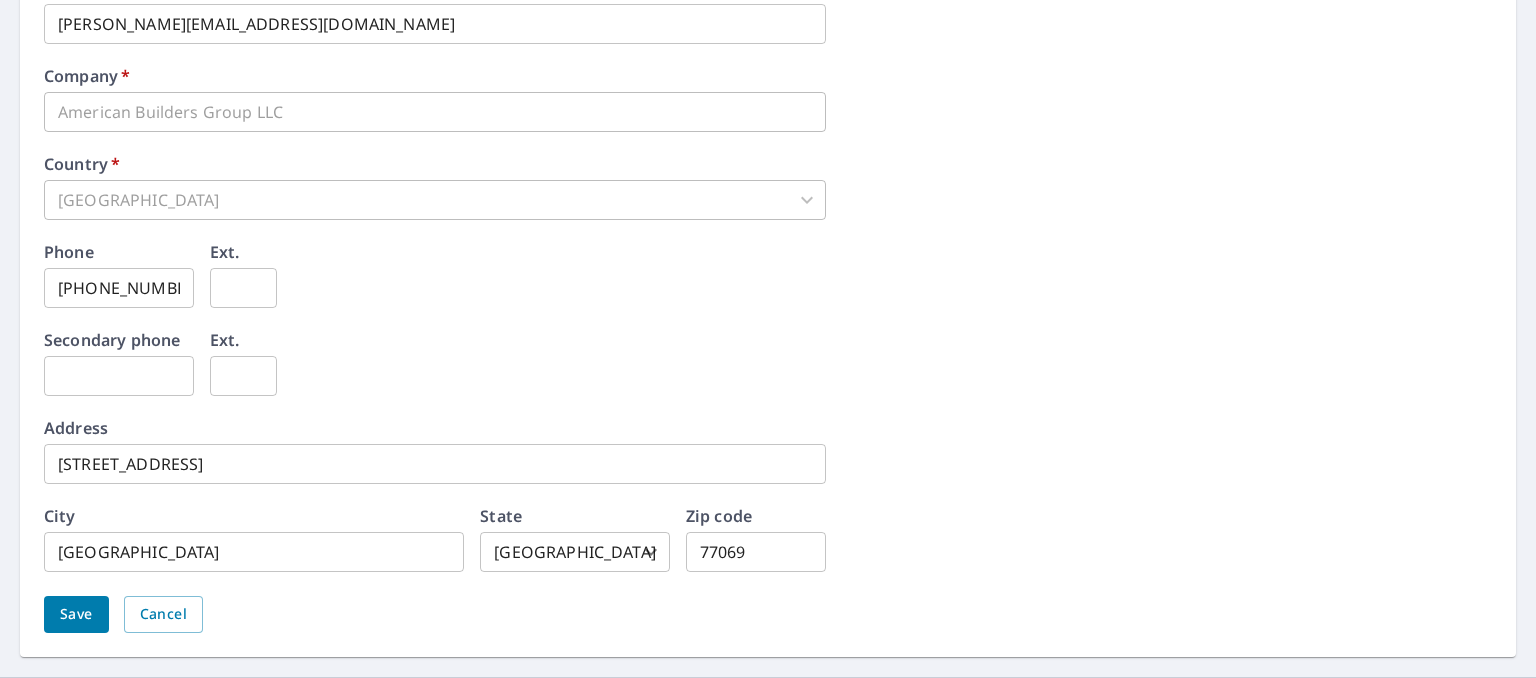 scroll, scrollTop: 1017, scrollLeft: 0, axis: vertical 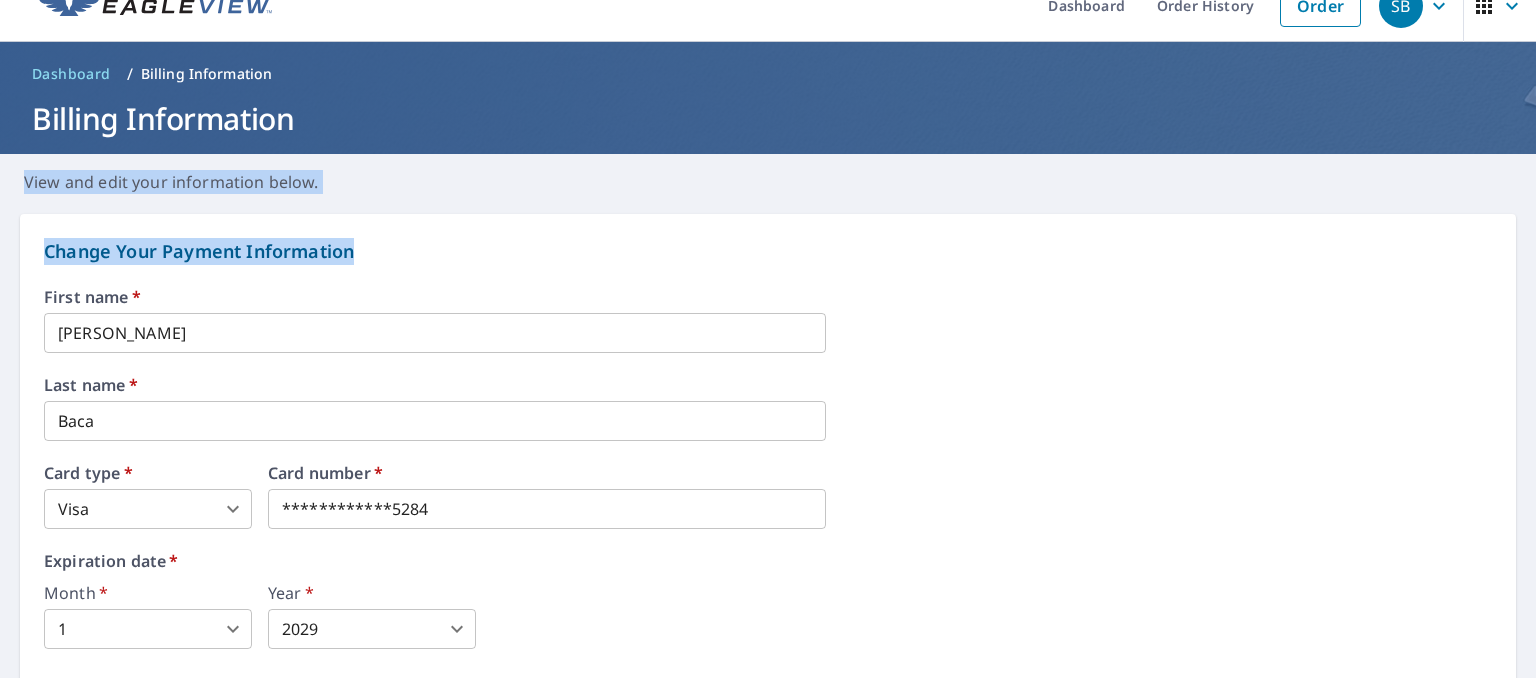 drag, startPoint x: 1520, startPoint y: 213, endPoint x: 1531, endPoint y: 135, distance: 78.77182 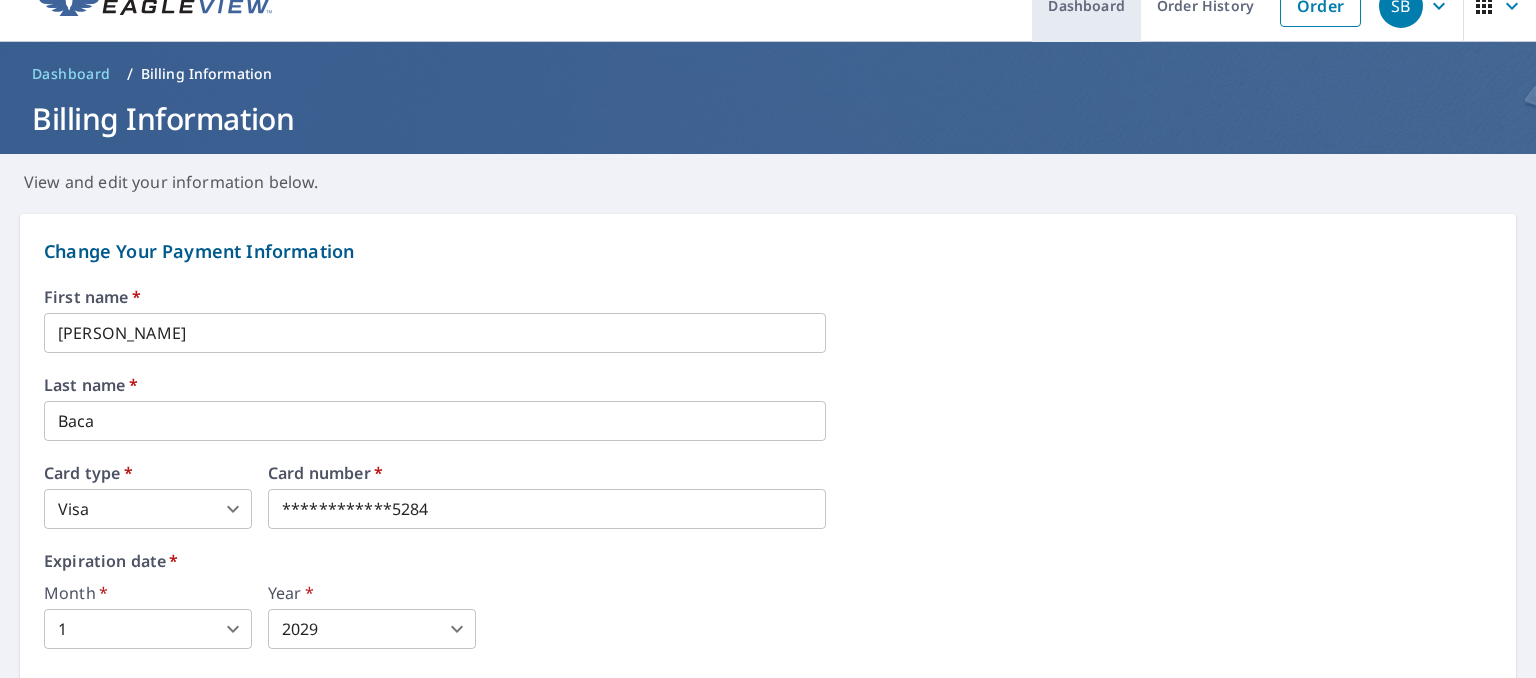 click on "Dashboard" at bounding box center [1086, 5] 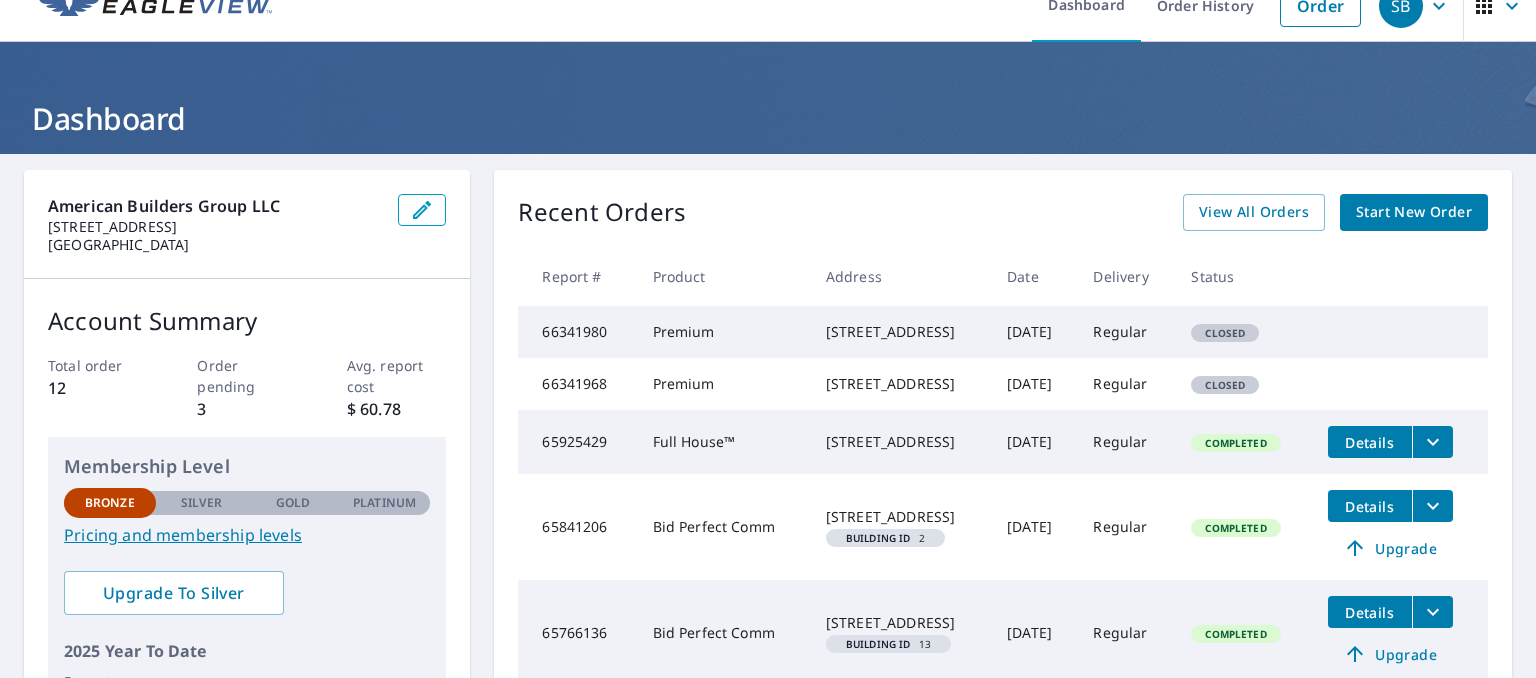 click on "Start New Order" at bounding box center [1414, 212] 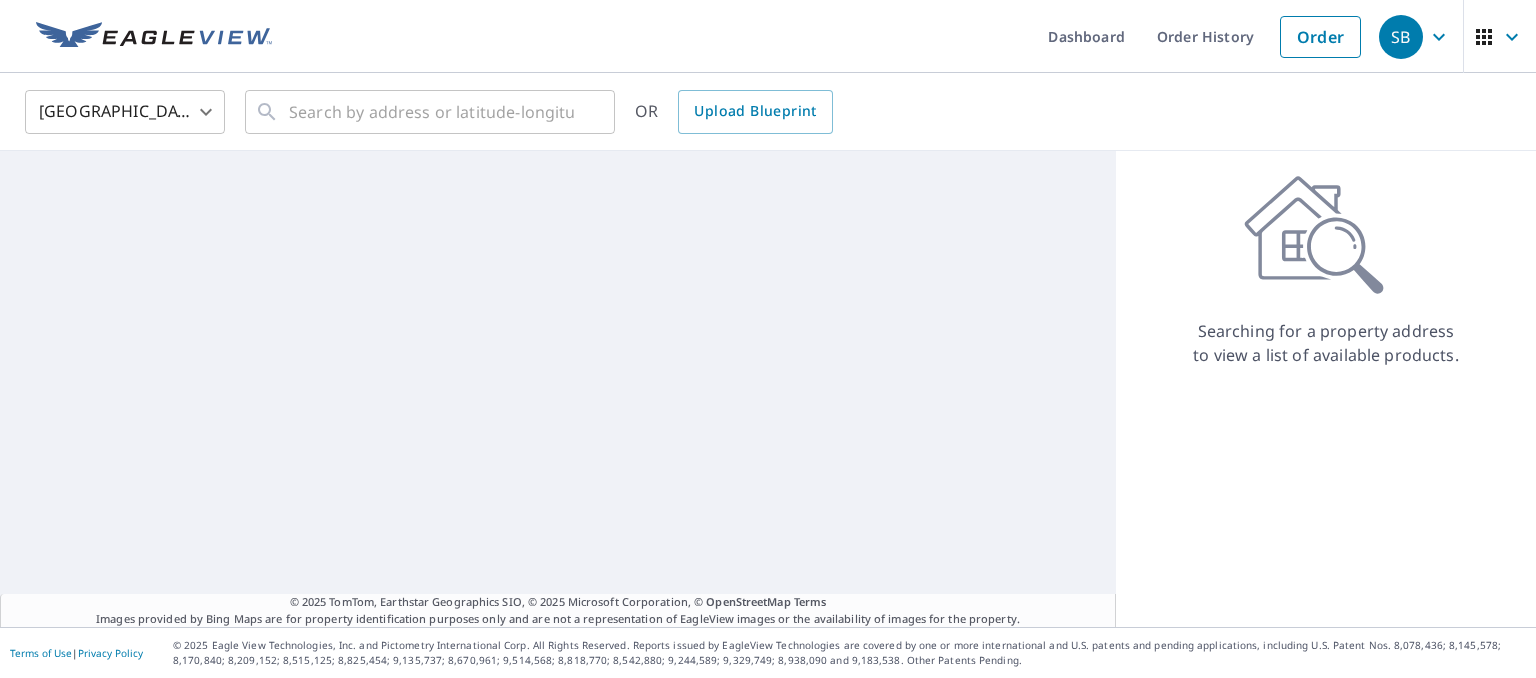 scroll, scrollTop: 0, scrollLeft: 0, axis: both 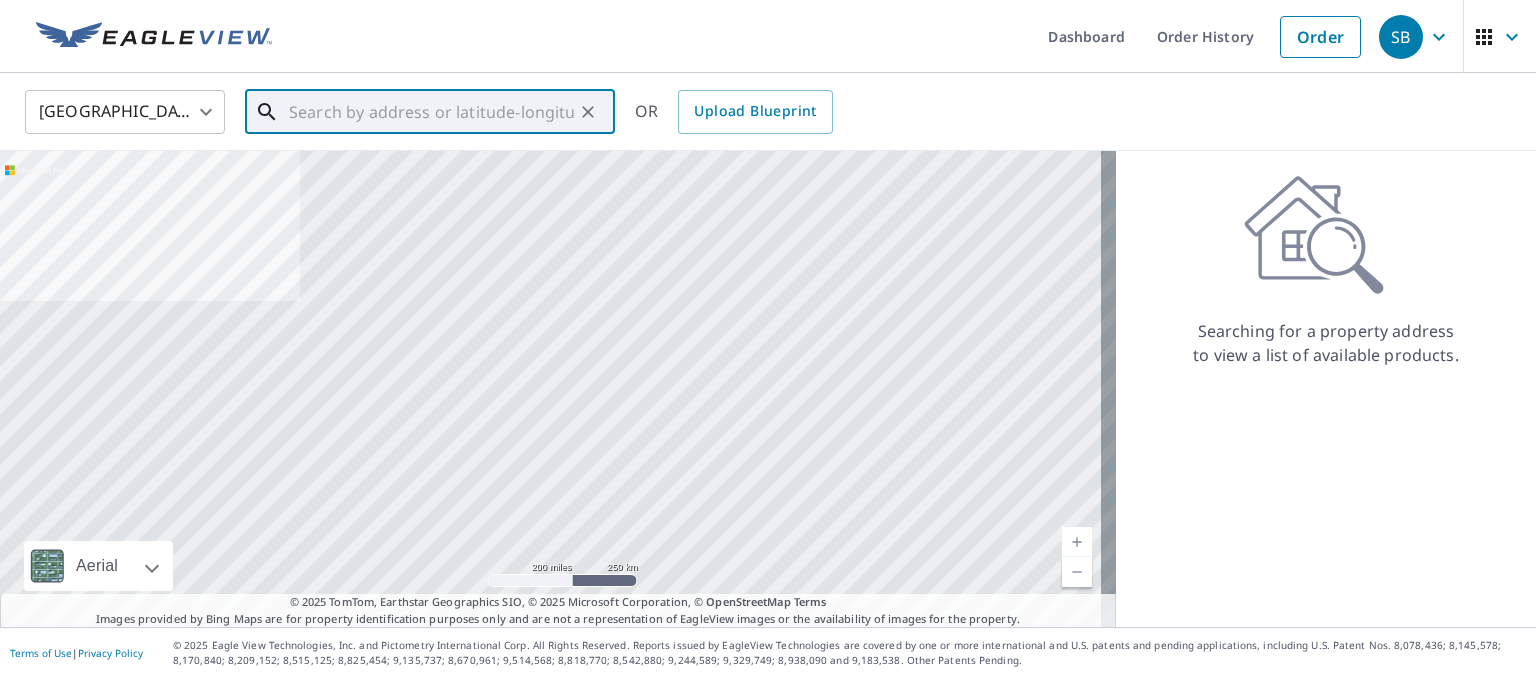 click at bounding box center [431, 112] 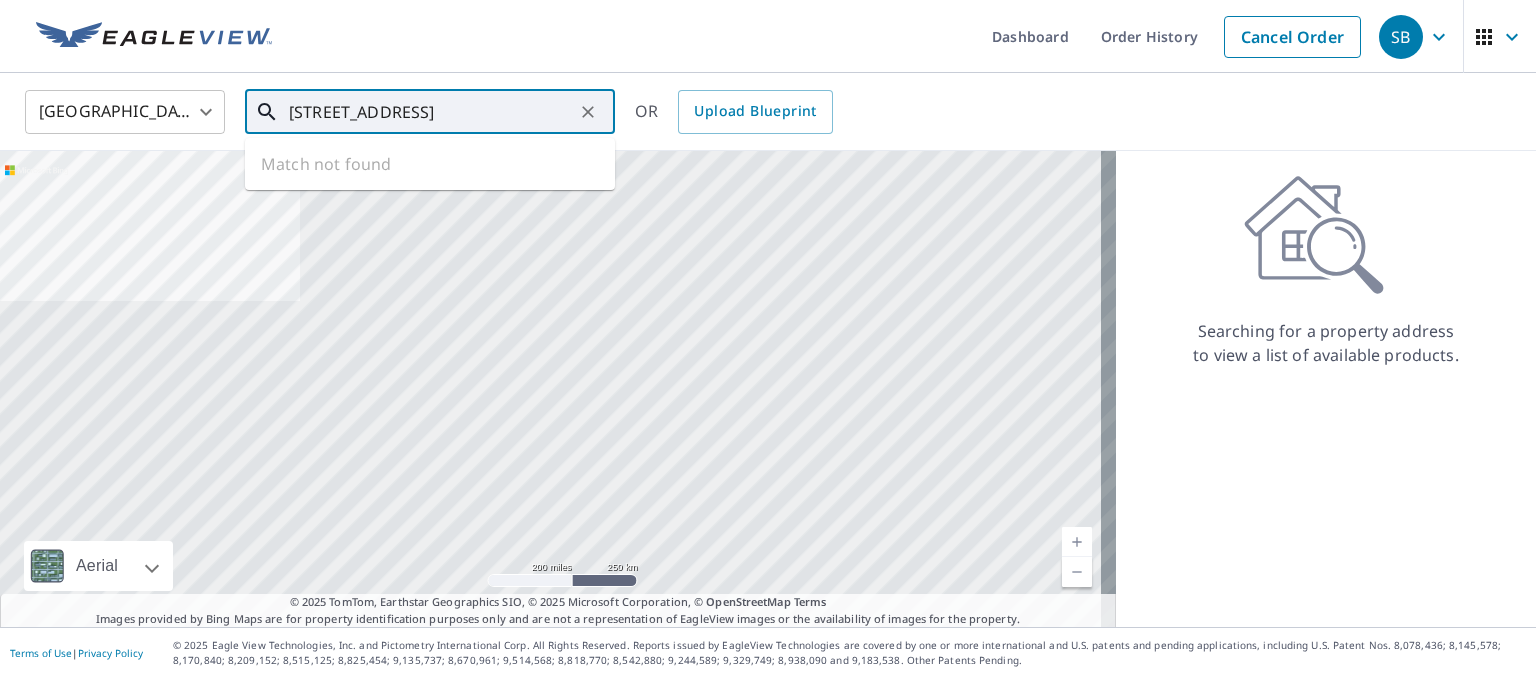 scroll, scrollTop: 0, scrollLeft: 40, axis: horizontal 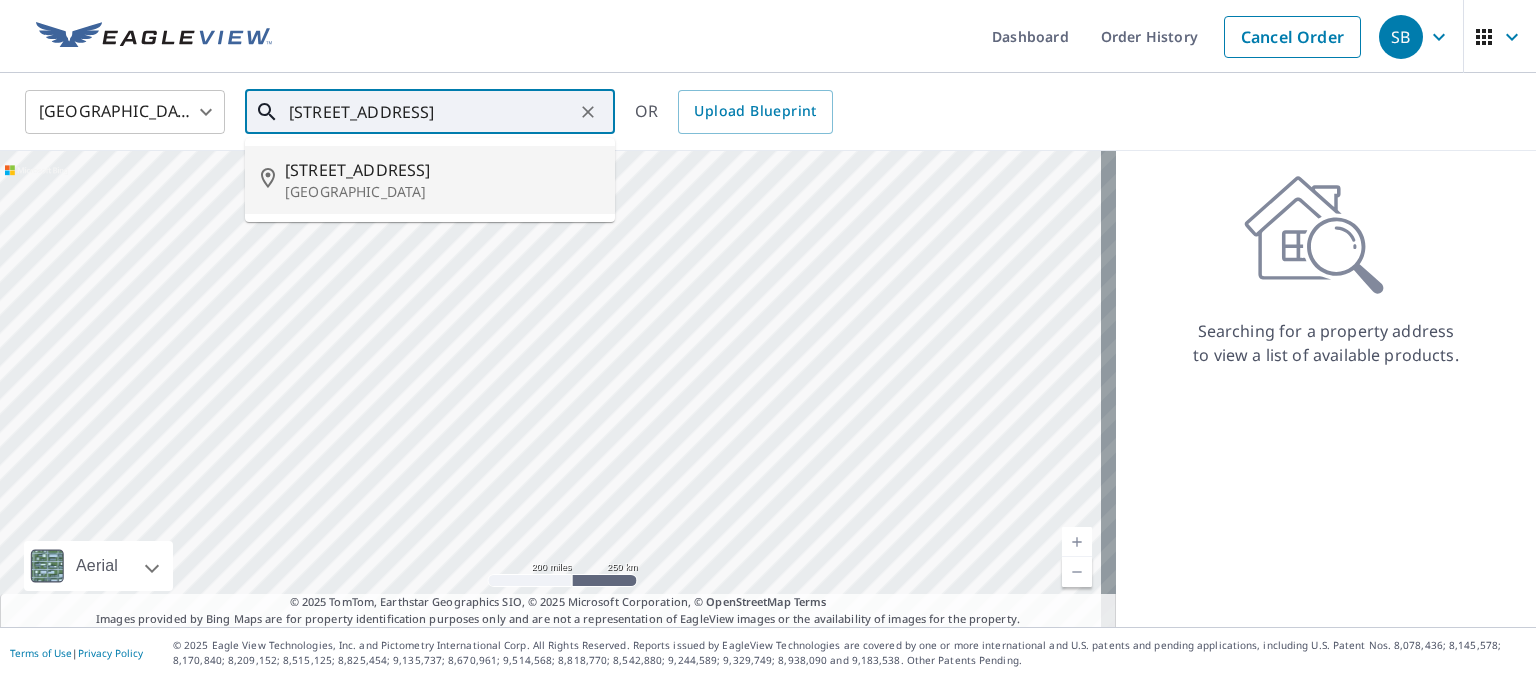 click on "[GEOGRAPHIC_DATA]" at bounding box center (442, 192) 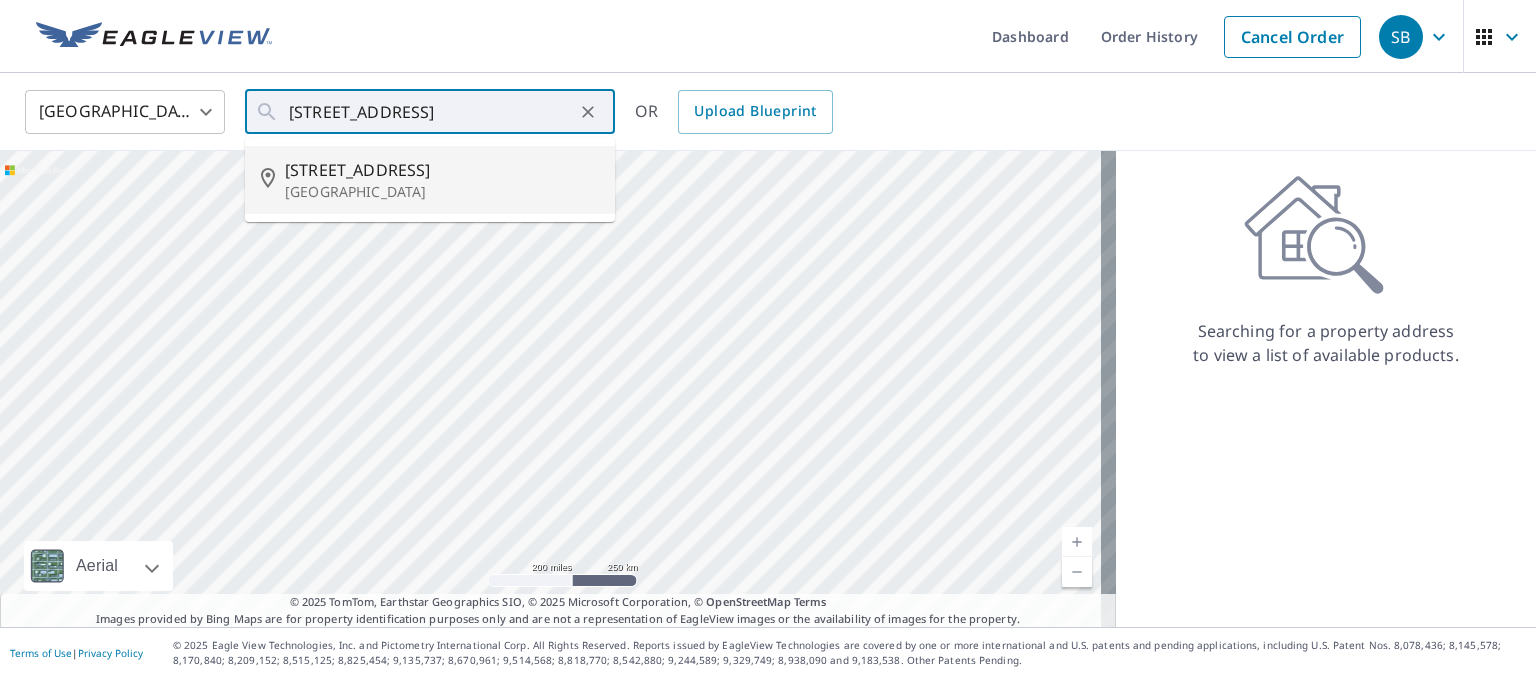 type on "[STREET_ADDRESS]" 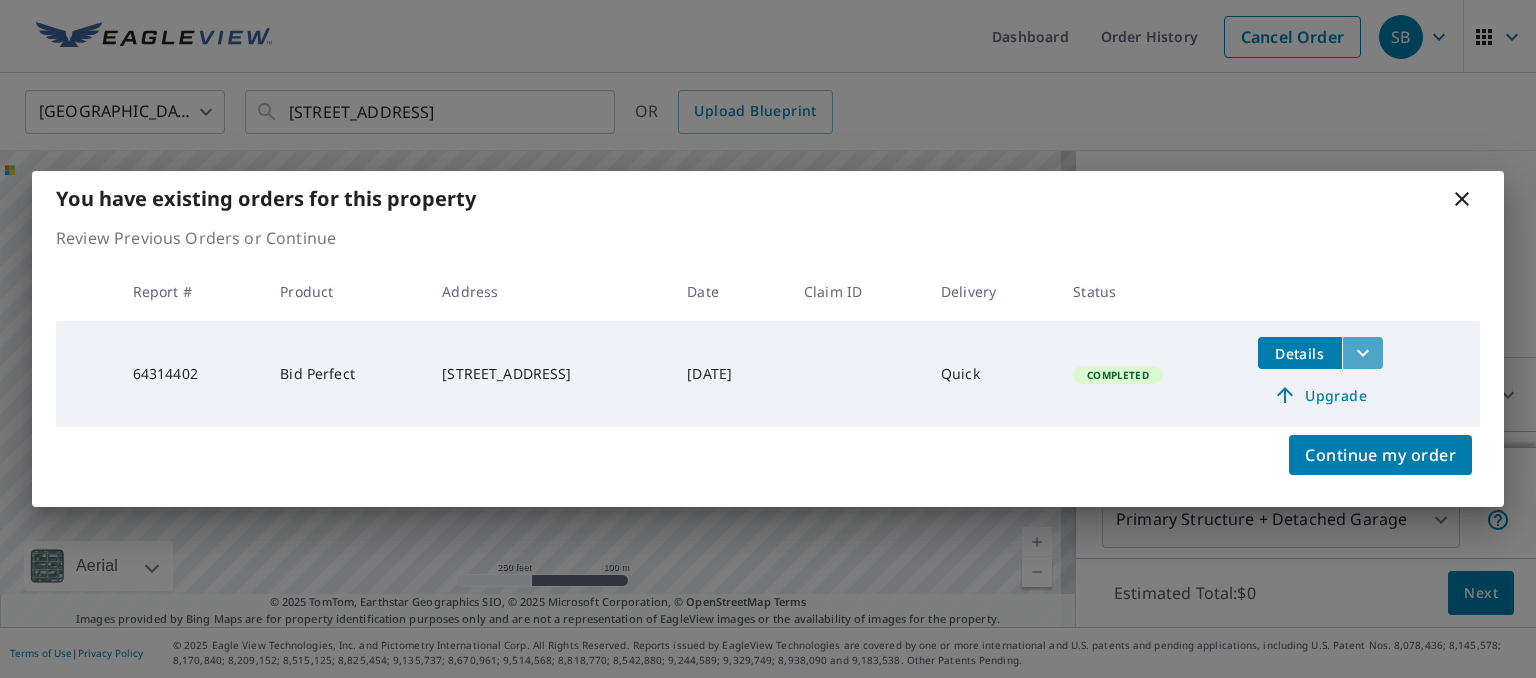 click 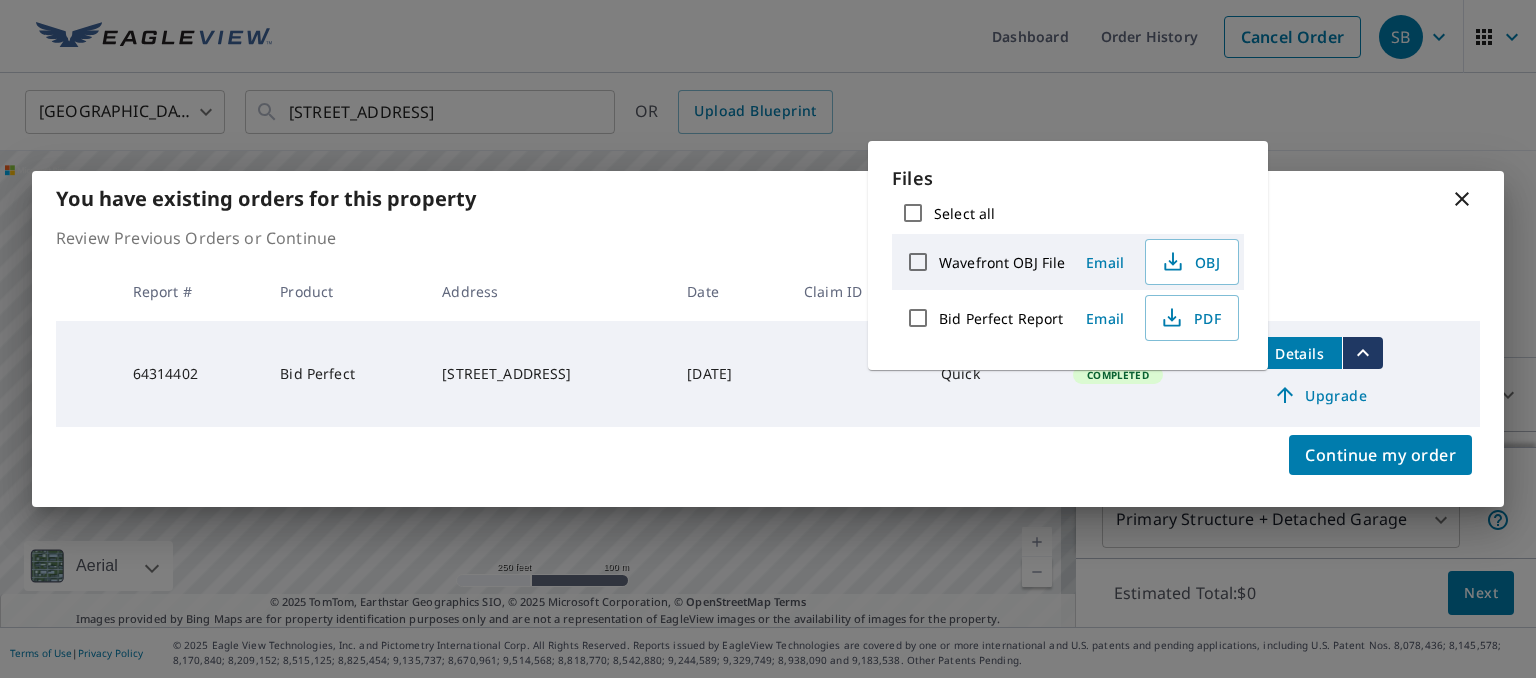 click 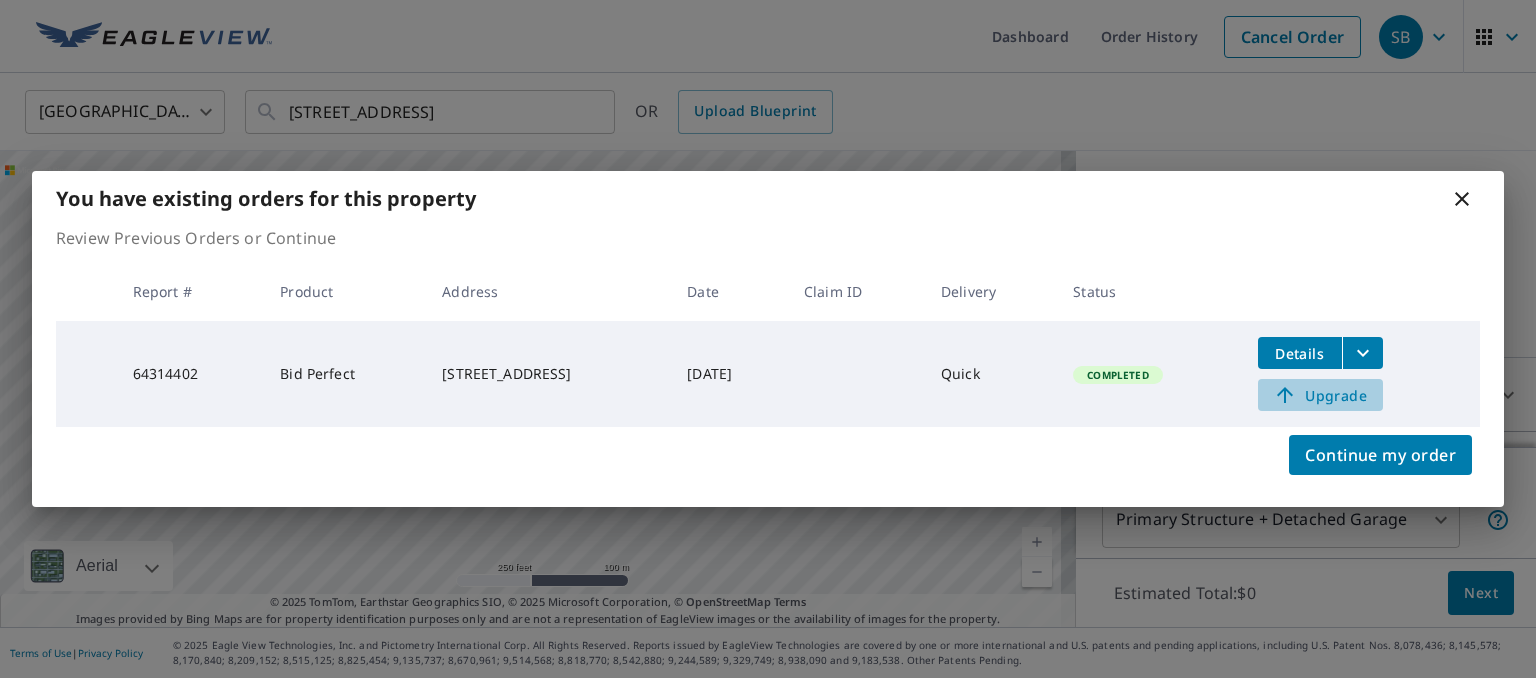 click on "Upgrade" at bounding box center (1320, 395) 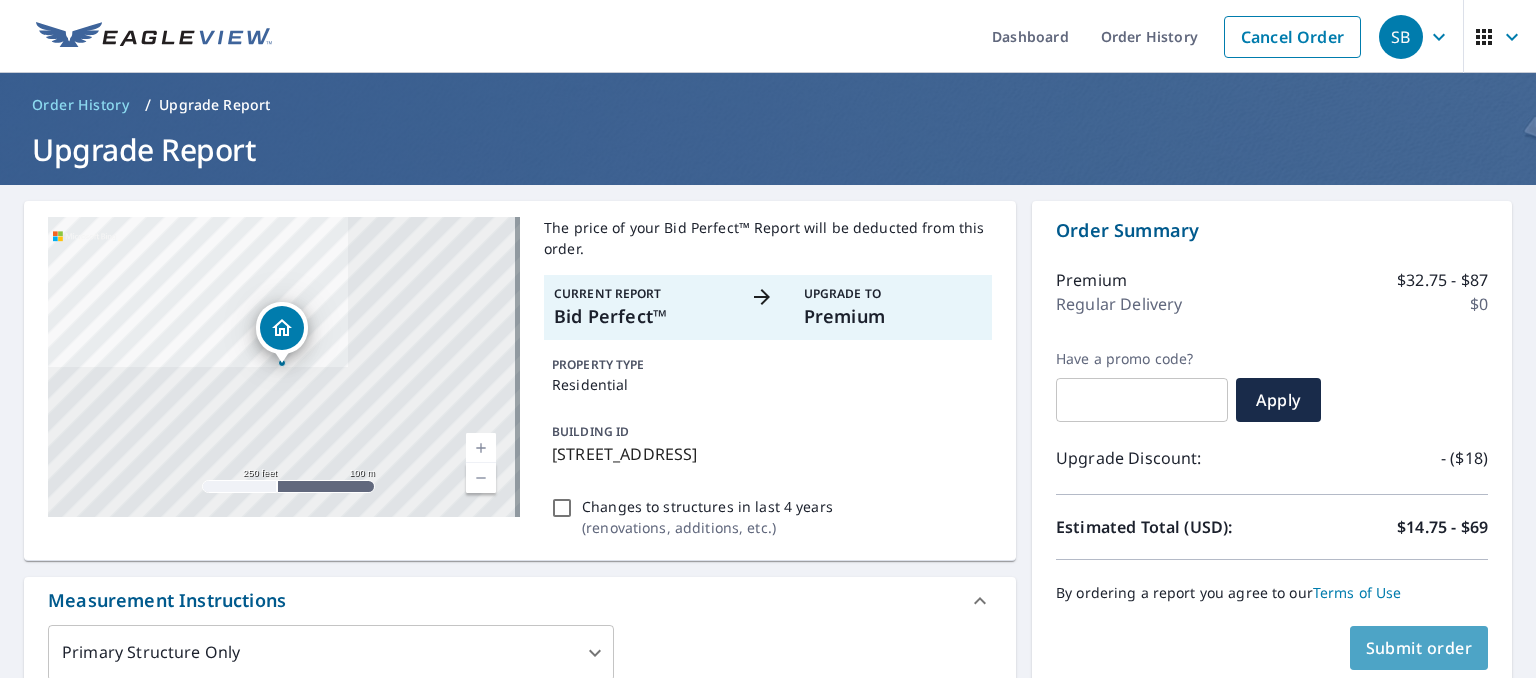 click on "Submit order" at bounding box center (1419, 648) 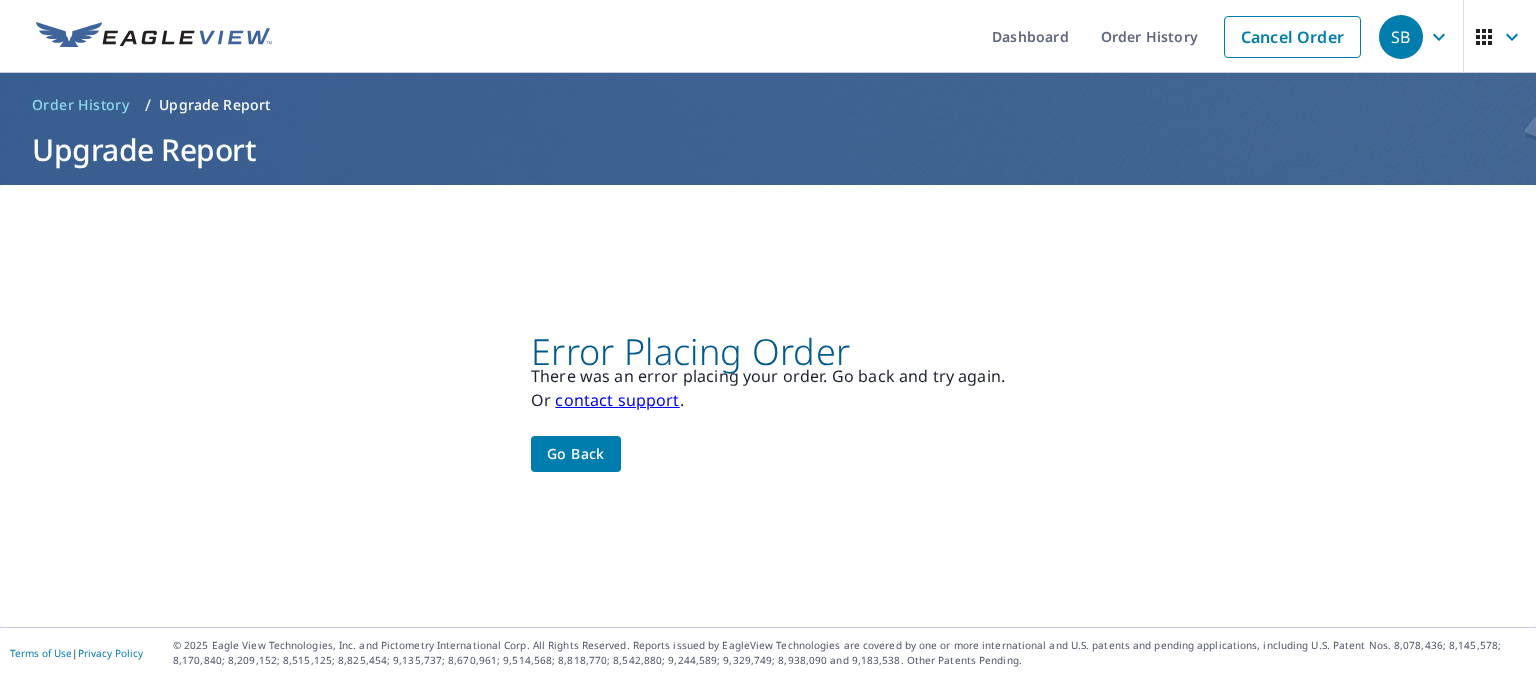 click on "contact support" at bounding box center [617, 400] 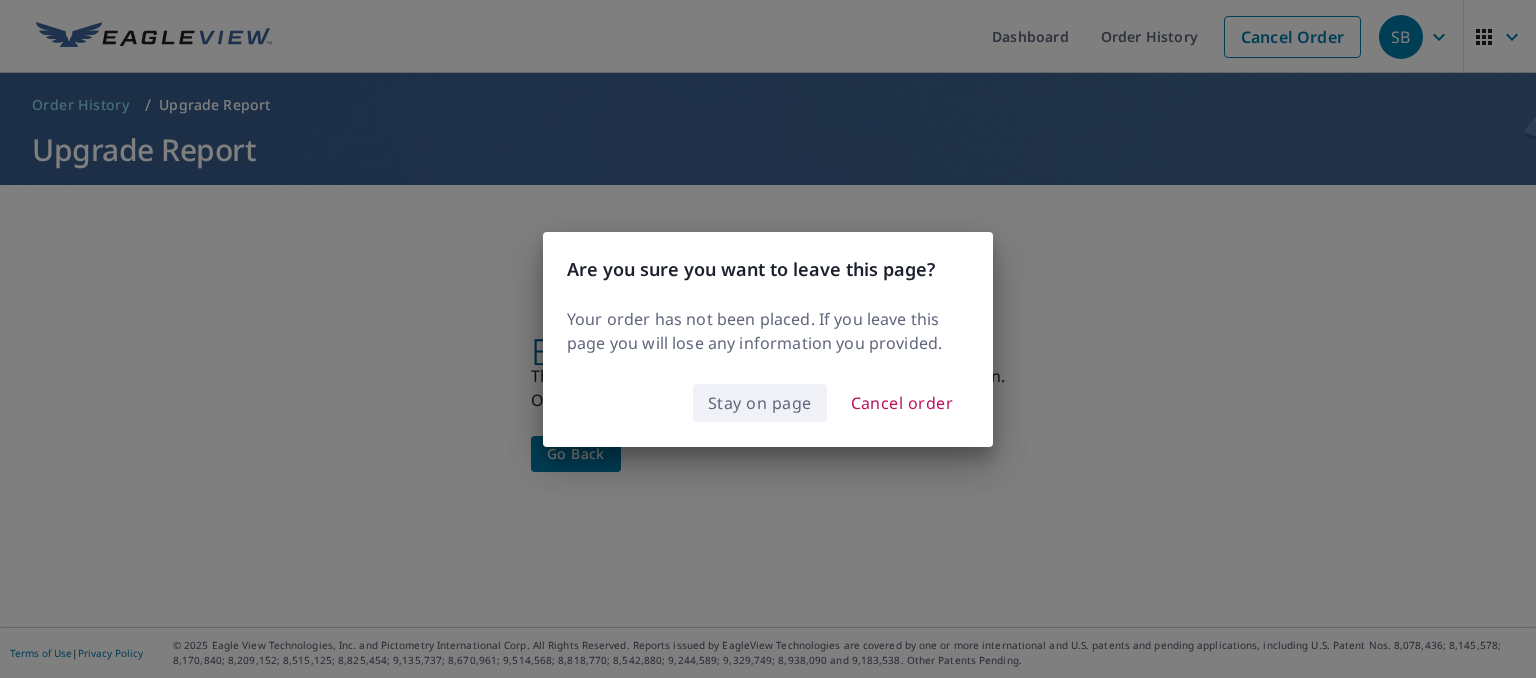 click on "Stay on page" at bounding box center (760, 403) 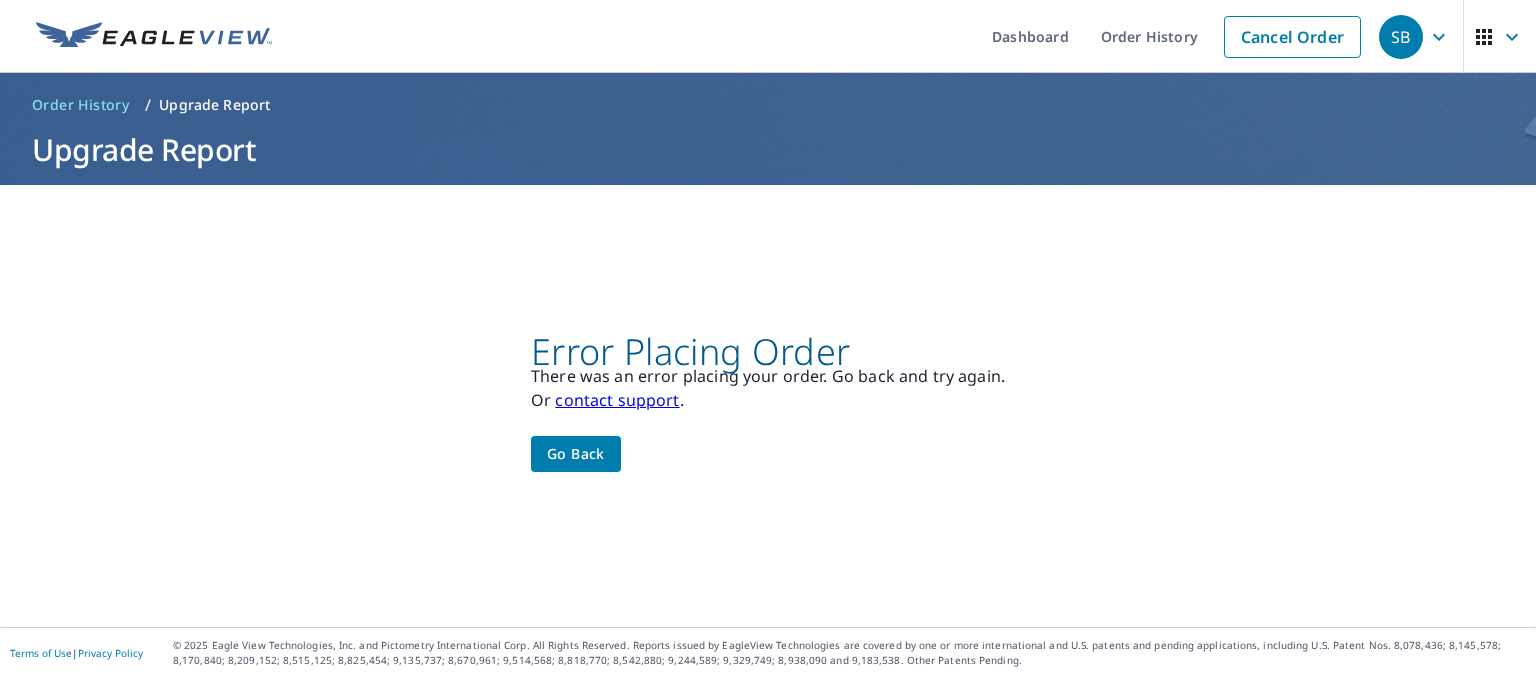 click 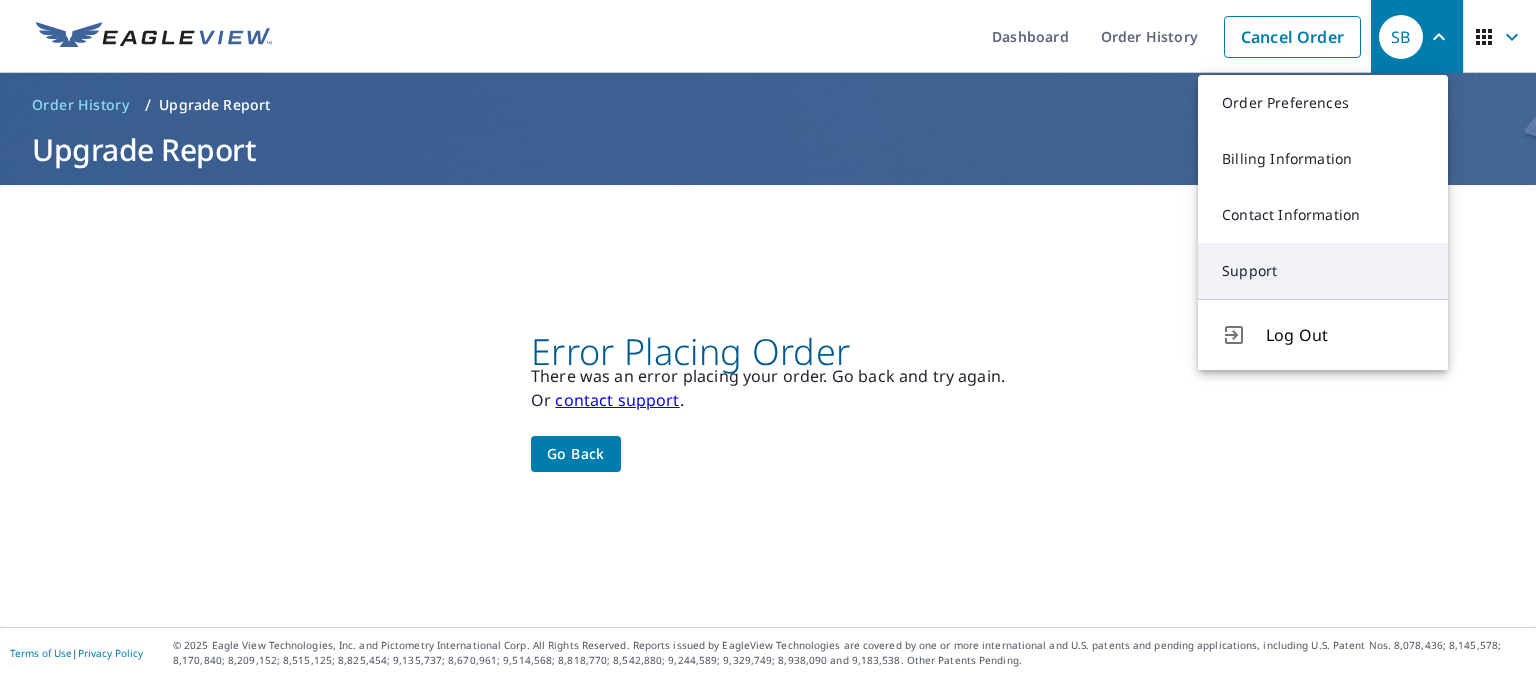 click on "Support" at bounding box center [1323, 271] 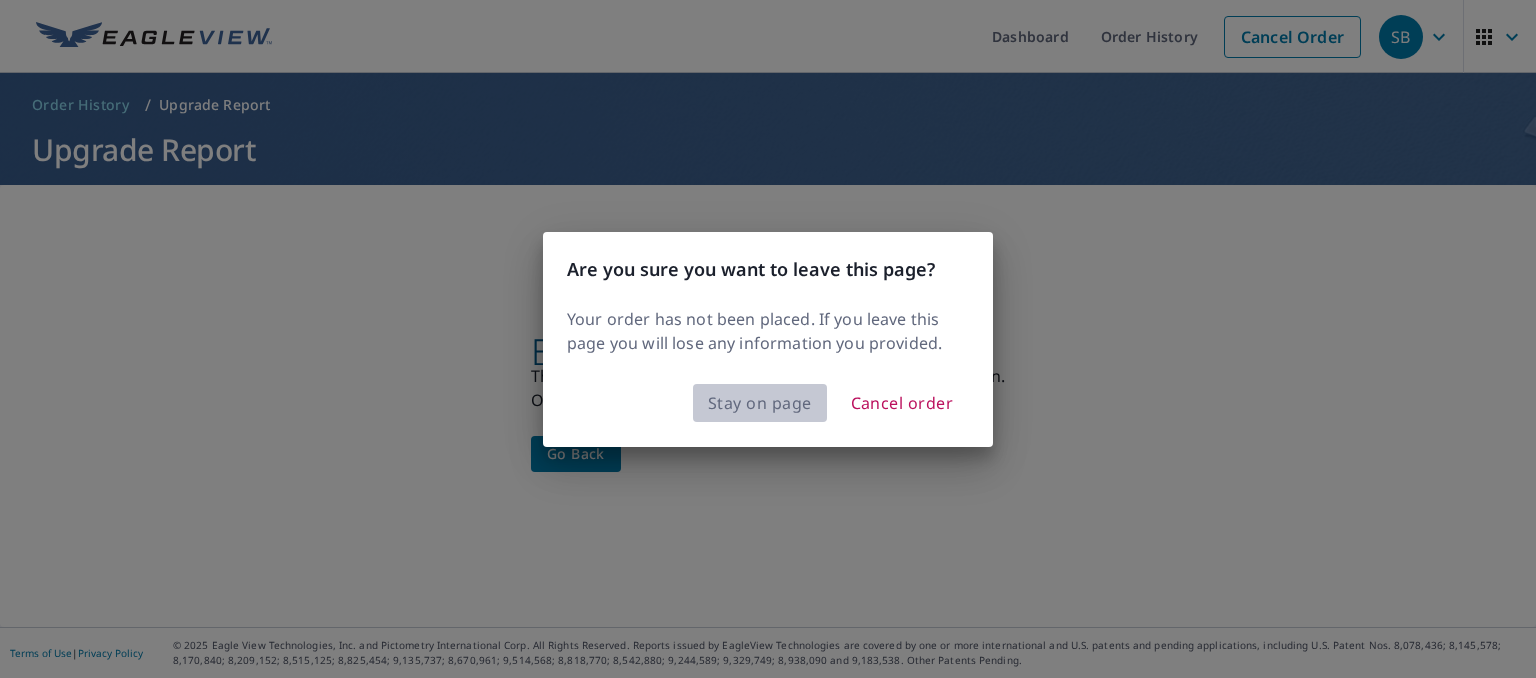 click on "Stay on page" at bounding box center (760, 403) 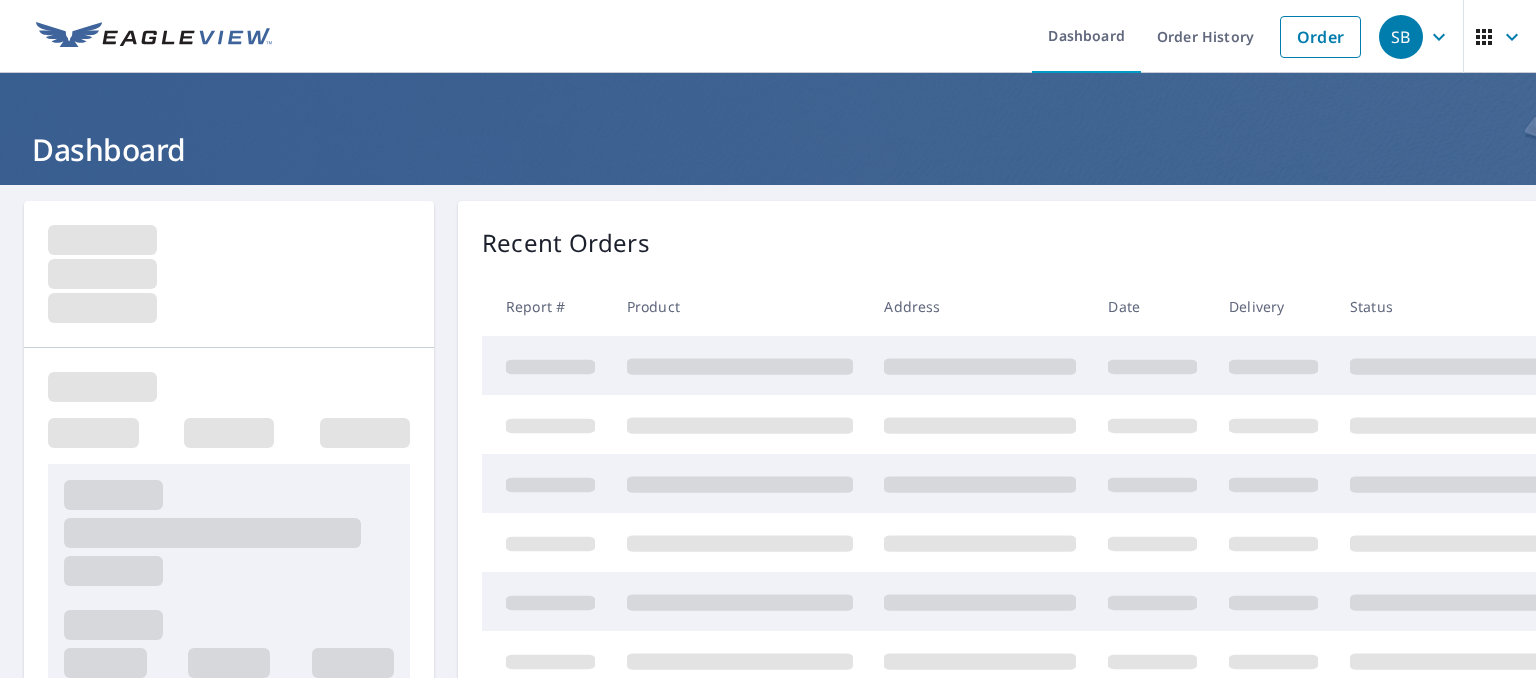 scroll, scrollTop: 0, scrollLeft: 0, axis: both 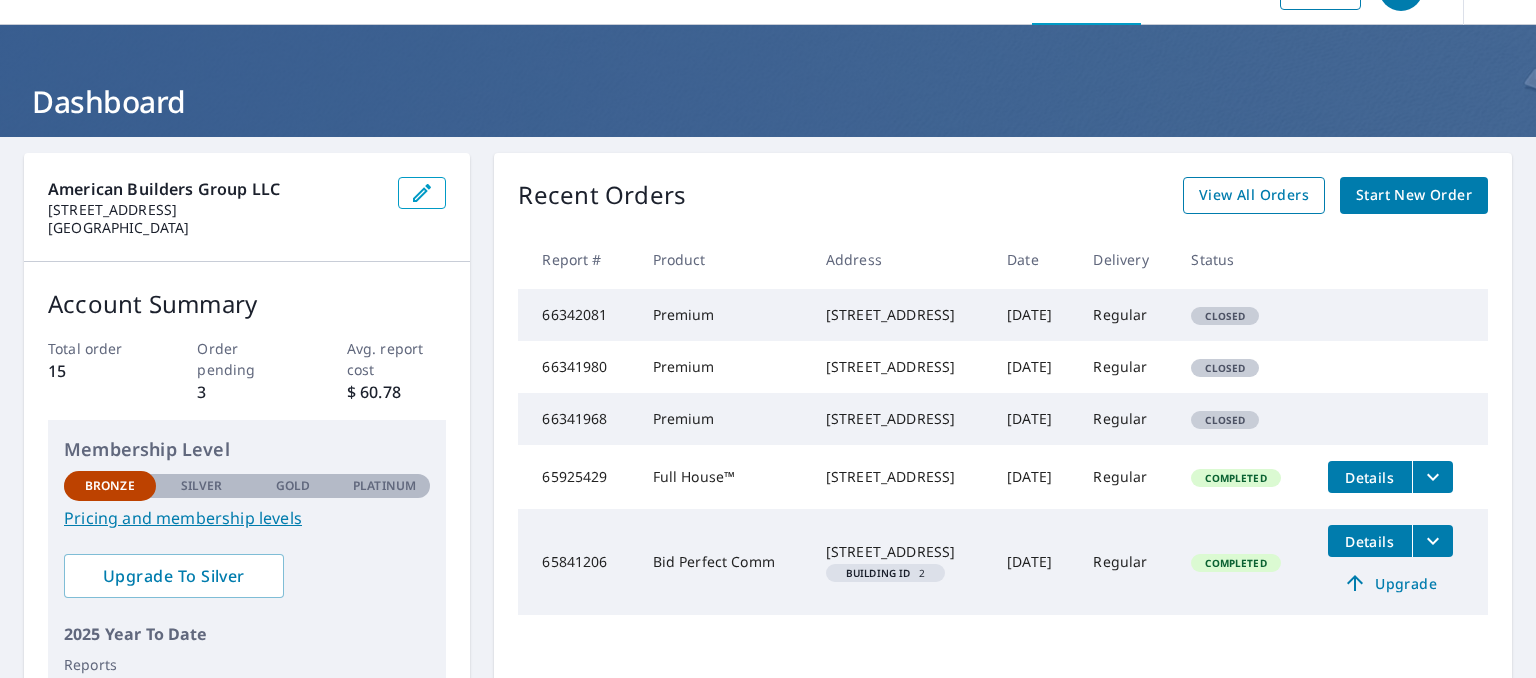 click on "View All Orders" at bounding box center [1254, 195] 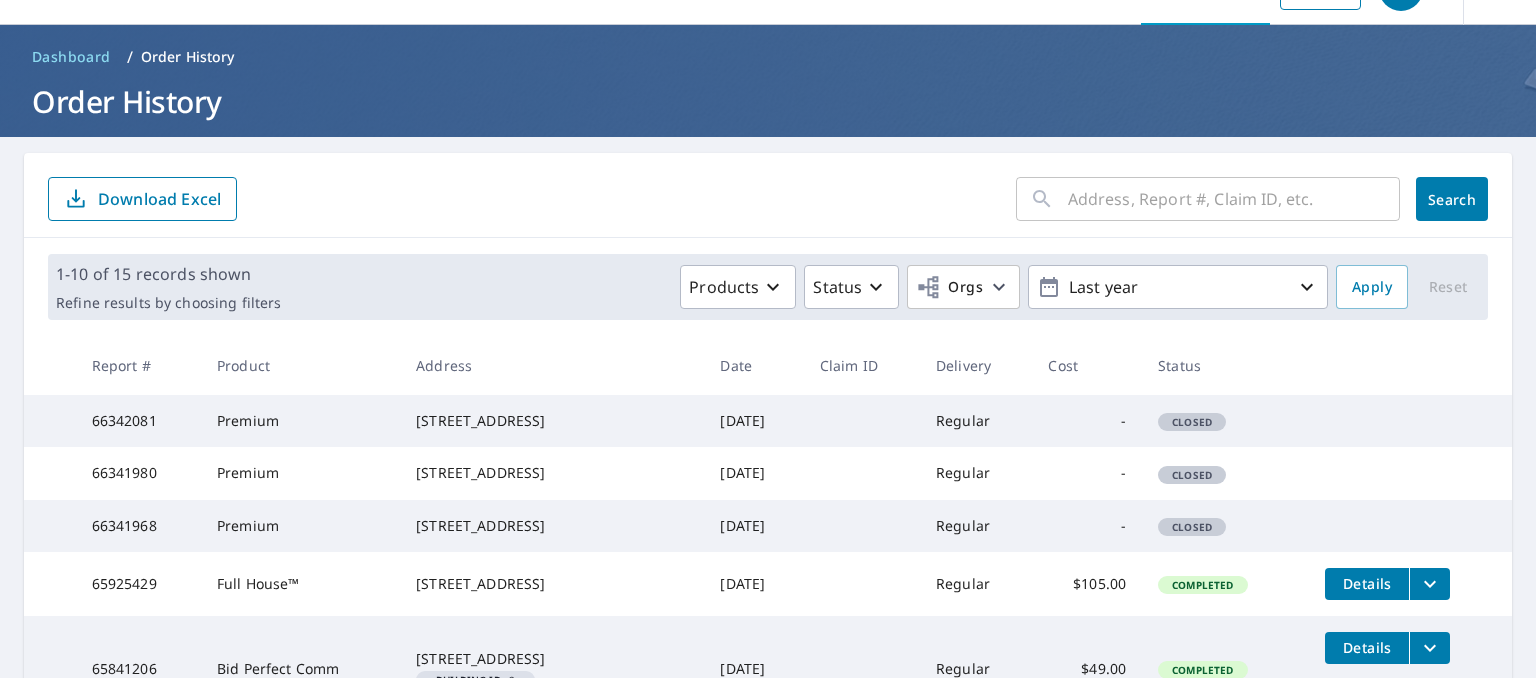 click at bounding box center (1234, 199) 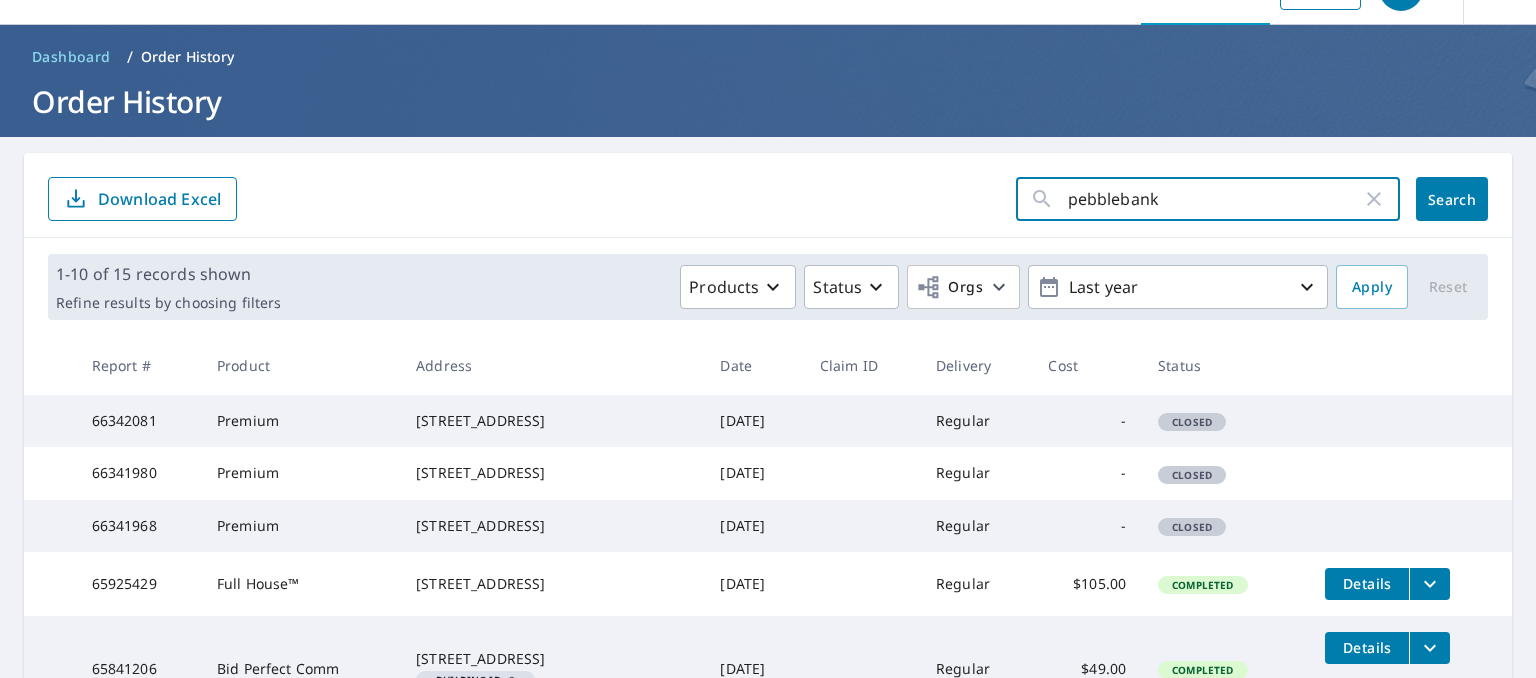 type on "pebblebank" 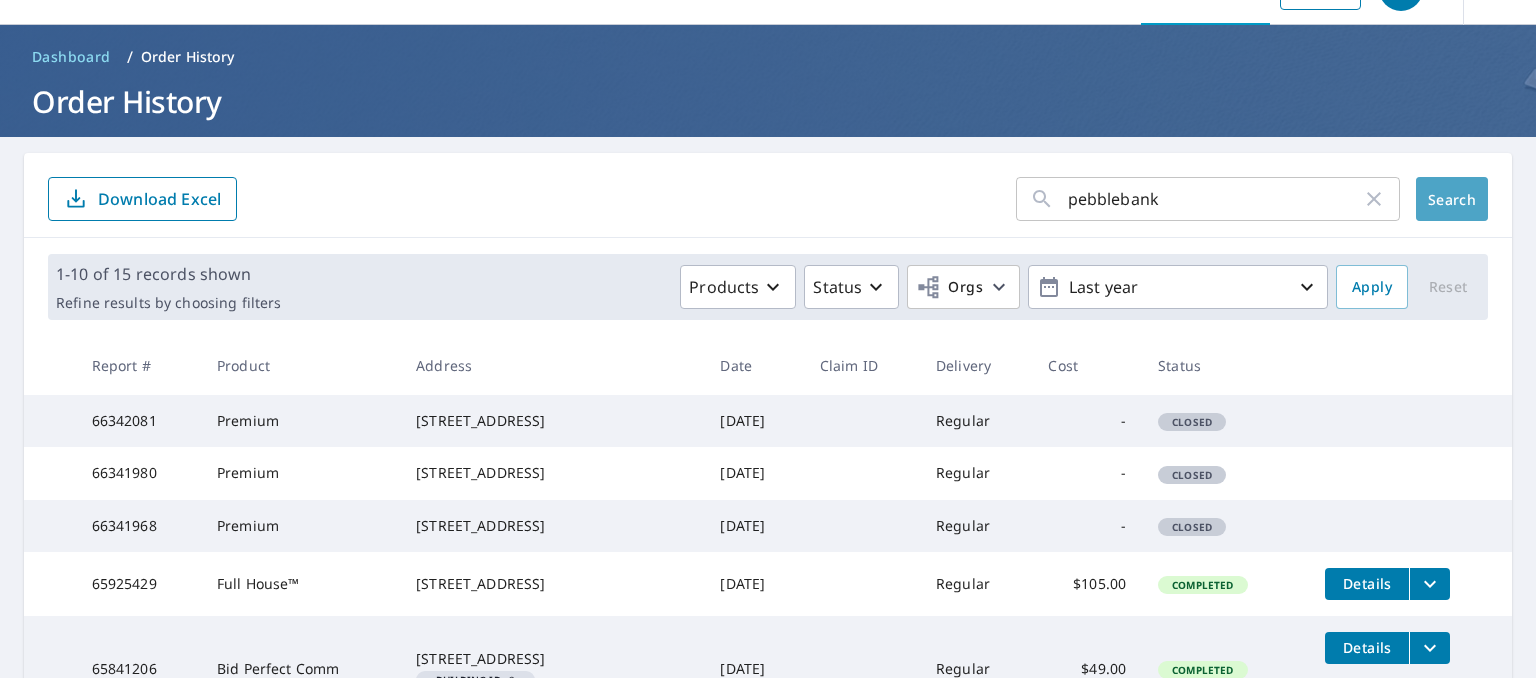 click on "Search" at bounding box center [1452, 199] 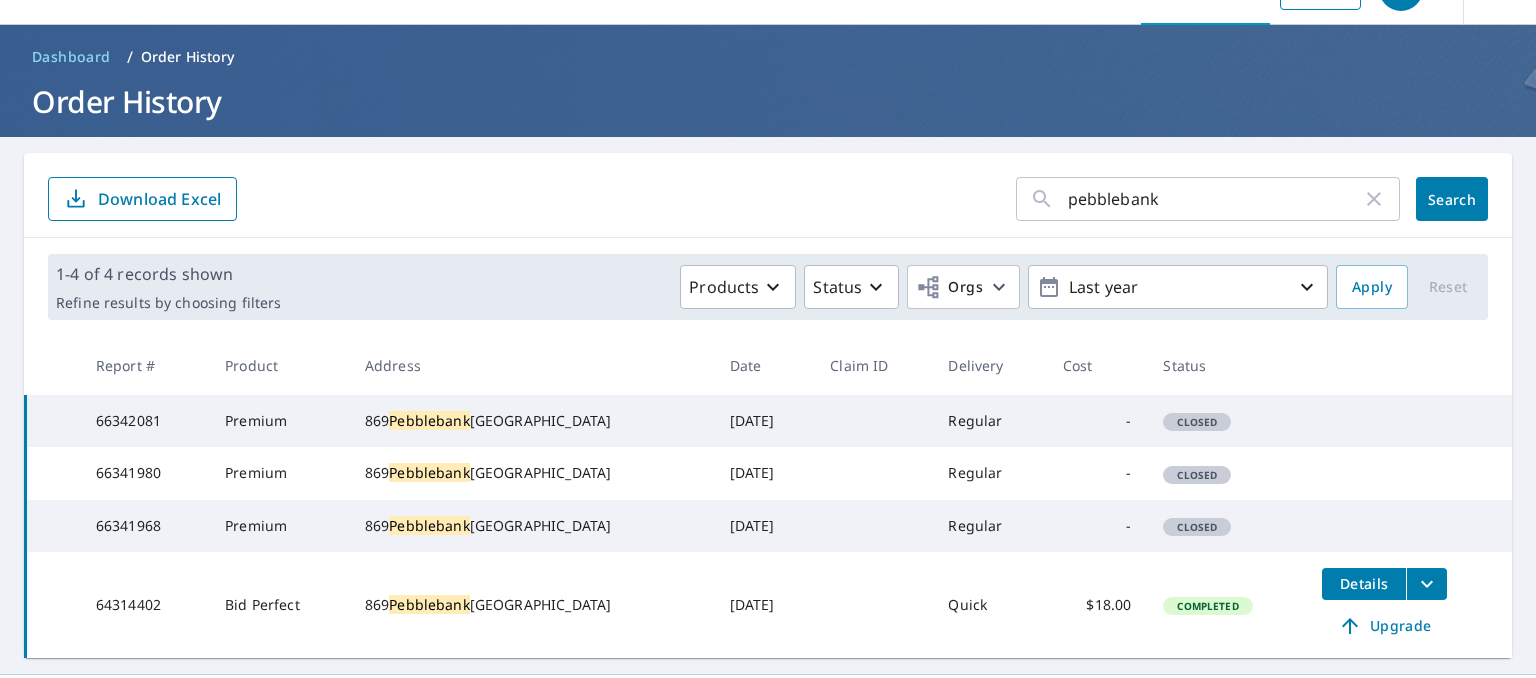 scroll, scrollTop: 154, scrollLeft: 0, axis: vertical 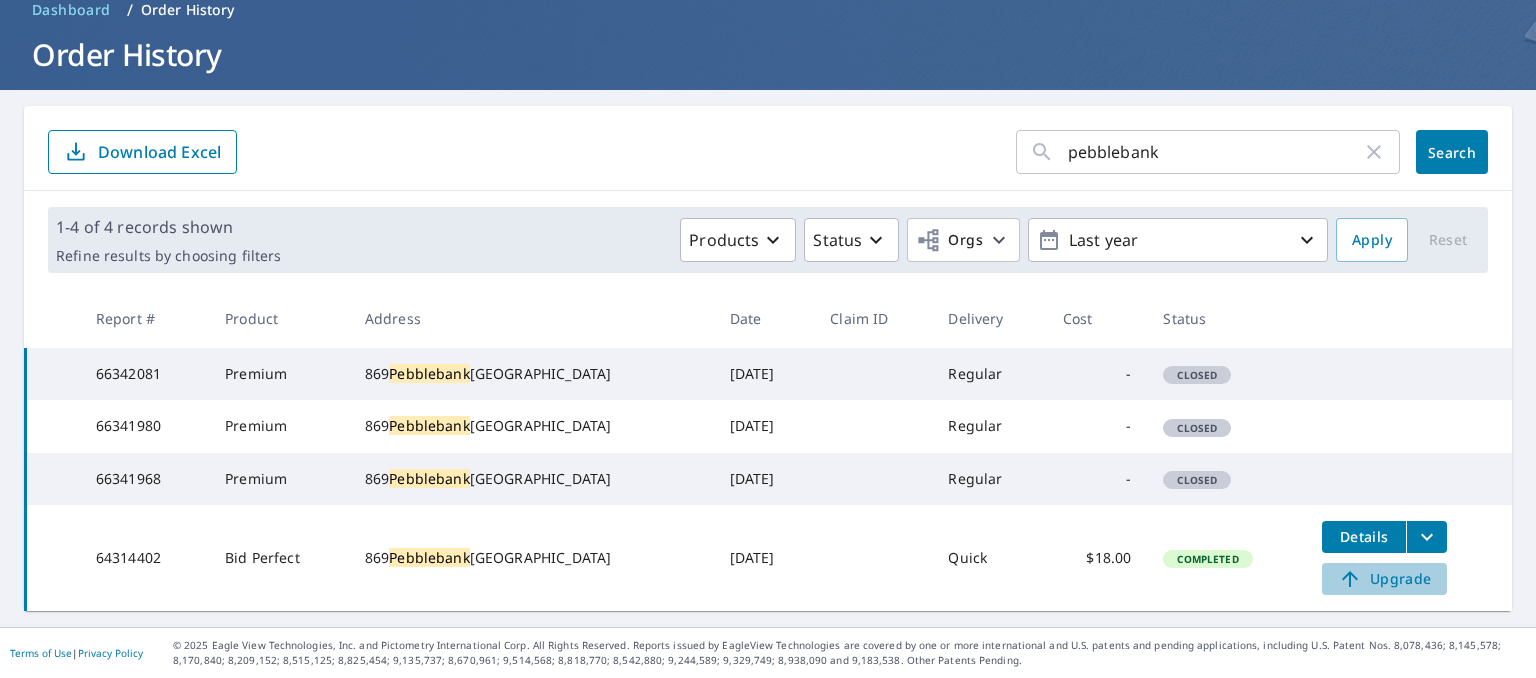 click on "Upgrade" at bounding box center [1384, 579] 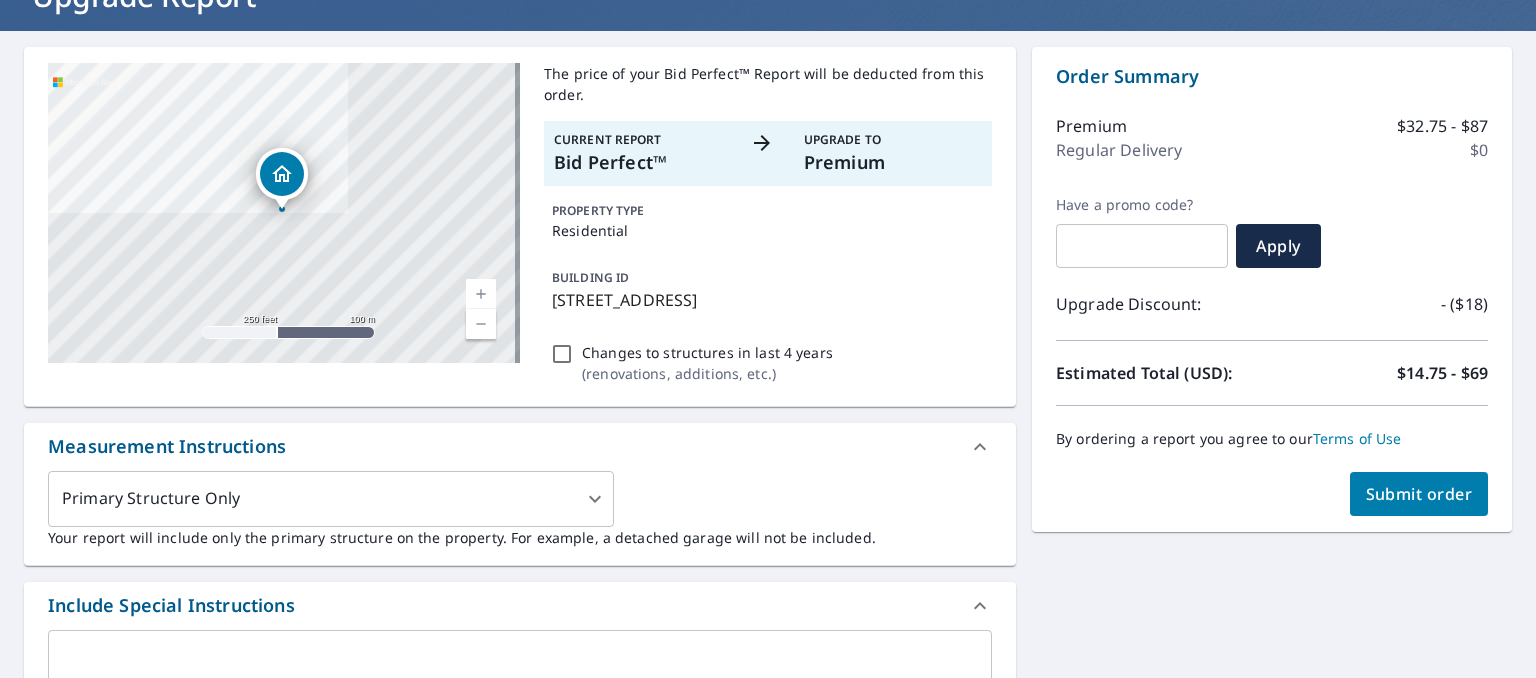 click on "Terms of Use" at bounding box center [1357, 438] 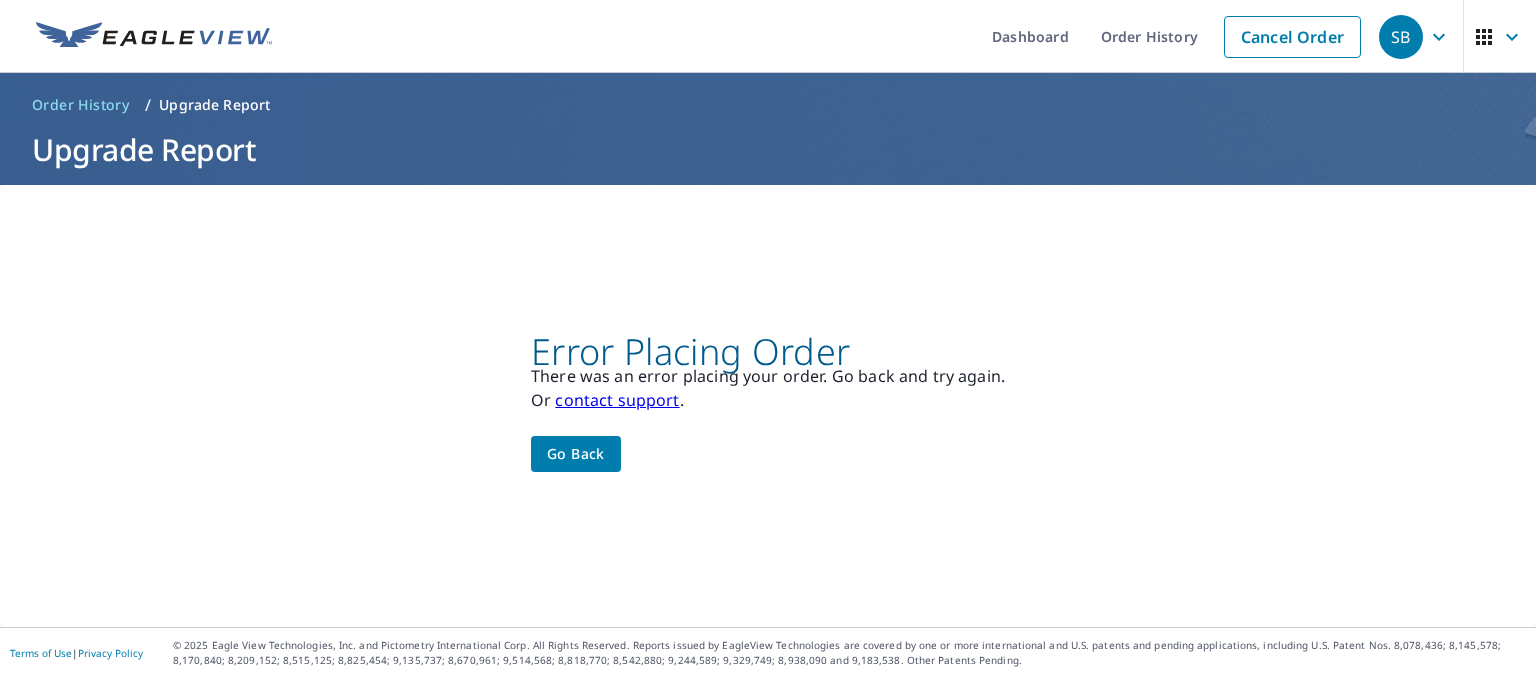 scroll, scrollTop: 0, scrollLeft: 0, axis: both 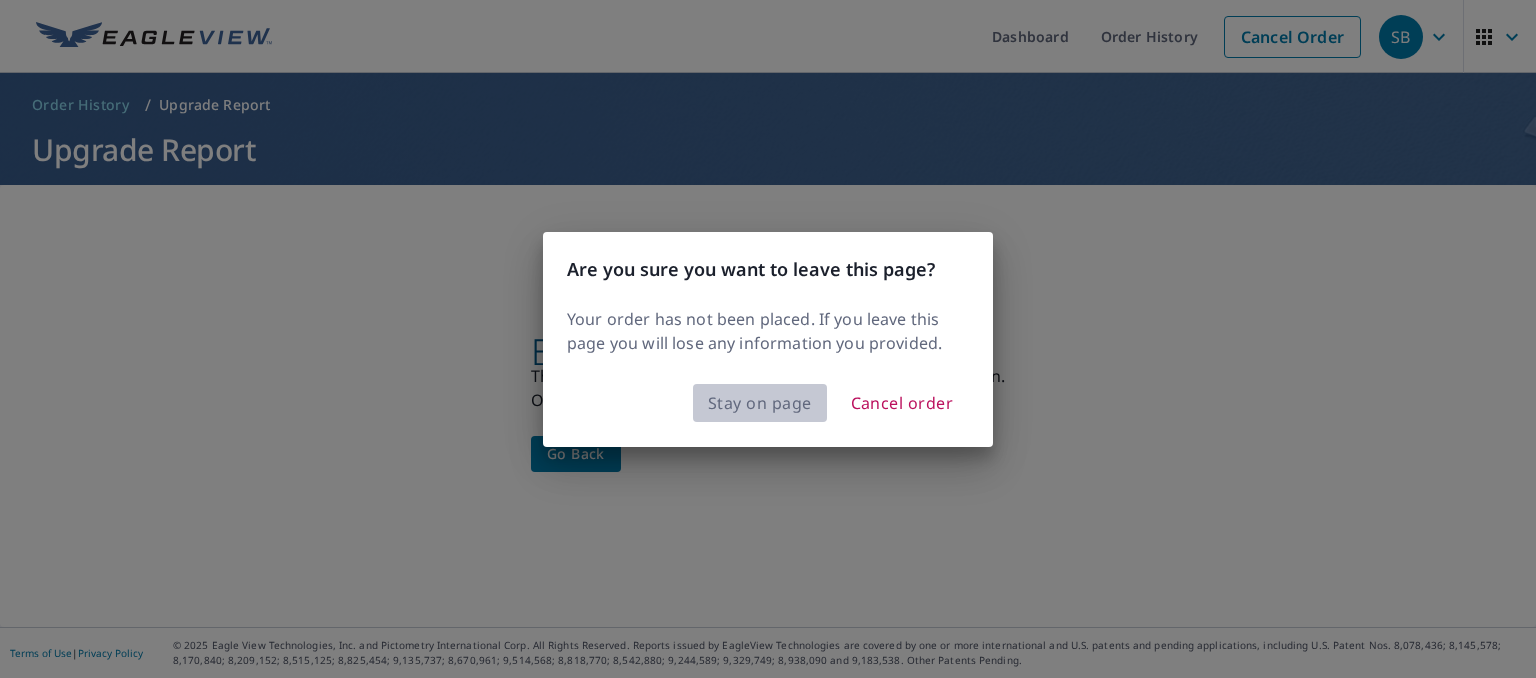 click on "Stay on page" at bounding box center [760, 403] 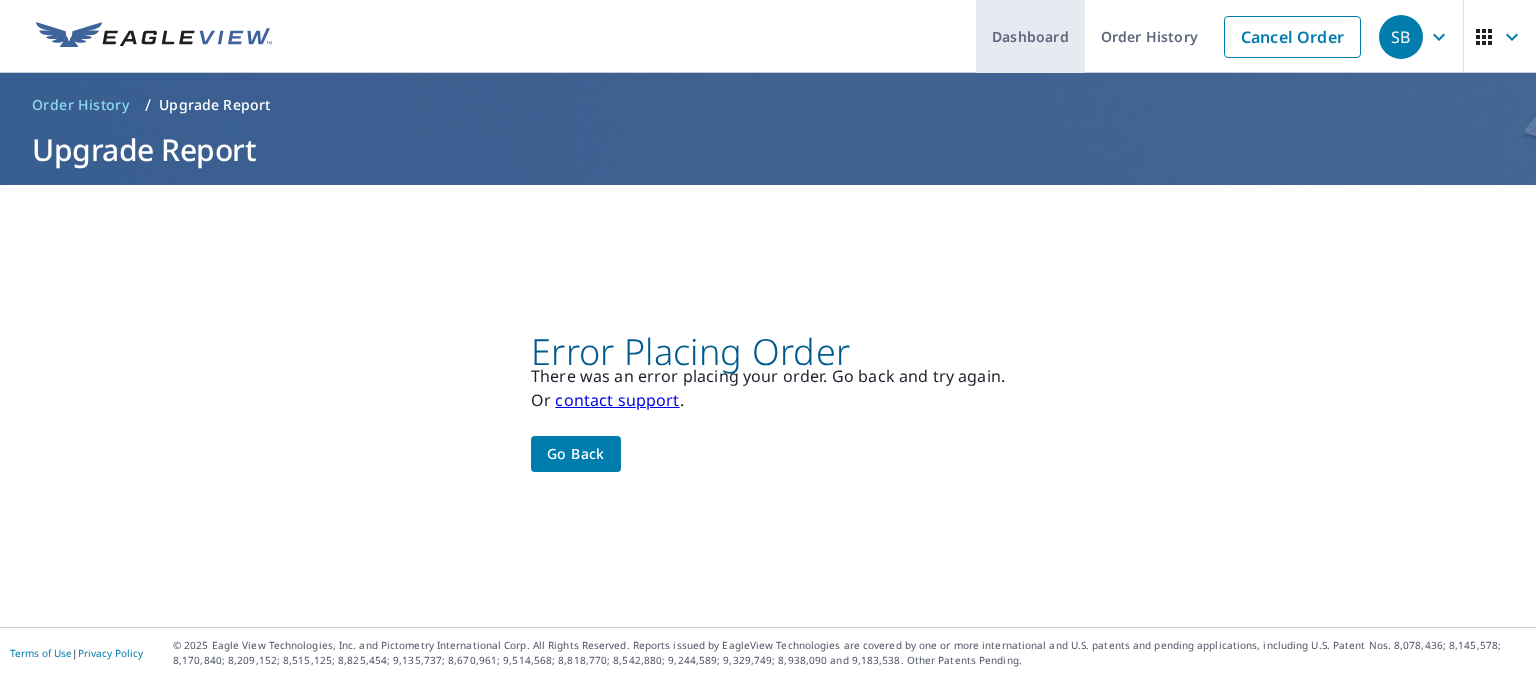 click on "Dashboard" at bounding box center (1030, 36) 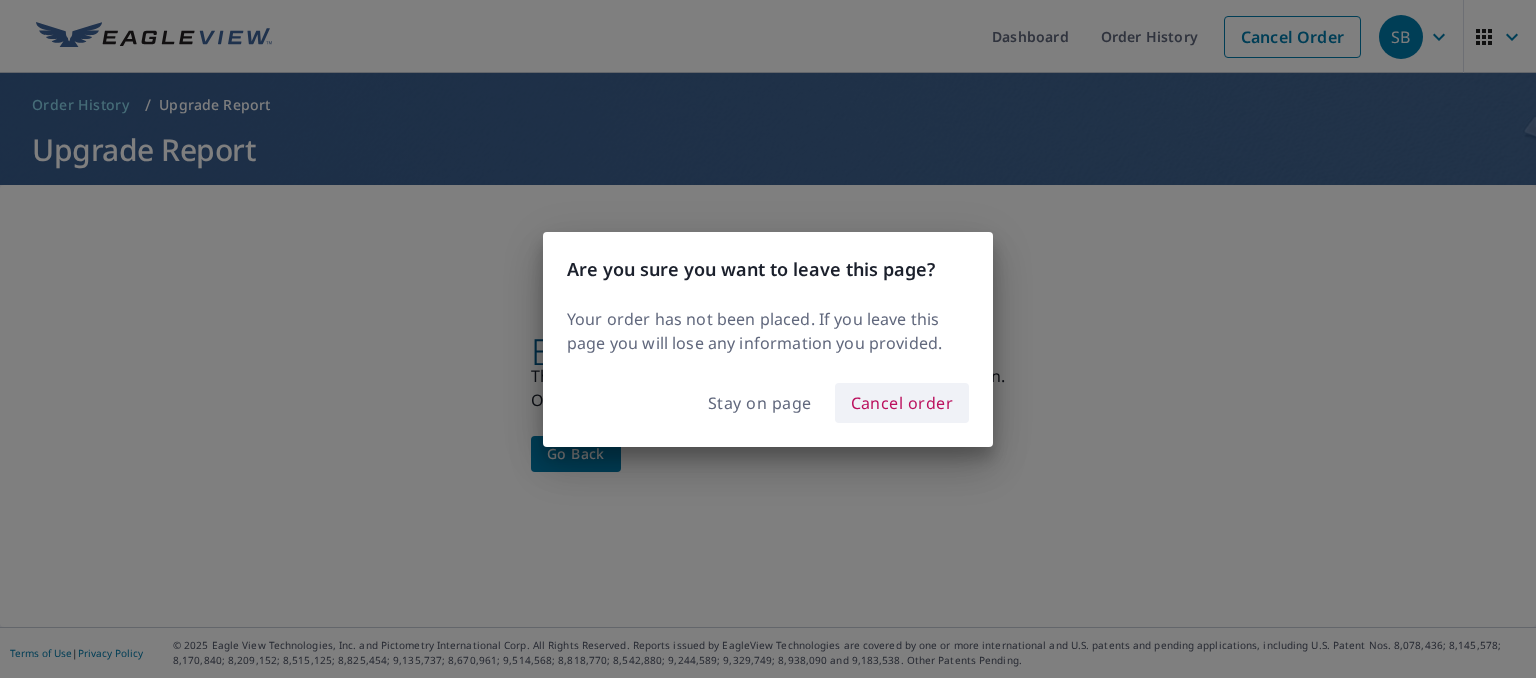 click on "Cancel order" at bounding box center (902, 403) 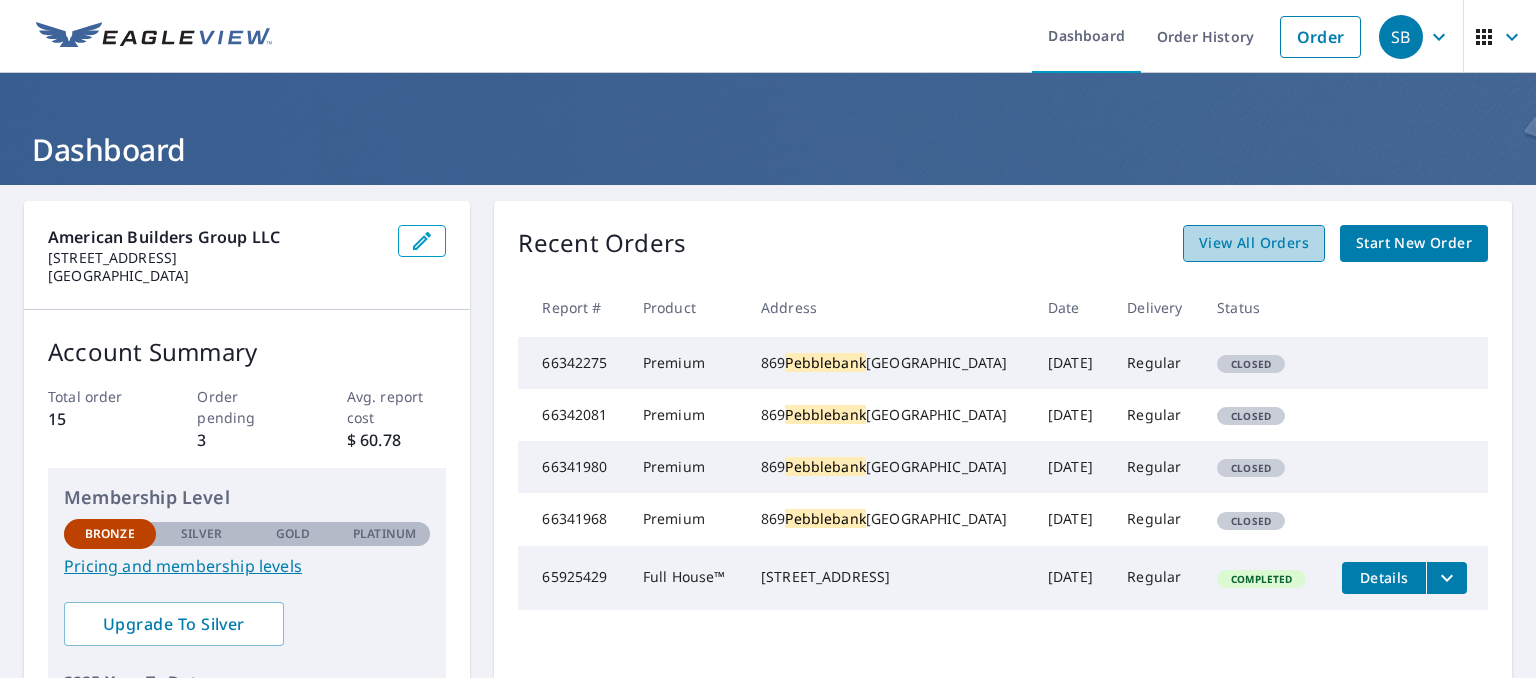 click on "View All Orders" at bounding box center [1254, 243] 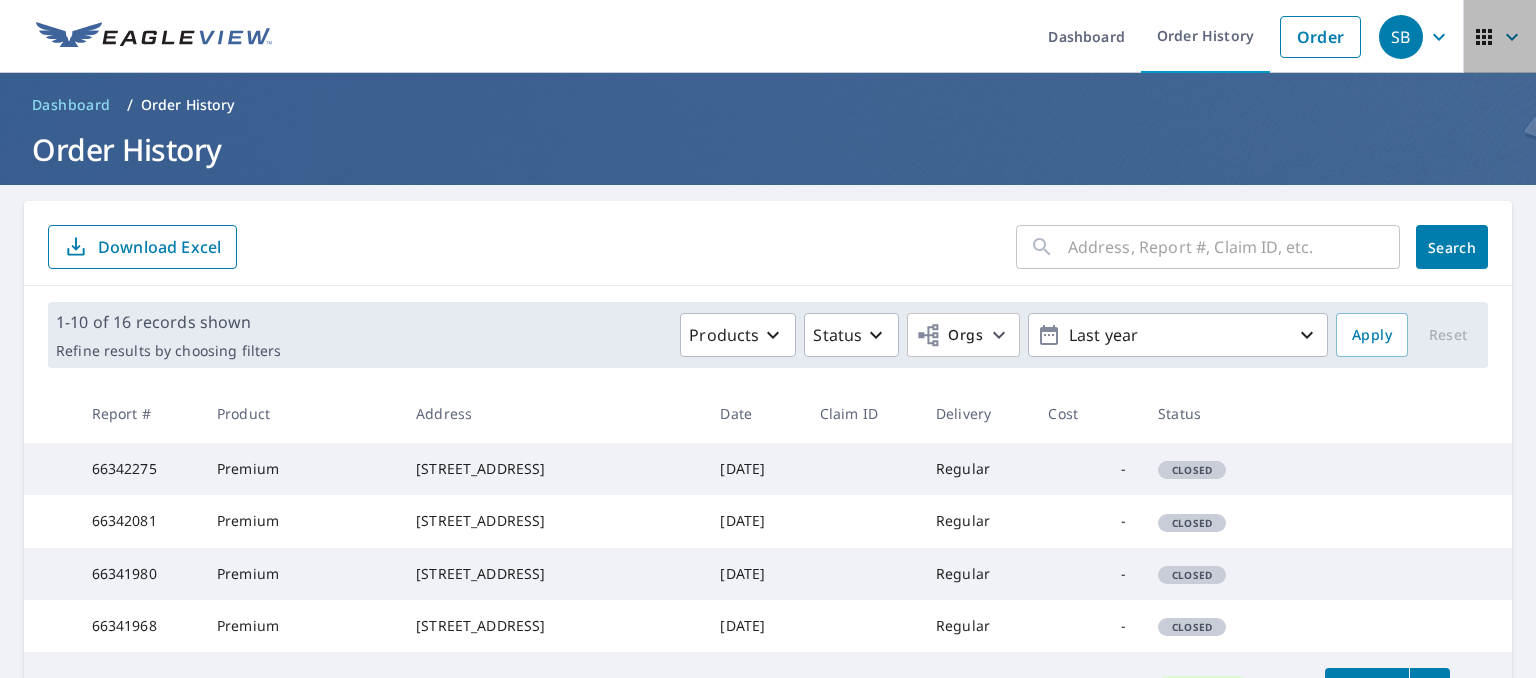 click at bounding box center [1500, 37] 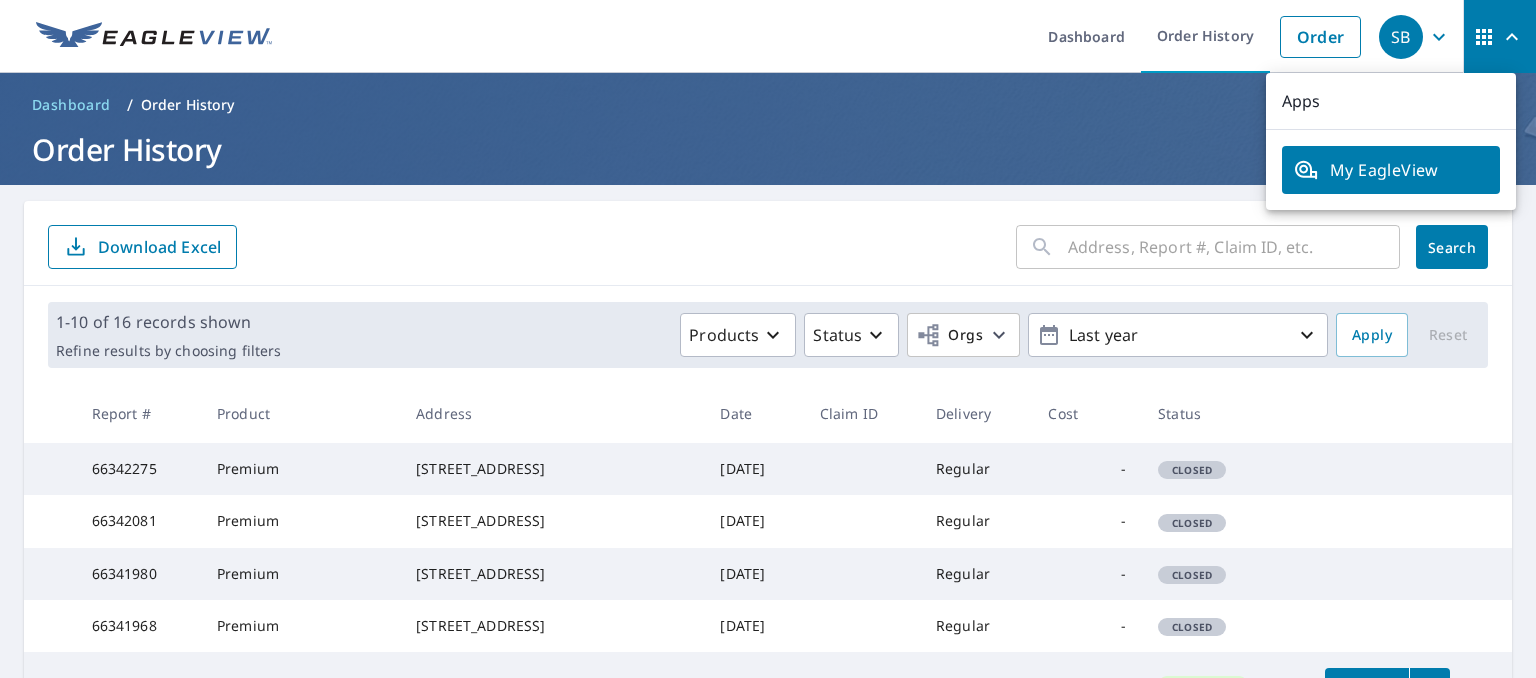 click on "SB" at bounding box center [1401, 37] 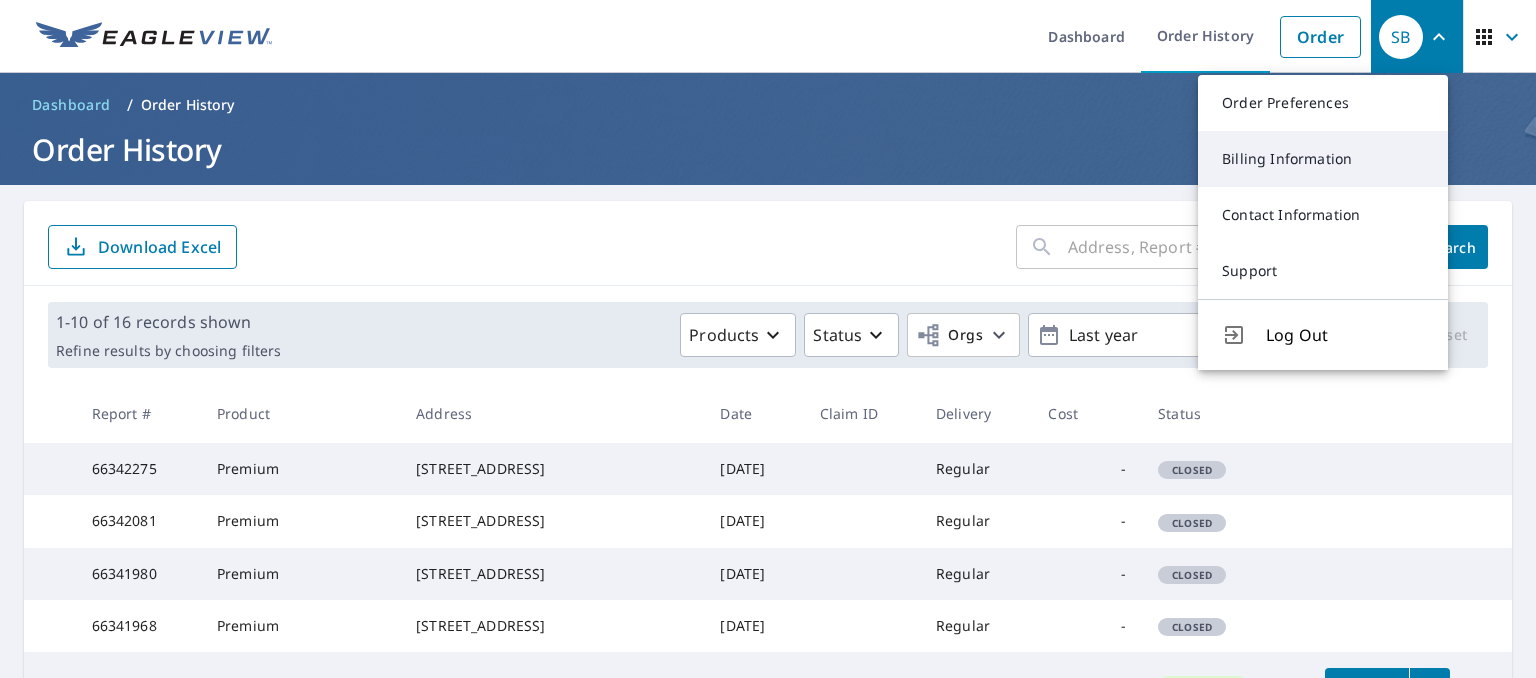 click on "Billing Information" at bounding box center (1323, 159) 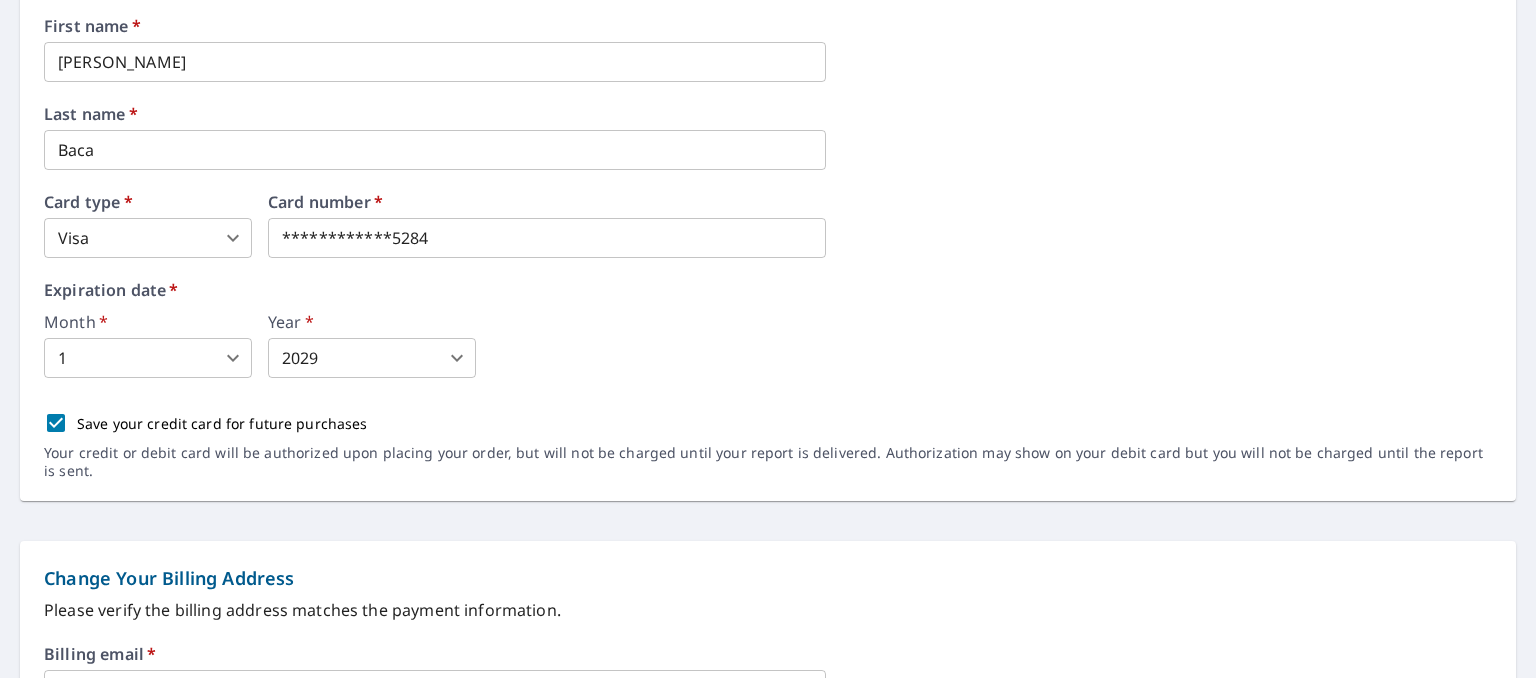 scroll, scrollTop: 300, scrollLeft: 0, axis: vertical 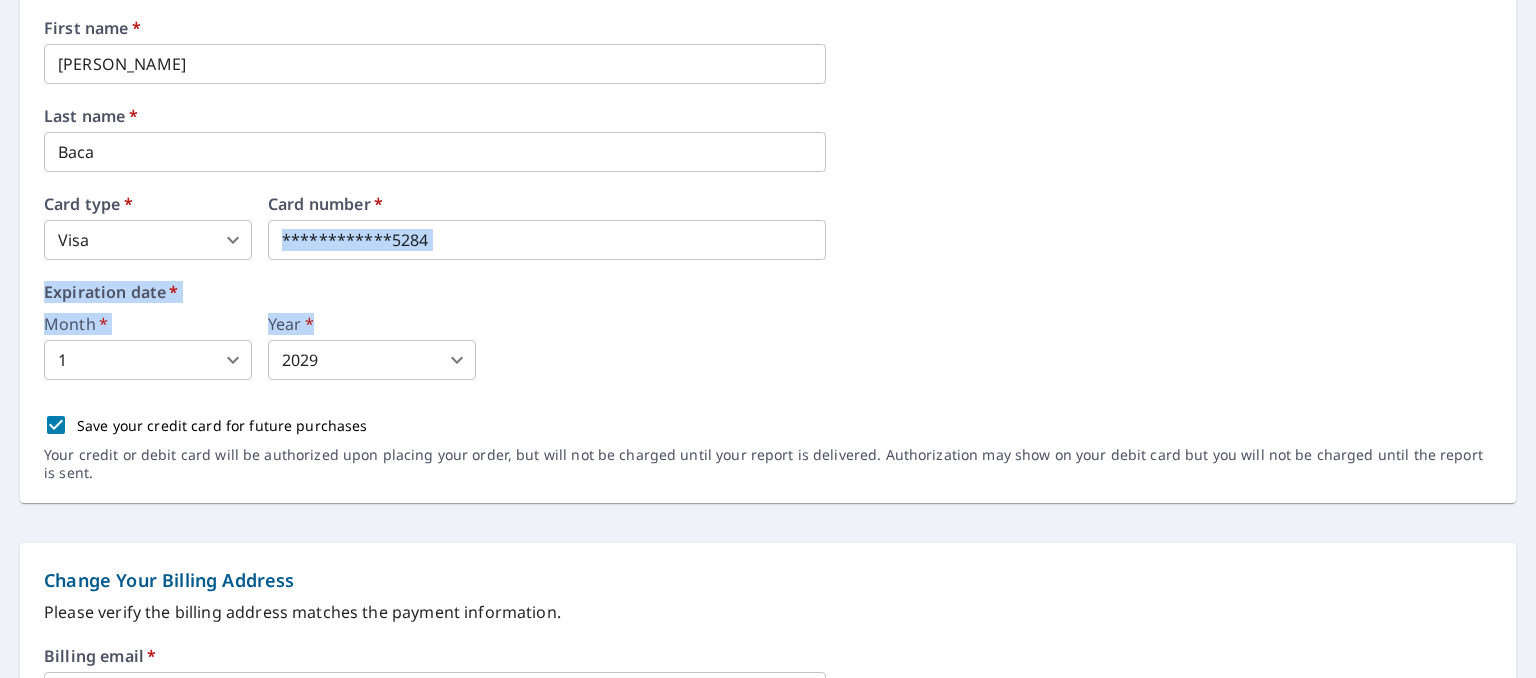 drag, startPoint x: 1508, startPoint y: 322, endPoint x: 1503, endPoint y: 211, distance: 111.11256 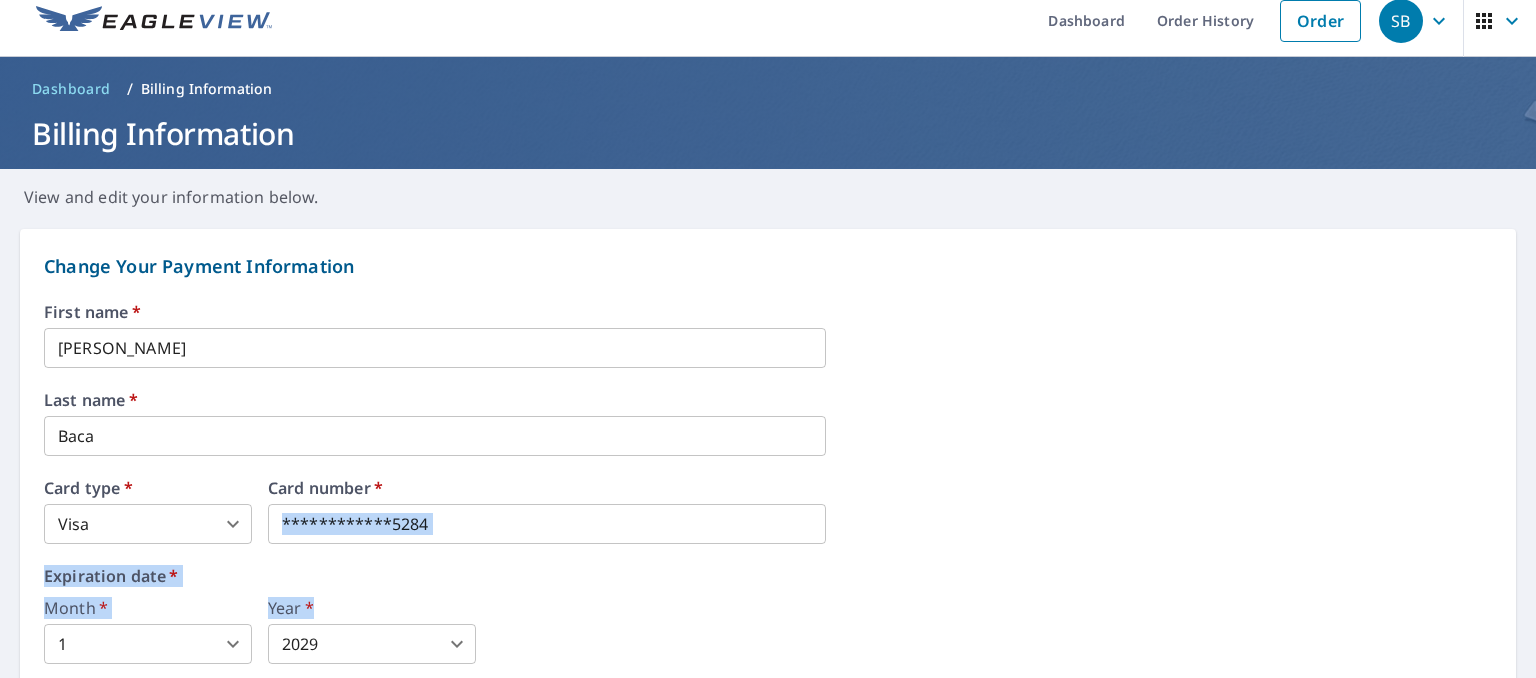 scroll, scrollTop: 12, scrollLeft: 0, axis: vertical 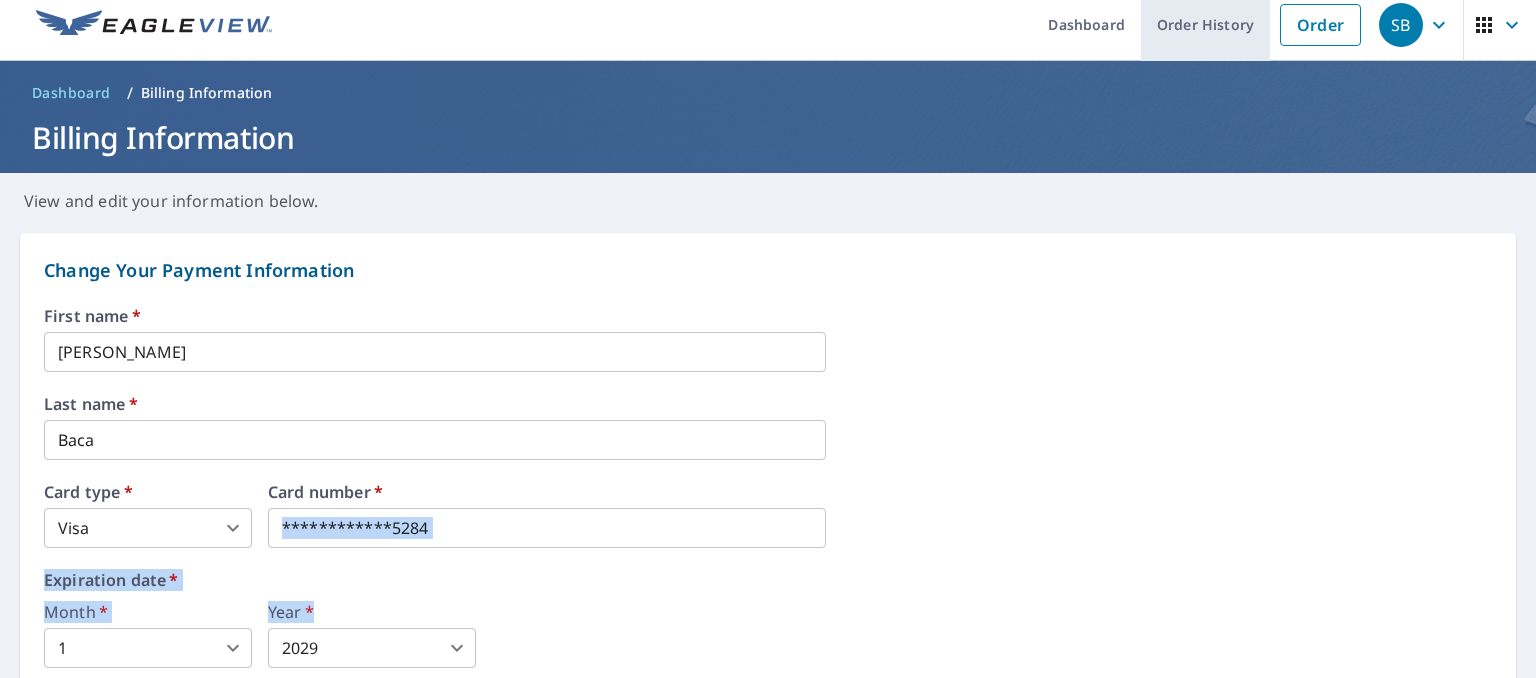 click on "Order History" at bounding box center (1205, 24) 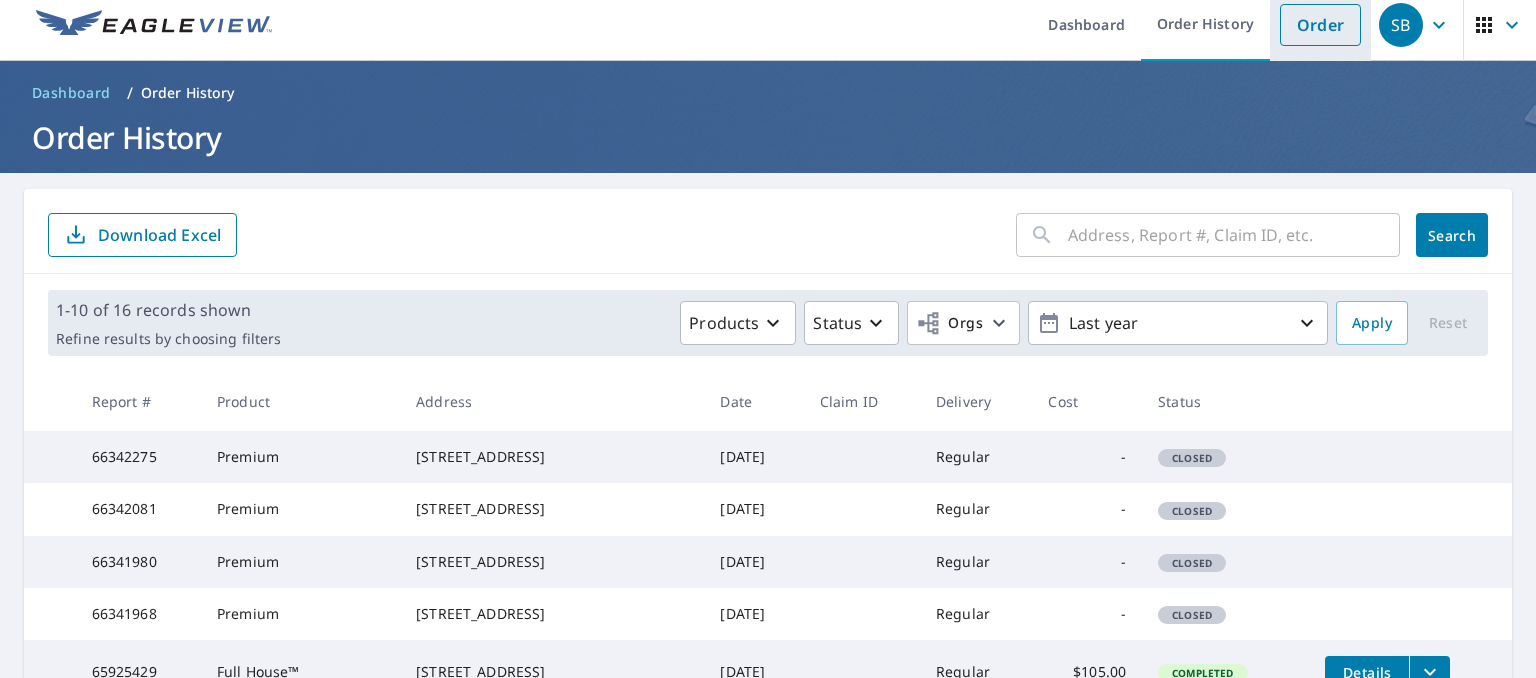click on "Order" at bounding box center [1320, 25] 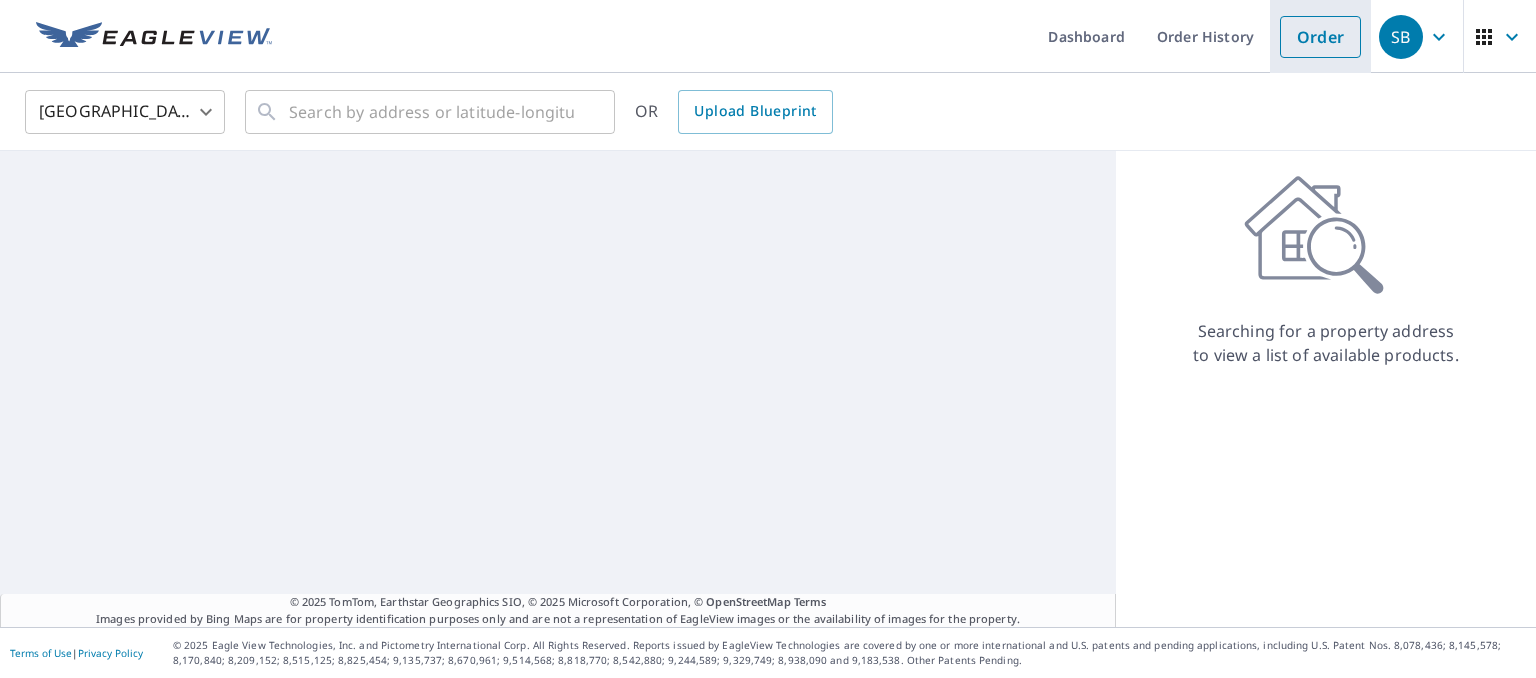 scroll, scrollTop: 0, scrollLeft: 0, axis: both 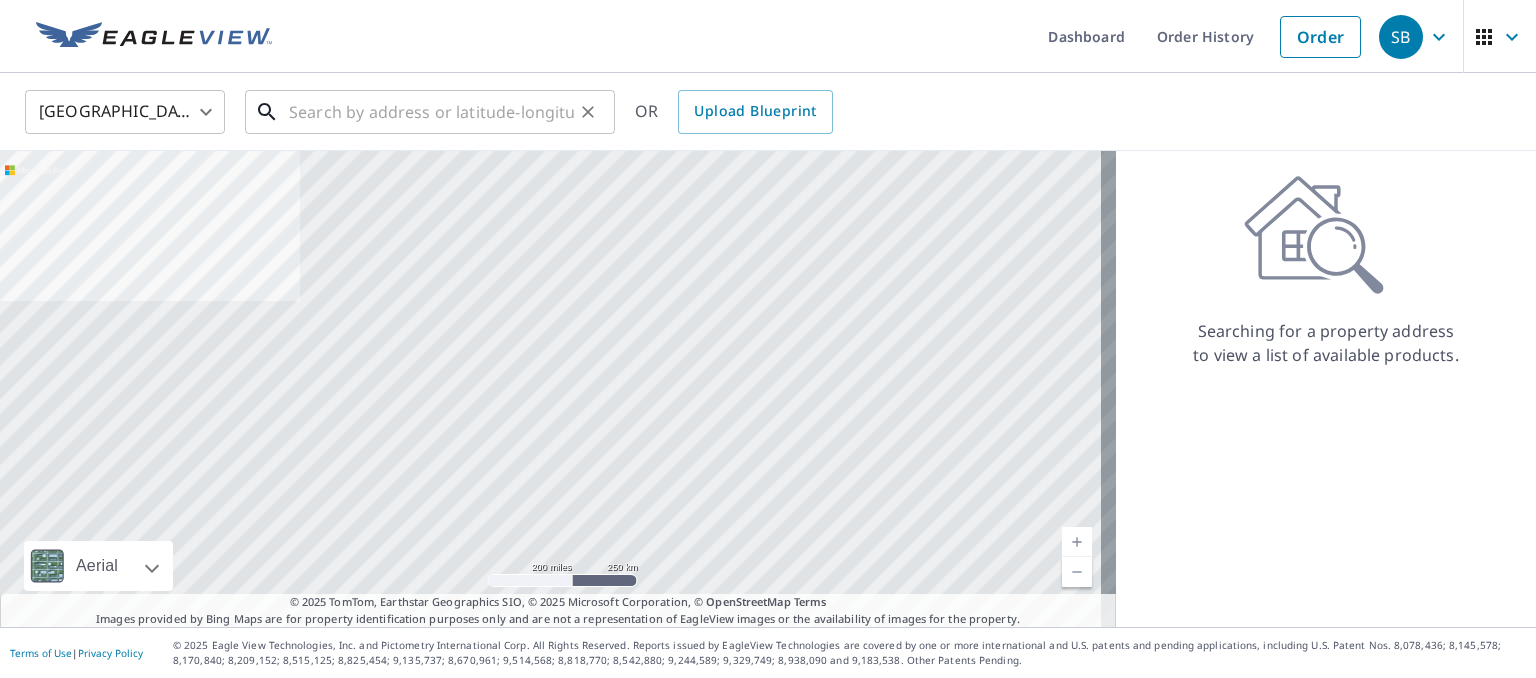 click at bounding box center (431, 112) 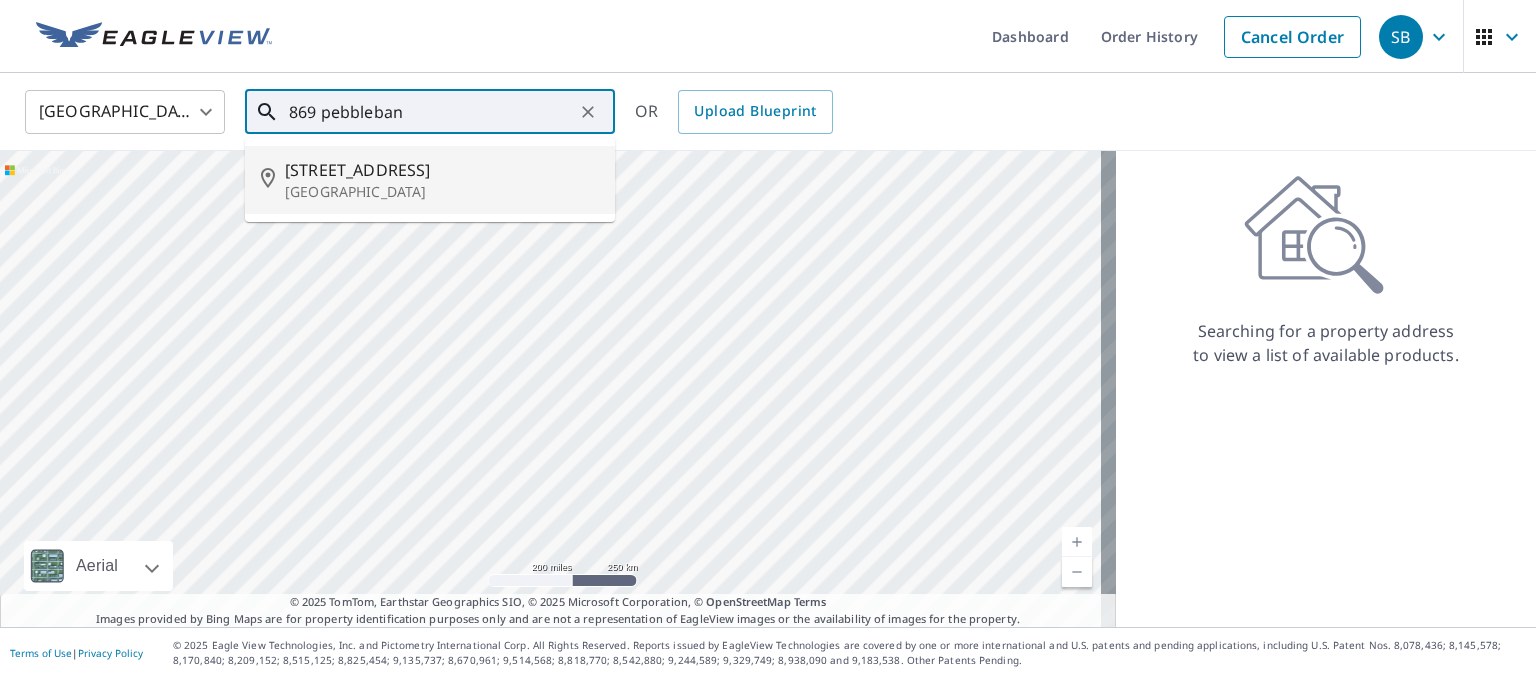click on "[GEOGRAPHIC_DATA]" at bounding box center [442, 192] 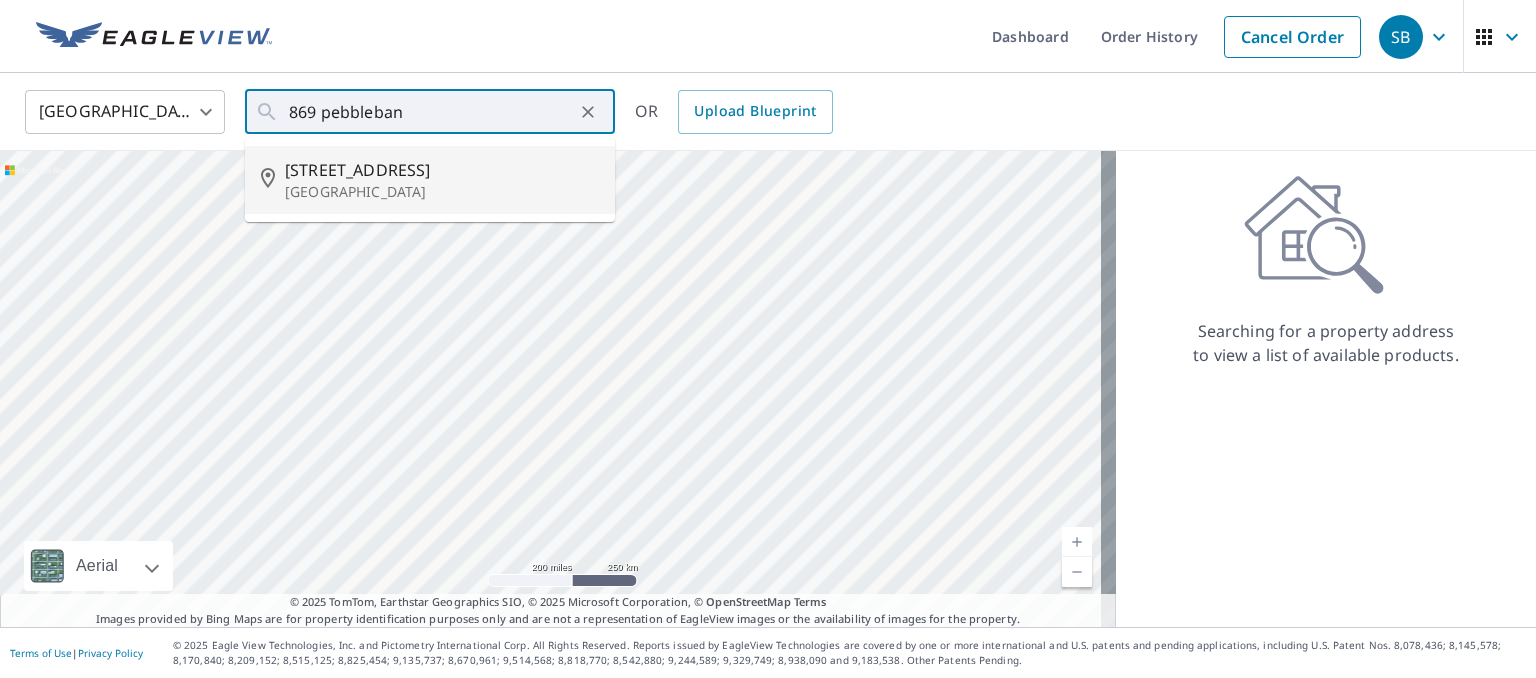 type on "[STREET_ADDRESS]" 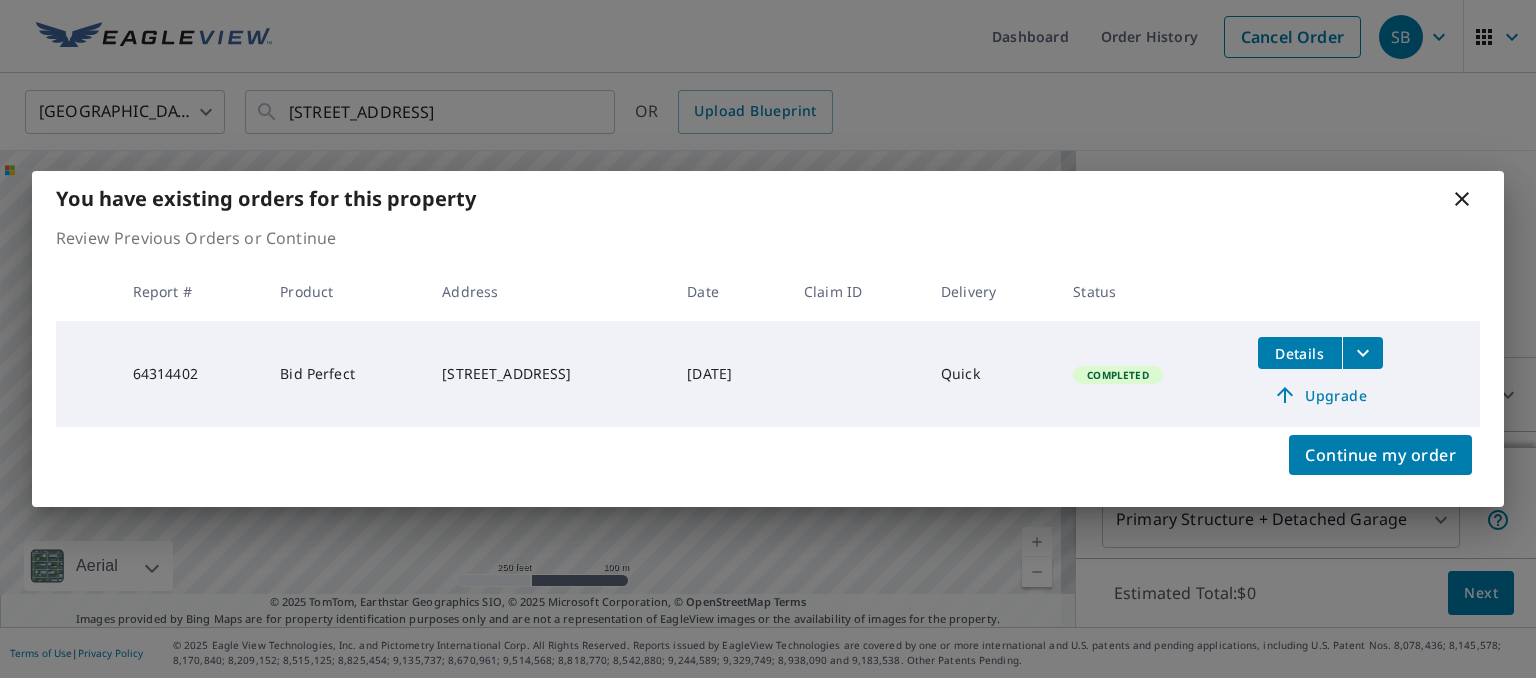 click 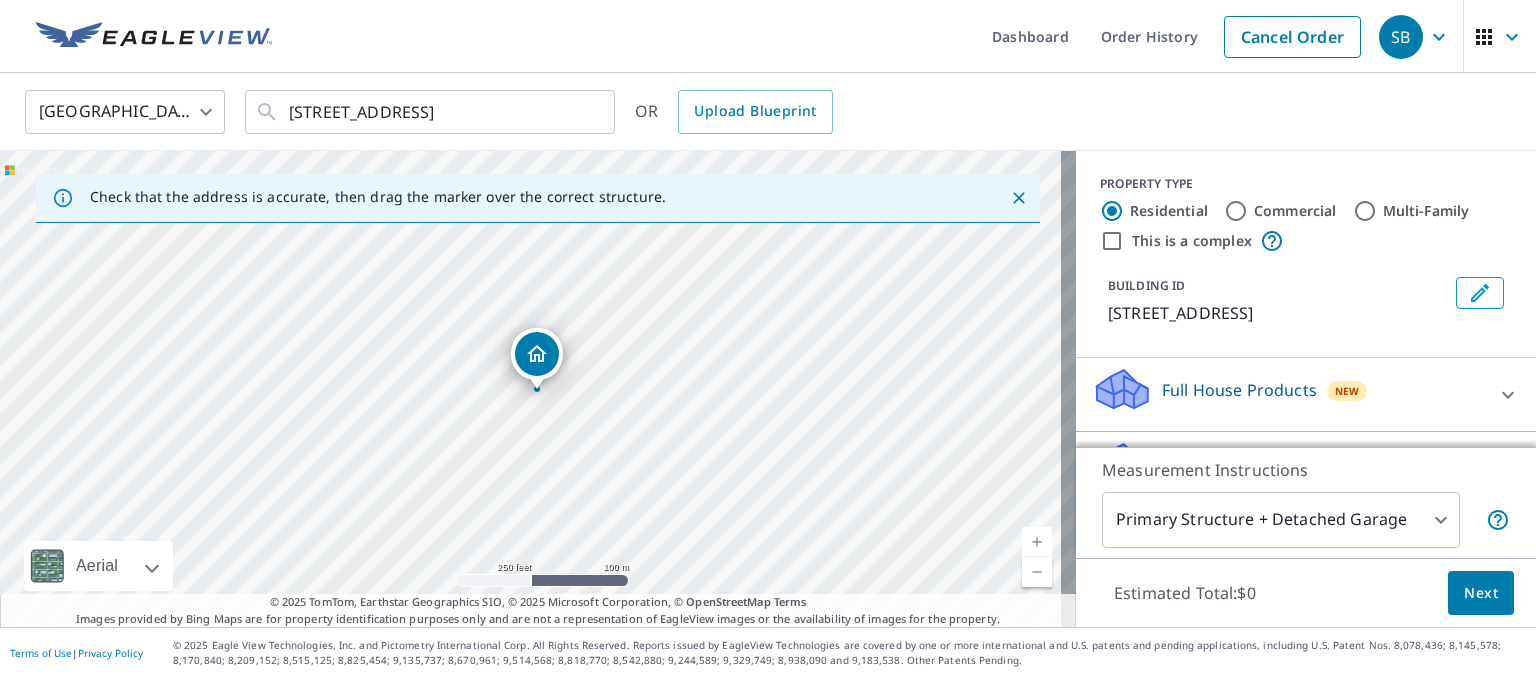 drag, startPoint x: 1043, startPoint y: 469, endPoint x: 1212, endPoint y: 486, distance: 169.85287 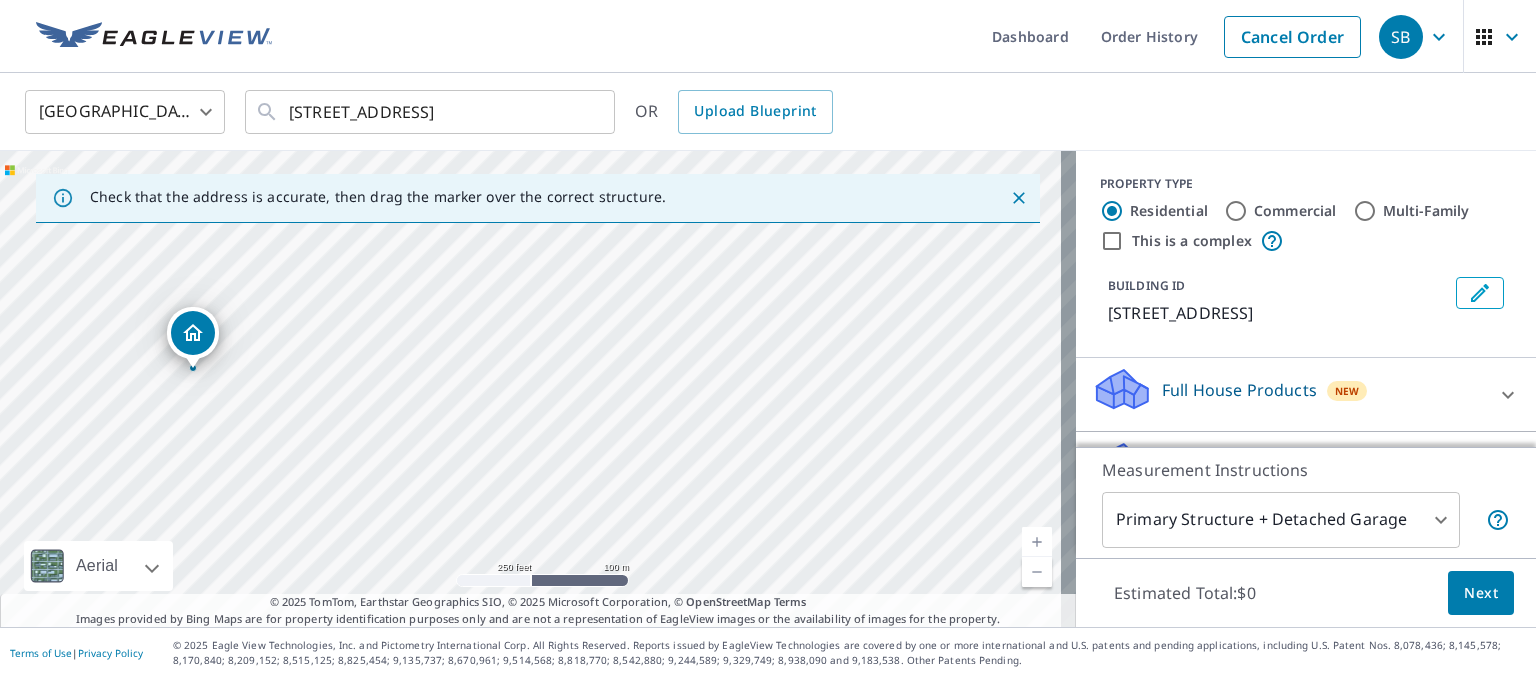 click on "[STREET_ADDRESS]" at bounding box center [538, 389] 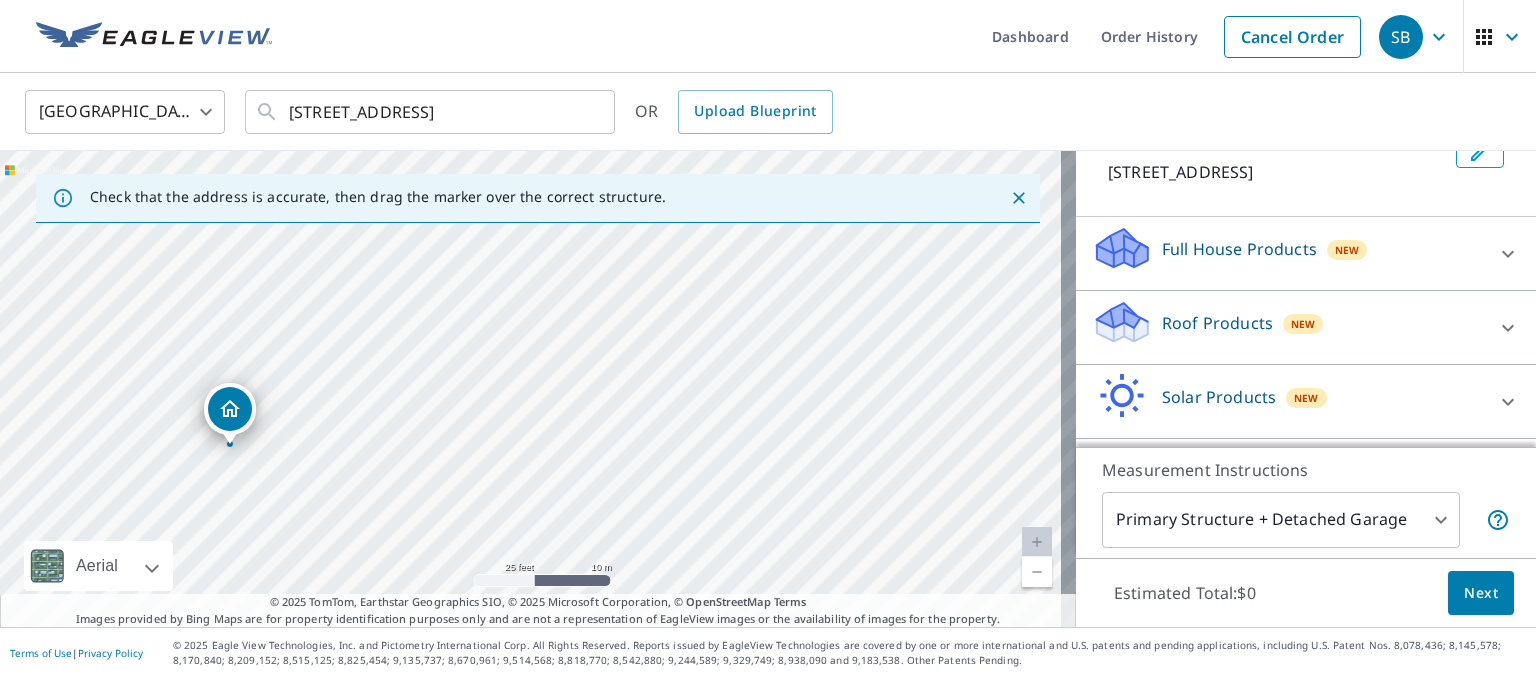 scroll, scrollTop: 160, scrollLeft: 0, axis: vertical 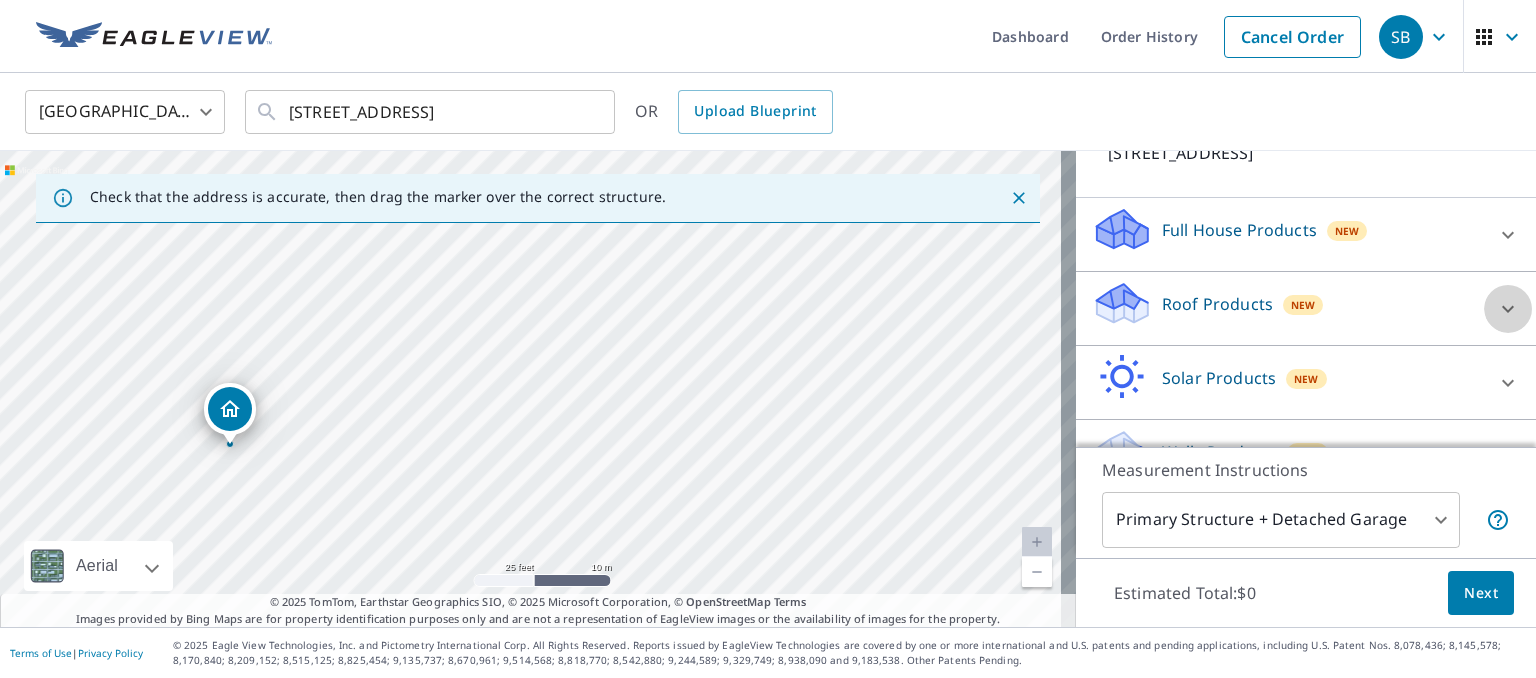 click 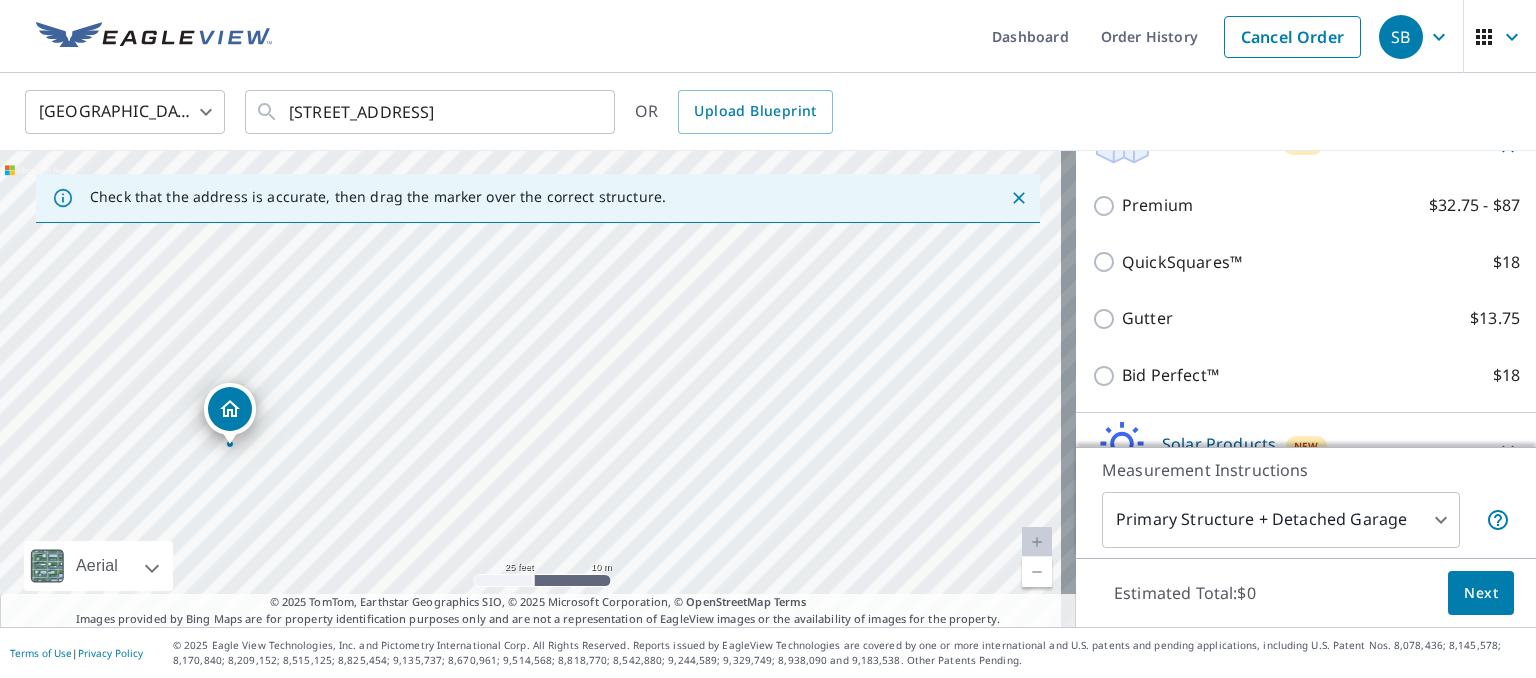 scroll, scrollTop: 360, scrollLeft: 0, axis: vertical 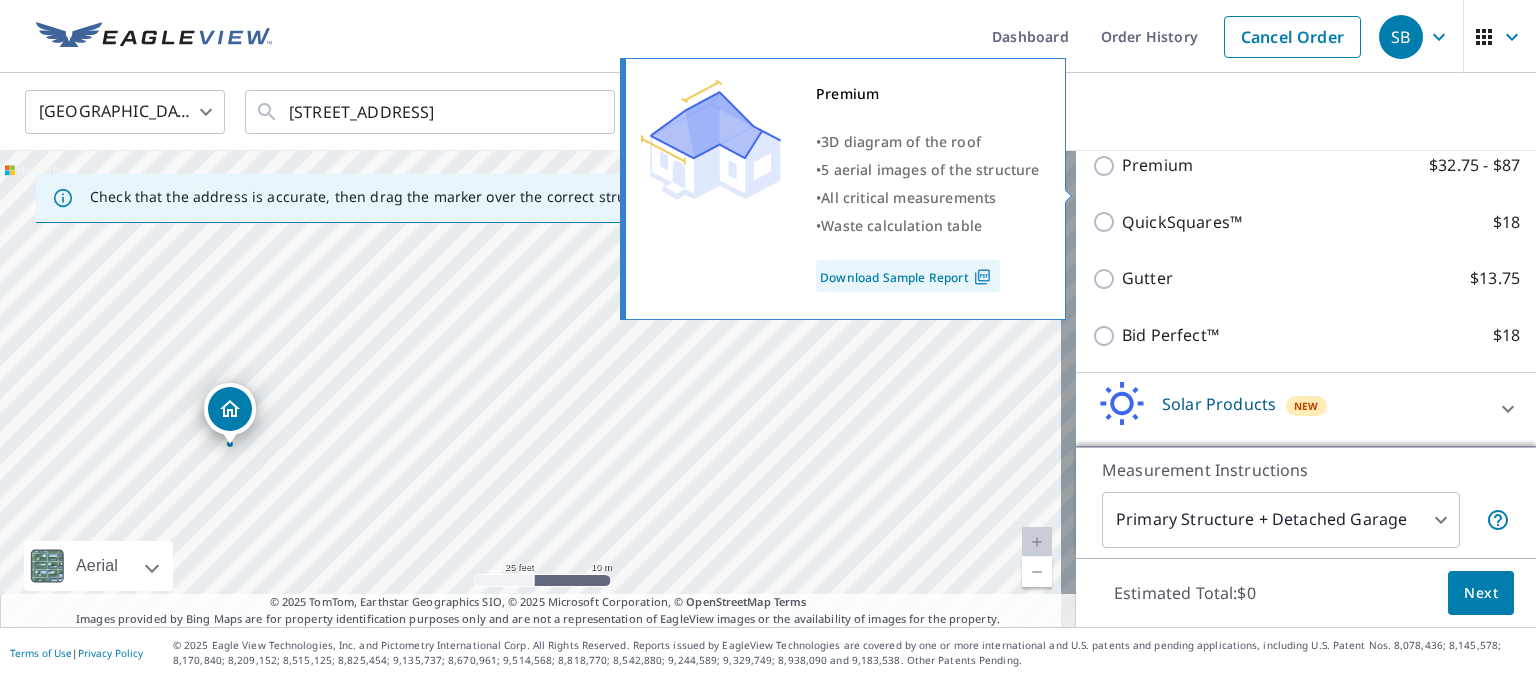 click on "Premium $32.75 - $87" at bounding box center (1107, 166) 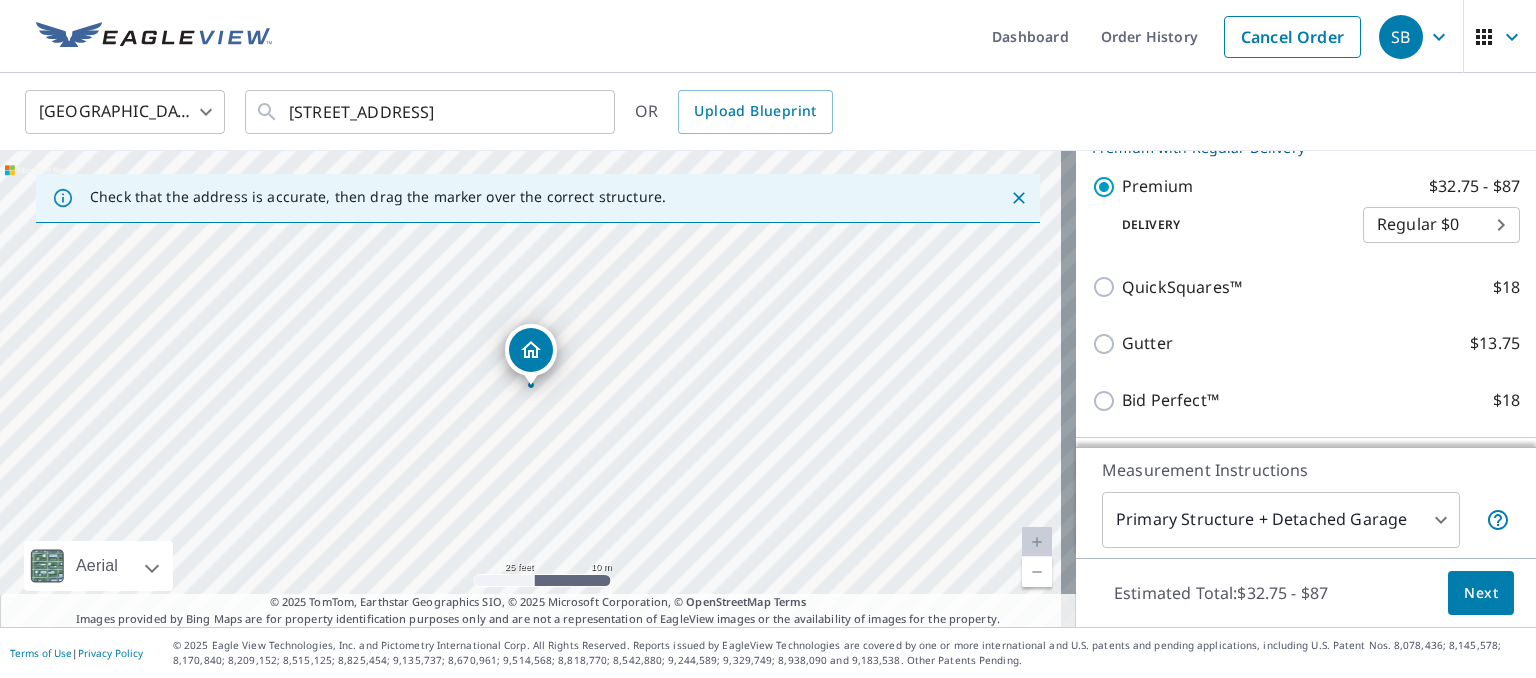 click on "SB SB
Dashboard Order History Cancel Order SB United States US ​ 869 Pebblebank Ln League City, TX 77573 ​ OR Upload Blueprint Check that the address is accurate, then drag the marker over the correct structure. 869 Pebblebank Ln League City, TX 77573 Aerial Road A standard road map Aerial A detailed look from above Labels Labels 25 feet 10 m © 2025 TomTom, © Vexcel Imaging, © 2025 Microsoft Corporation,  © OpenStreetMap Terms © 2025 TomTom, Earthstar Geographics SIO, © 2025 Microsoft Corporation, ©   OpenStreetMap   Terms Images provided by Bing Maps are for property identification purposes only and are not a representation of EagleView images or the availability of images for the property. PROPERTY TYPE Residential Commercial Multi-Family This is a complex BUILDING ID 869 Pebblebank Ln, League City, TX, 77573 Full House Products New Full House™ $105 Roof Products New Premium with Regular Delivery Premium $32.75 - $87 Delivery Regular $0 8 ​ QuickSquares™ $18 Gutter $13.75 $18 New $79" at bounding box center (768, 339) 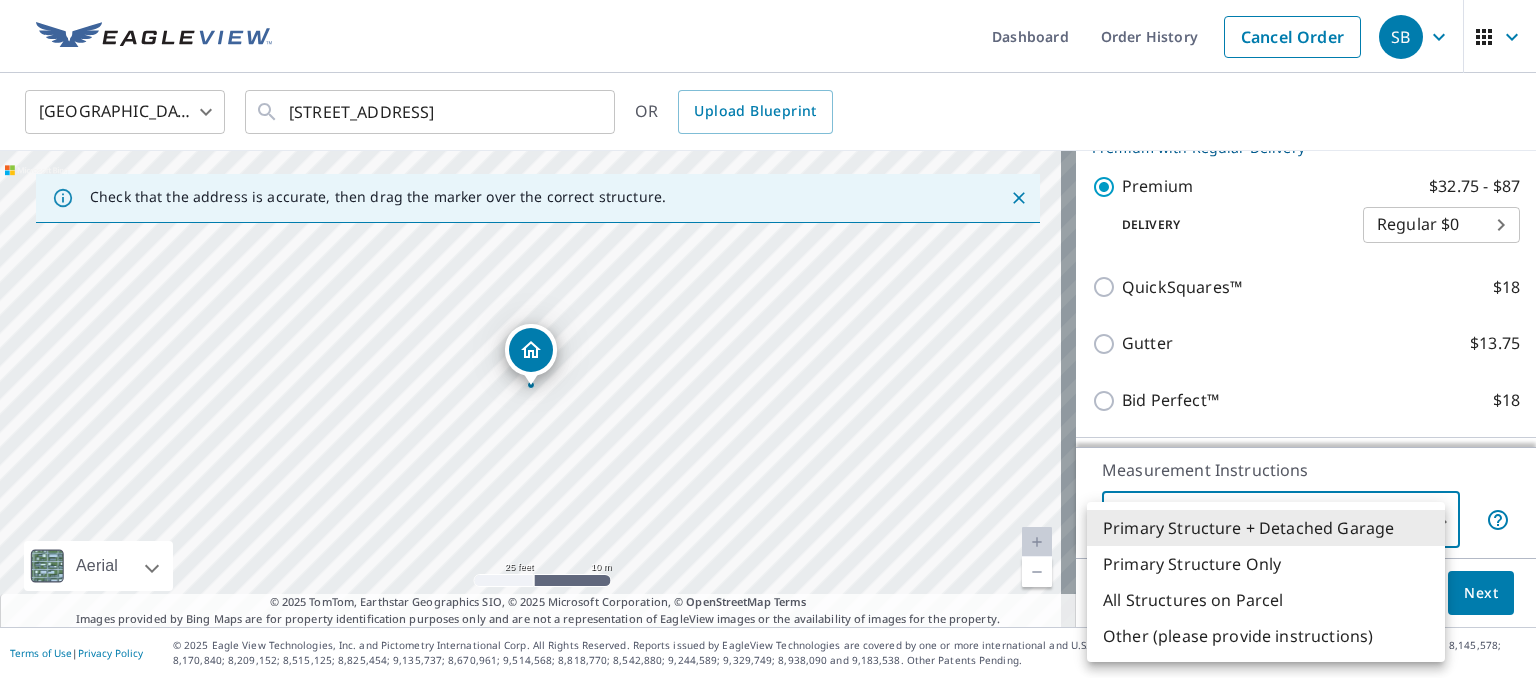 click on "Primary Structure Only" at bounding box center (1266, 564) 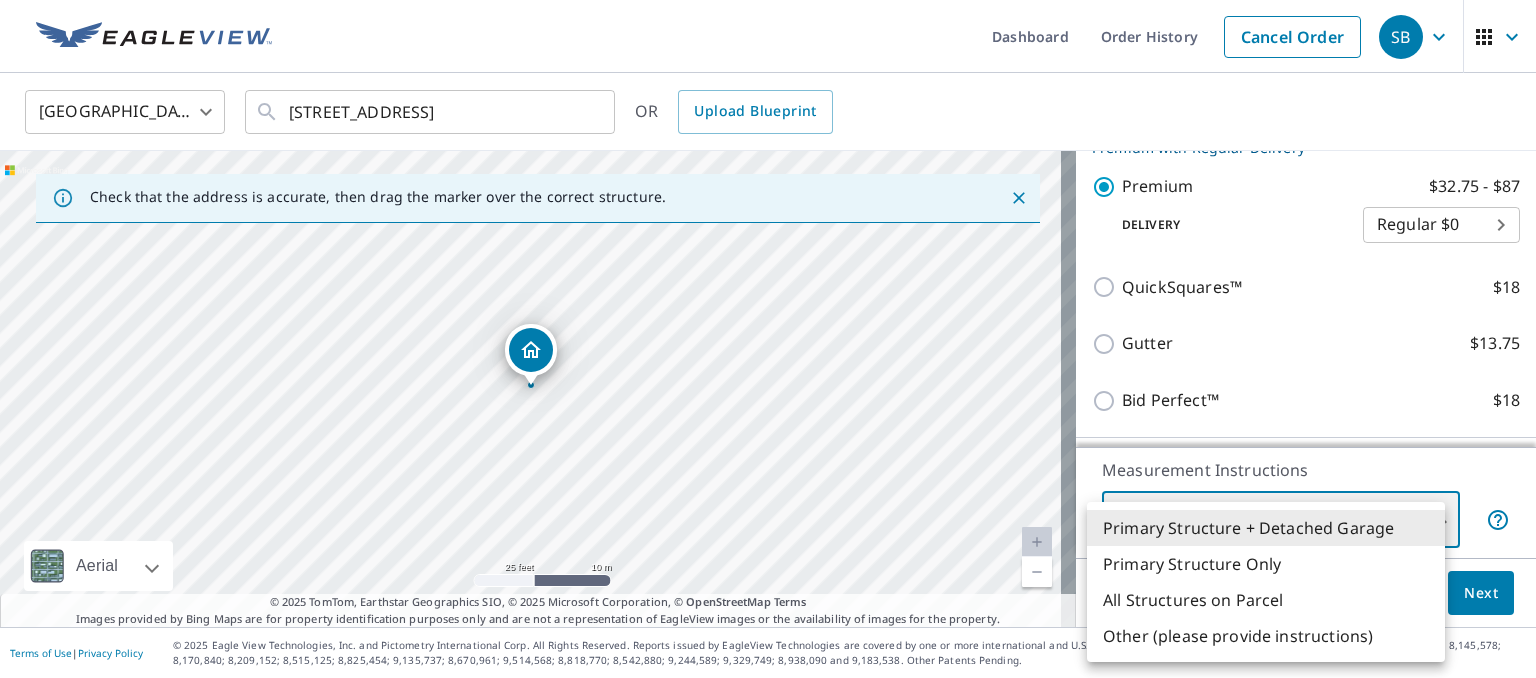 type on "2" 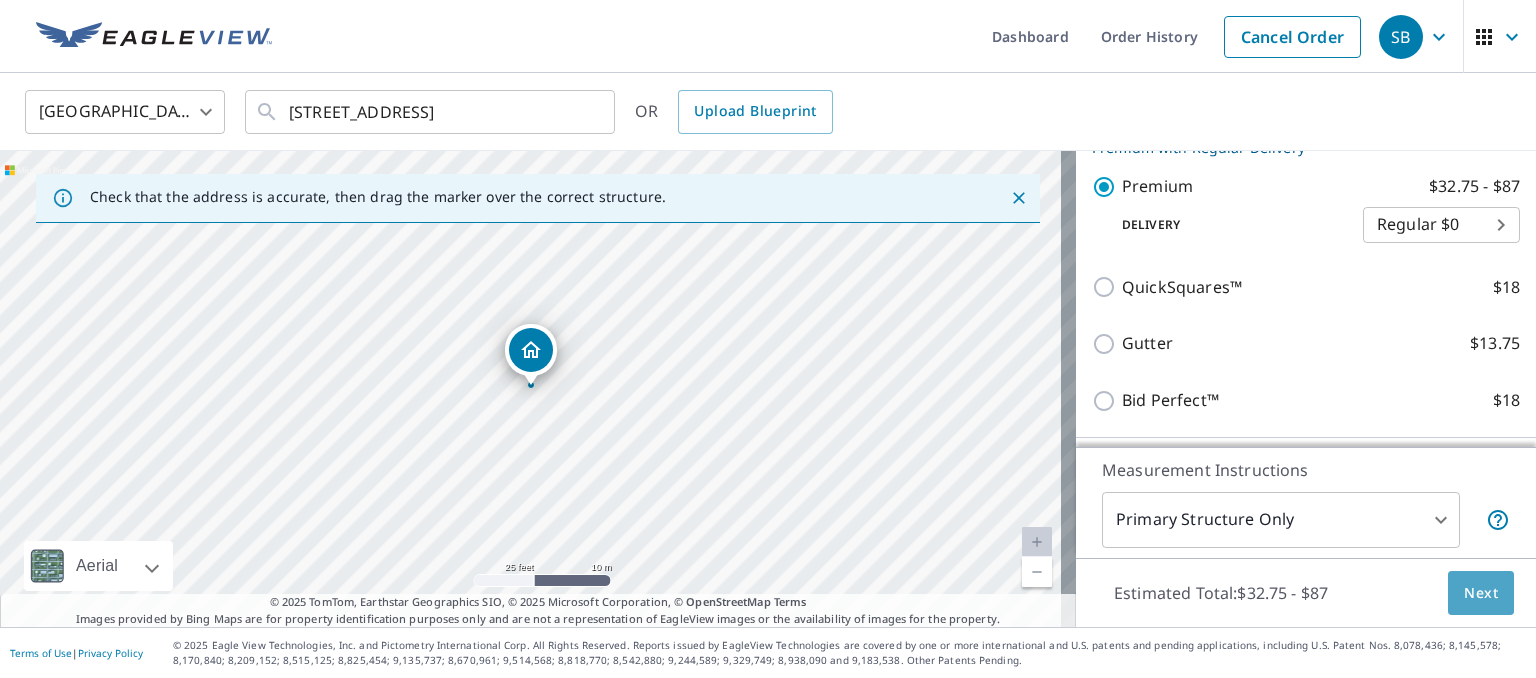 click on "Next" at bounding box center [1481, 593] 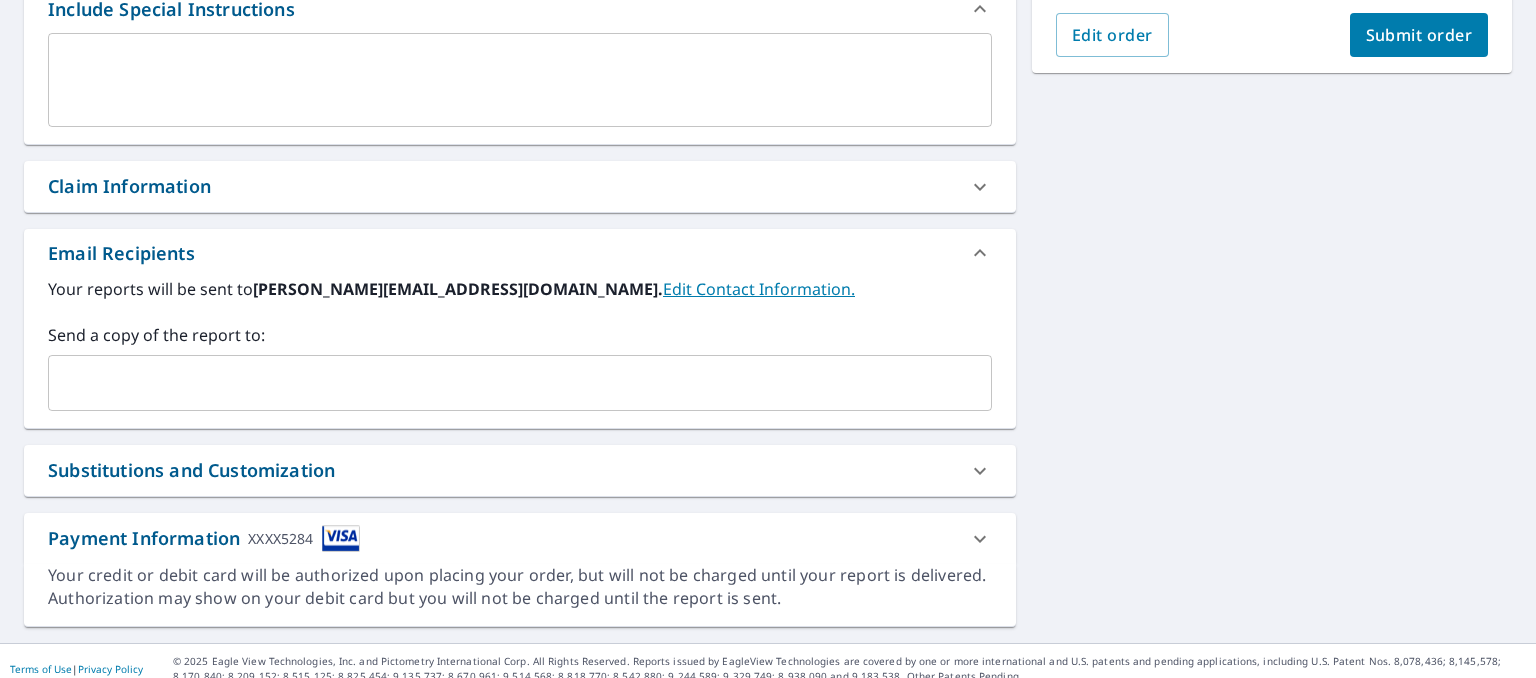 scroll, scrollTop: 580, scrollLeft: 0, axis: vertical 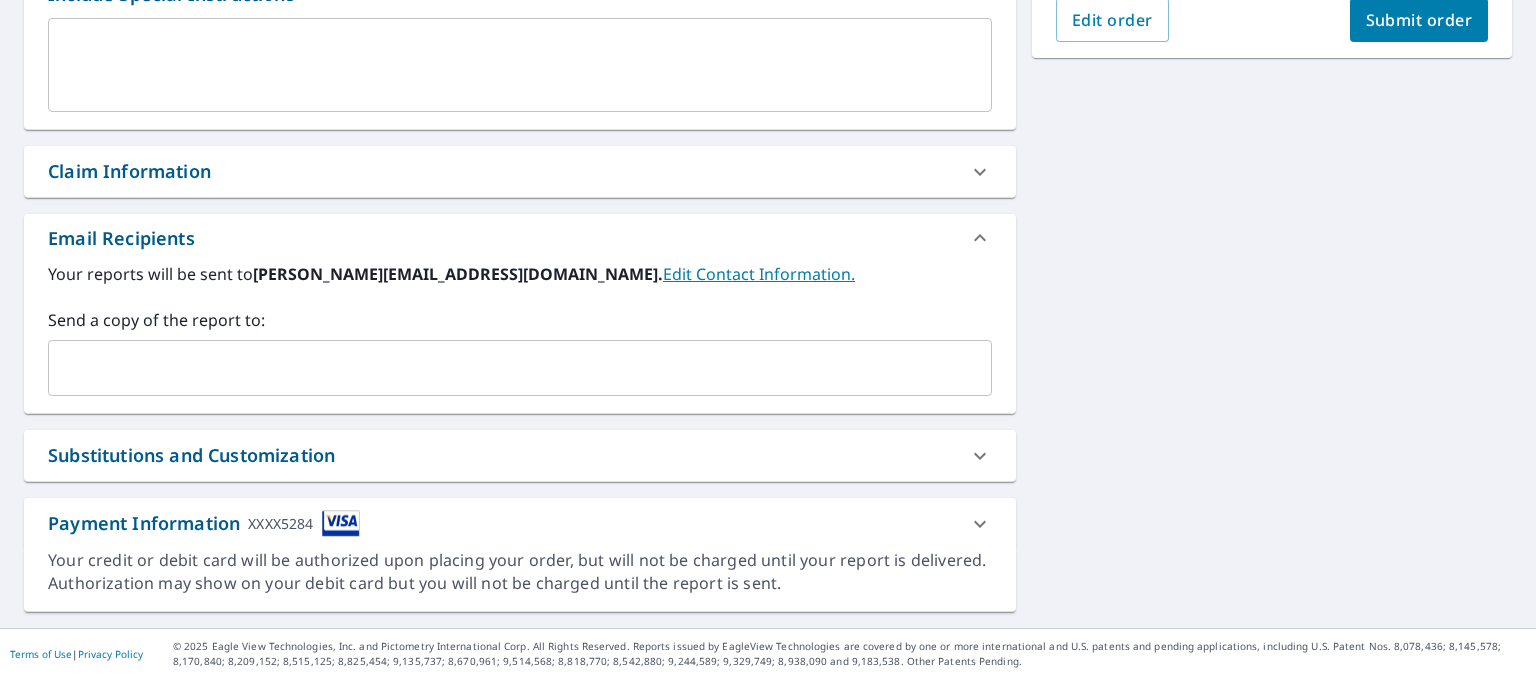 click 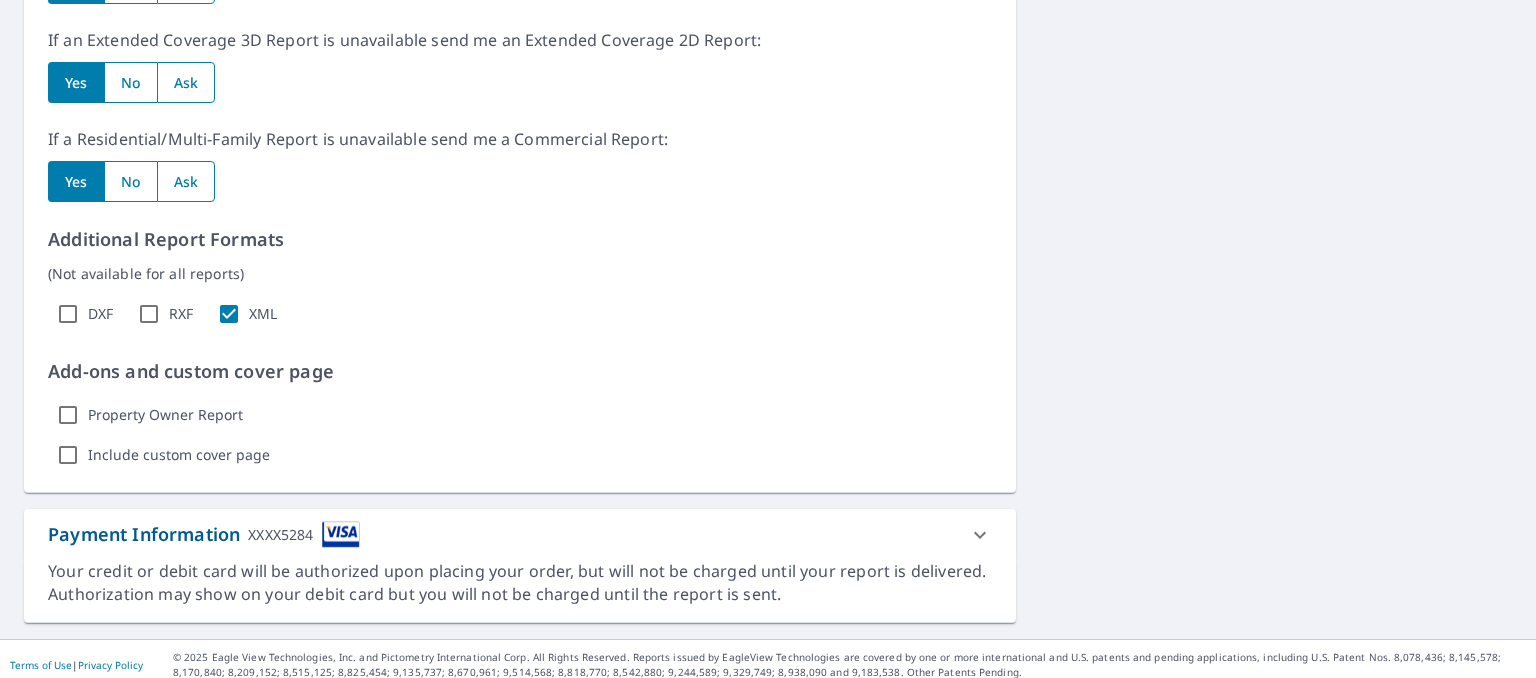 scroll, scrollTop: 1189, scrollLeft: 0, axis: vertical 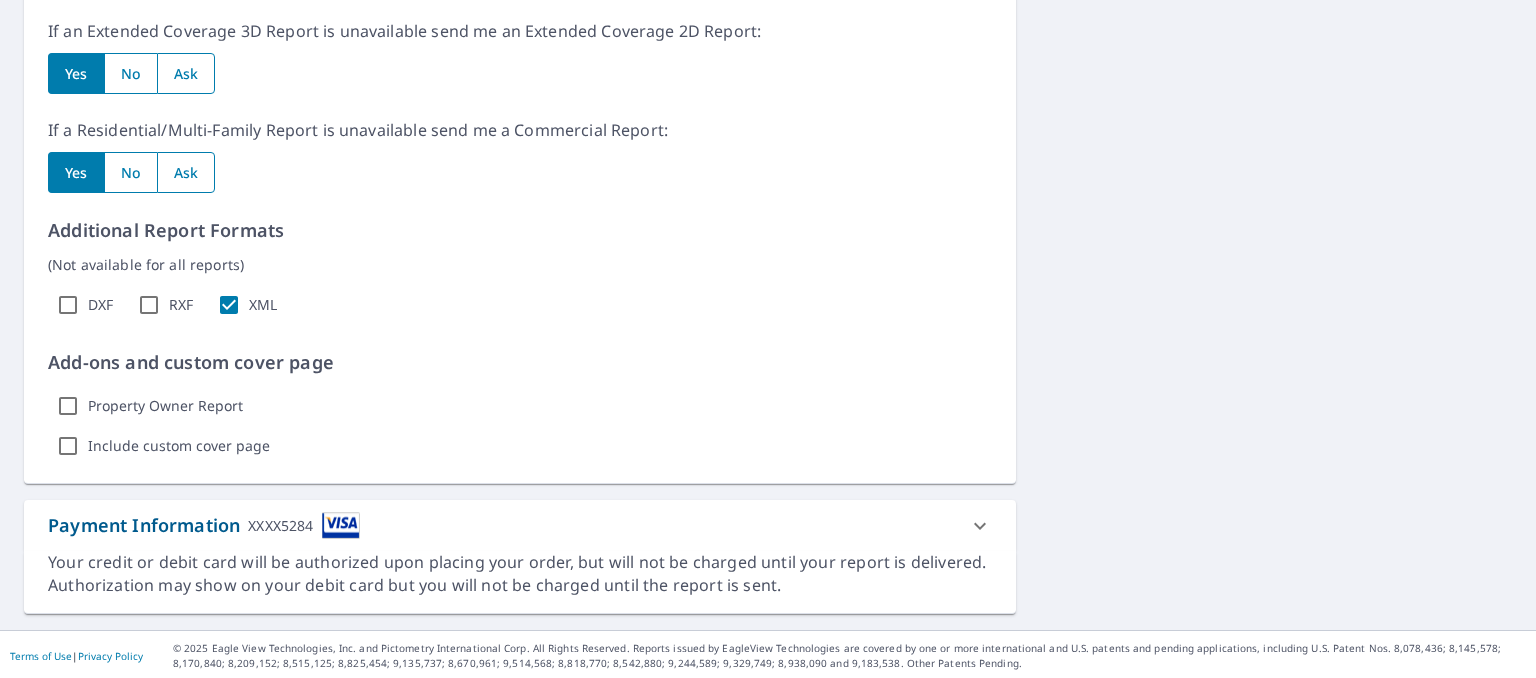 click 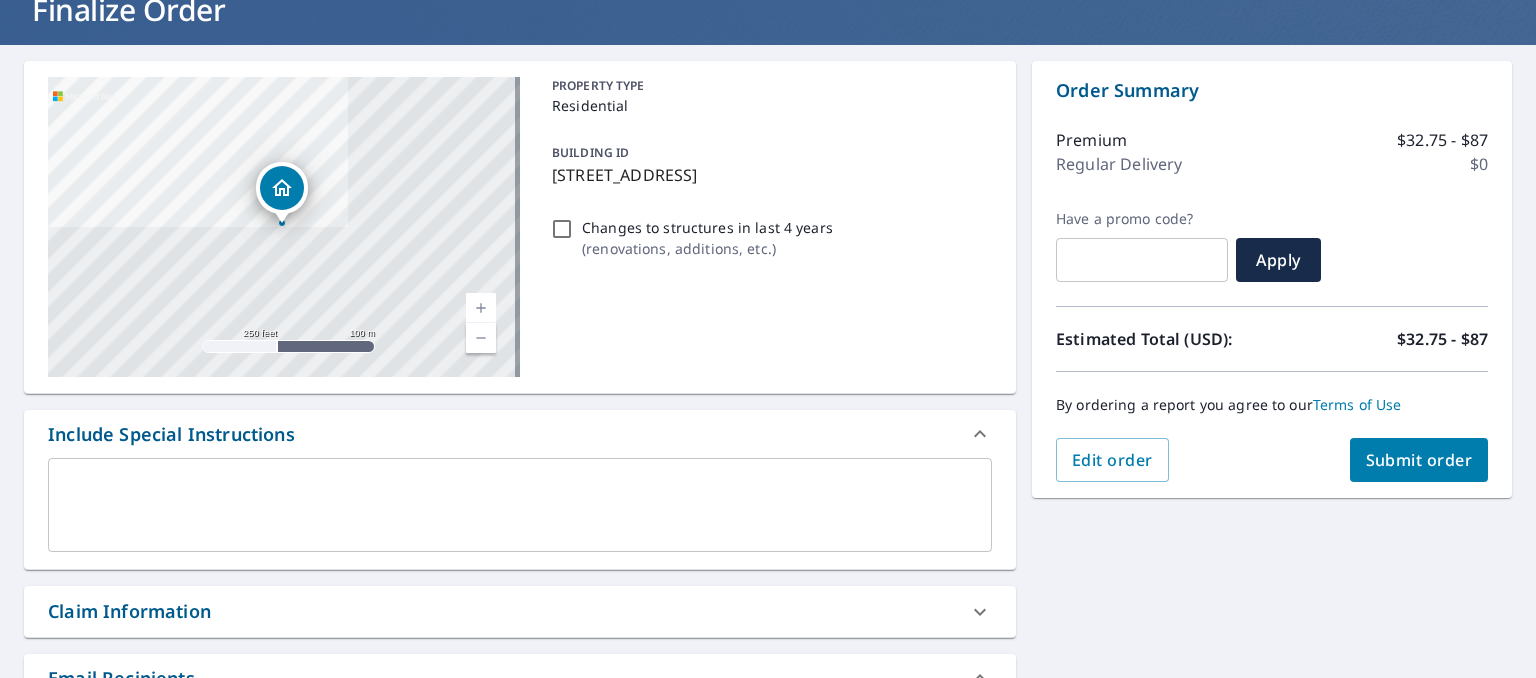 scroll, scrollTop: 34, scrollLeft: 0, axis: vertical 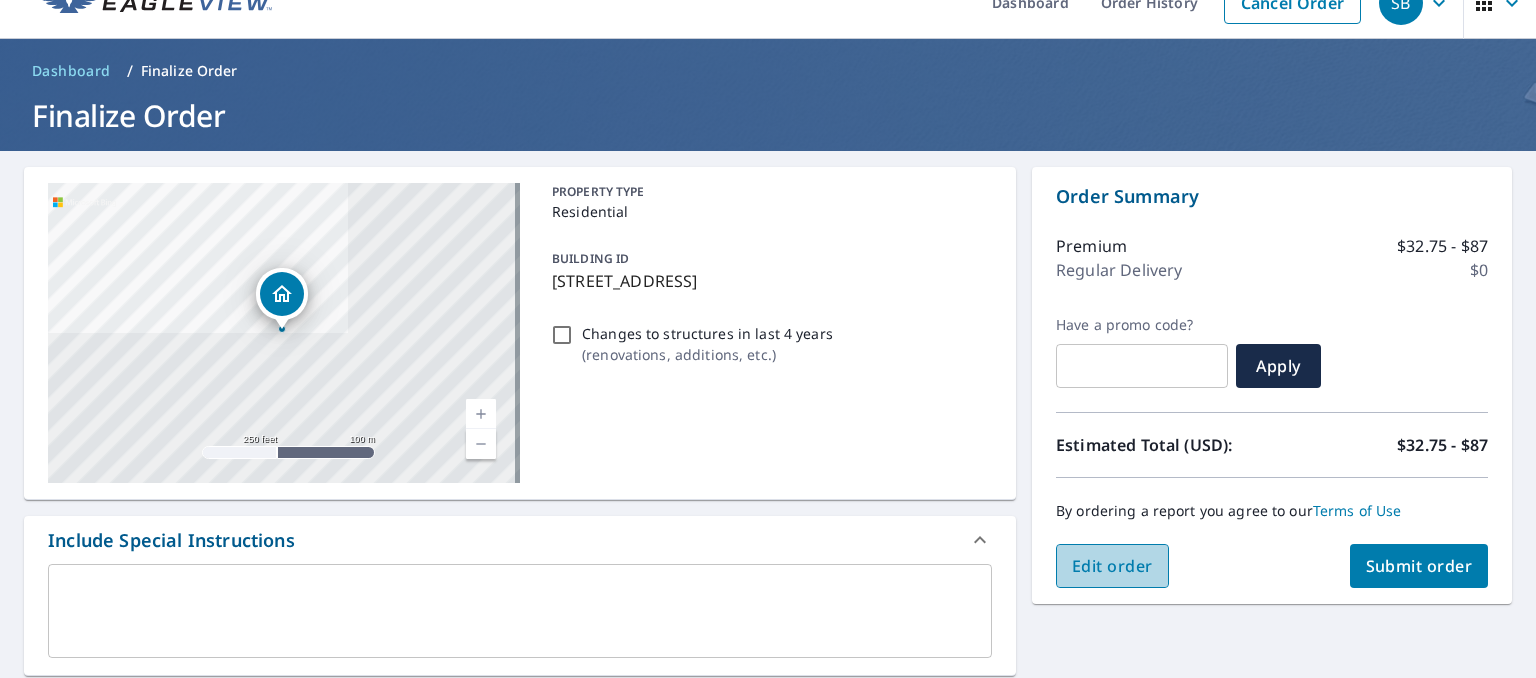 click on "Edit order" at bounding box center (1112, 566) 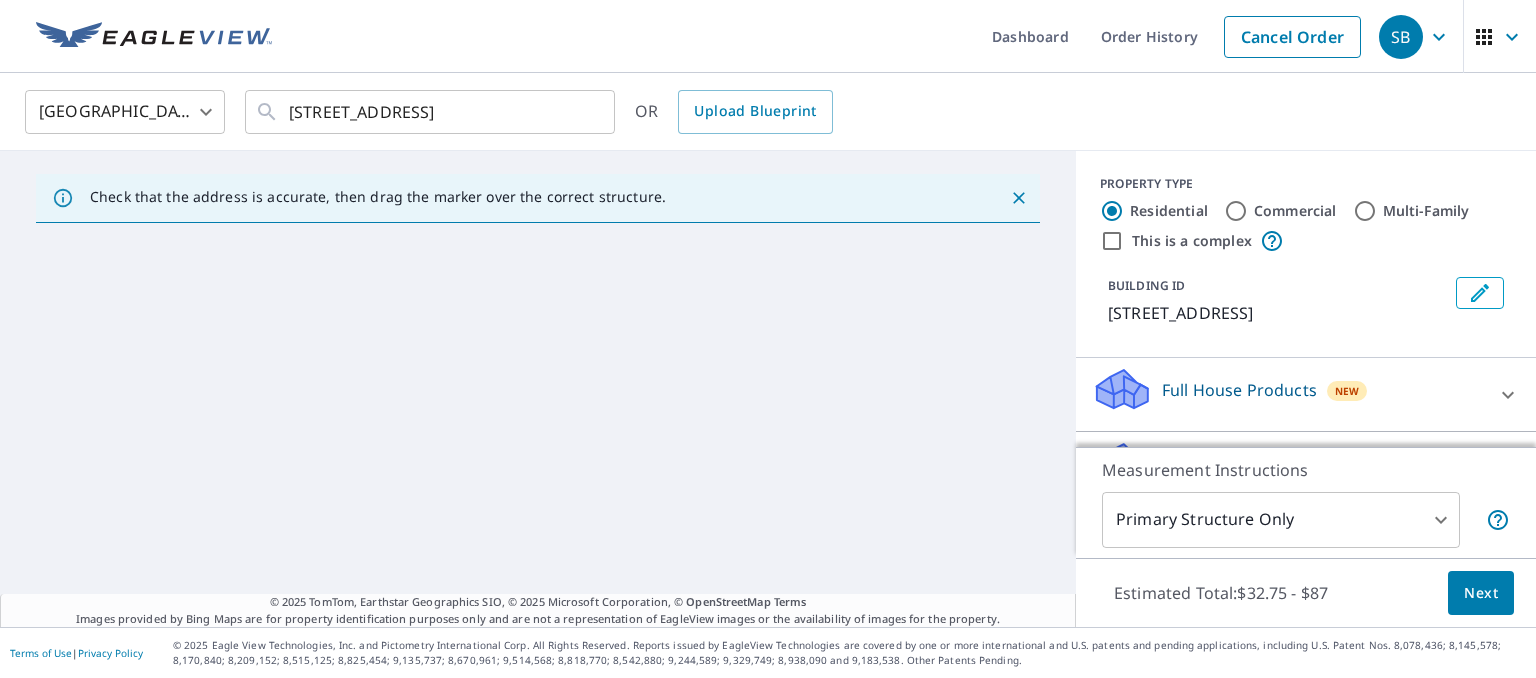 scroll, scrollTop: 0, scrollLeft: 0, axis: both 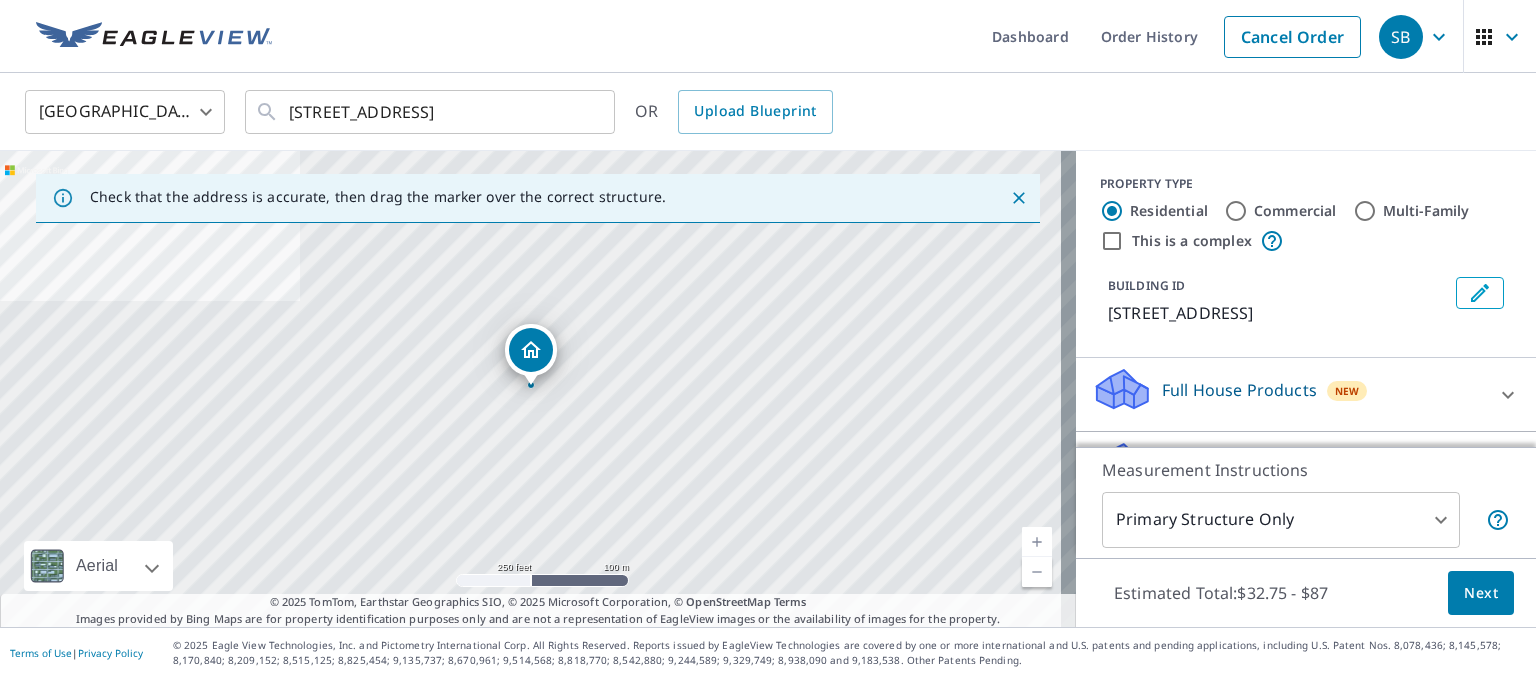 click 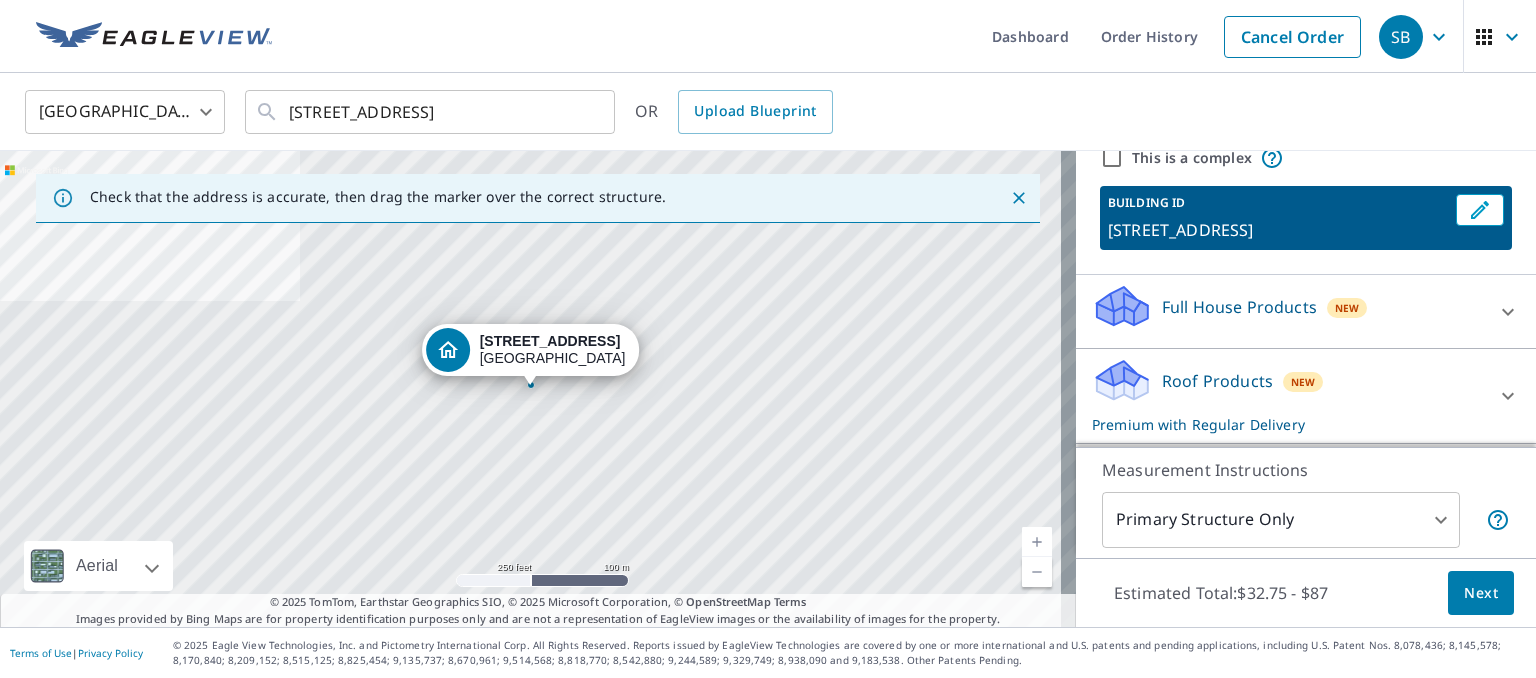 scroll, scrollTop: 120, scrollLeft: 0, axis: vertical 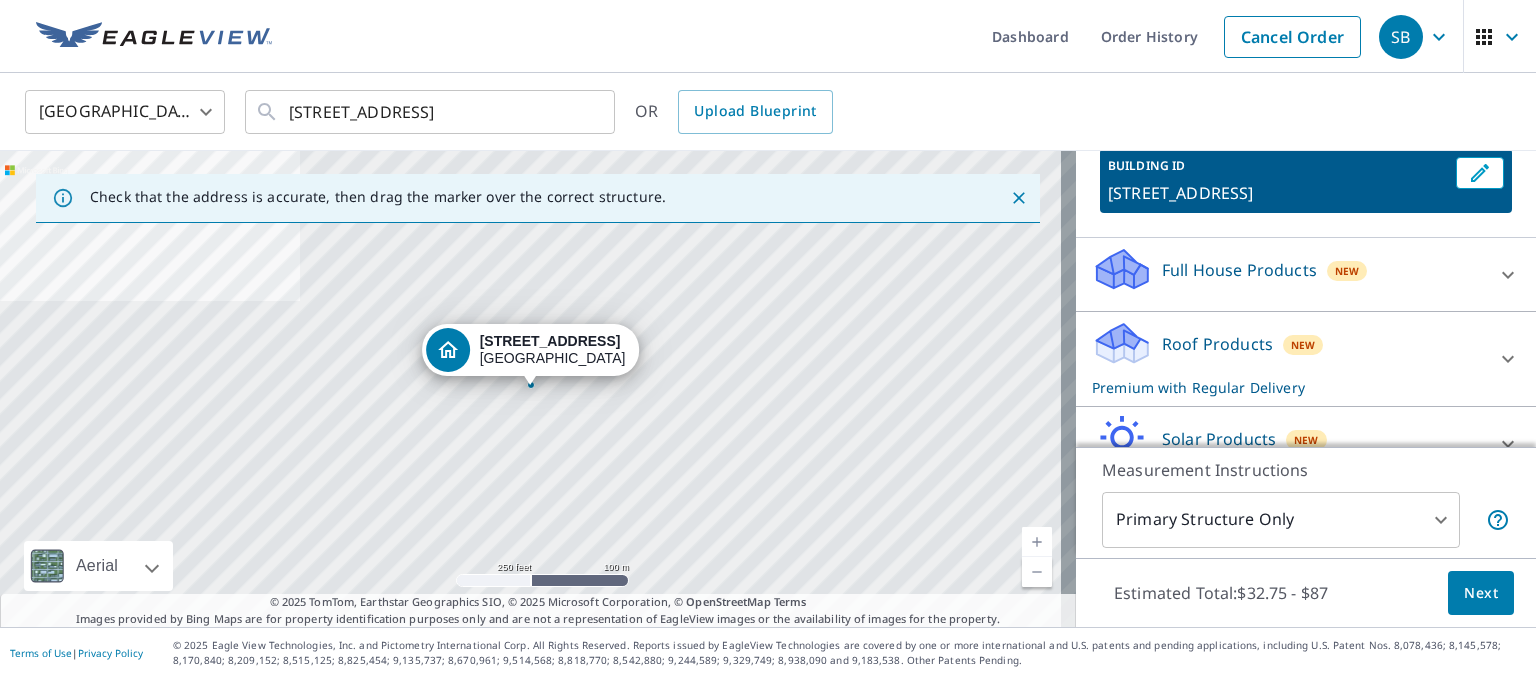 click 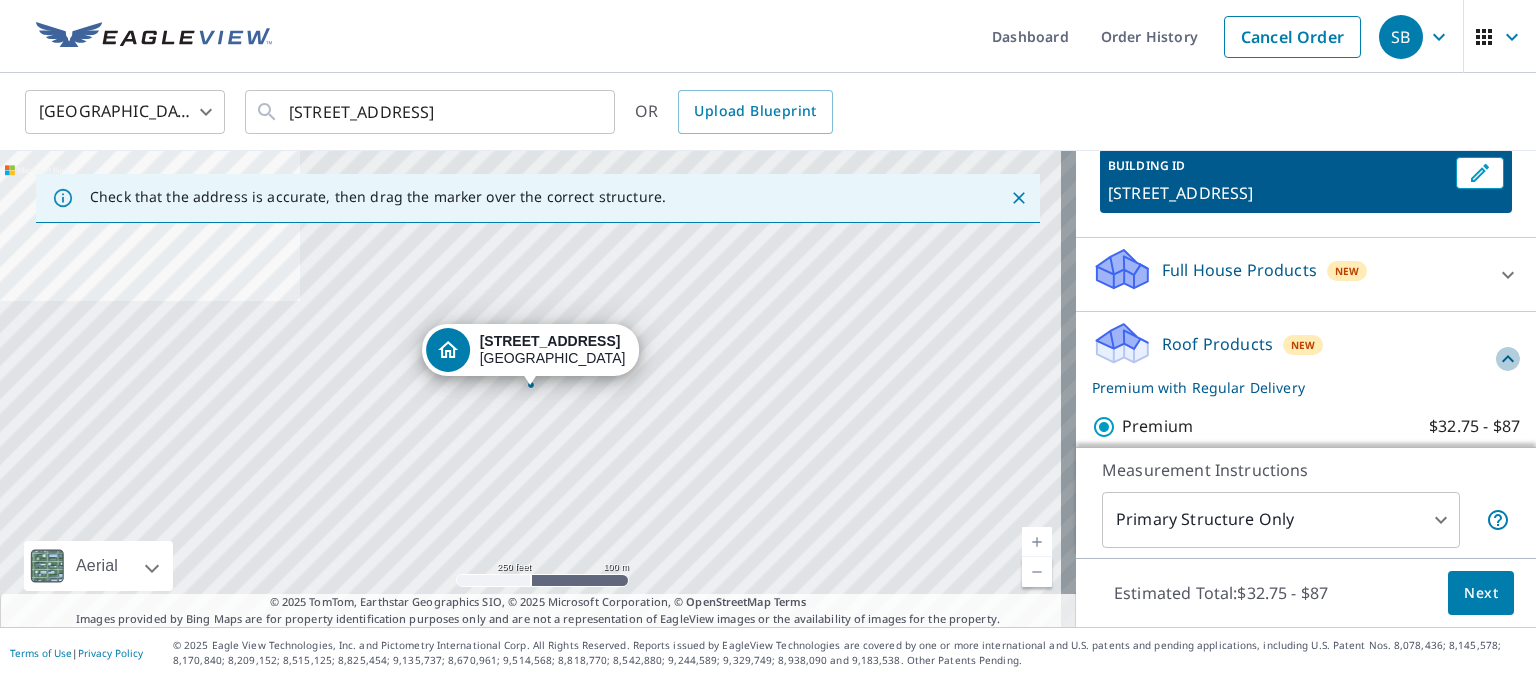 click 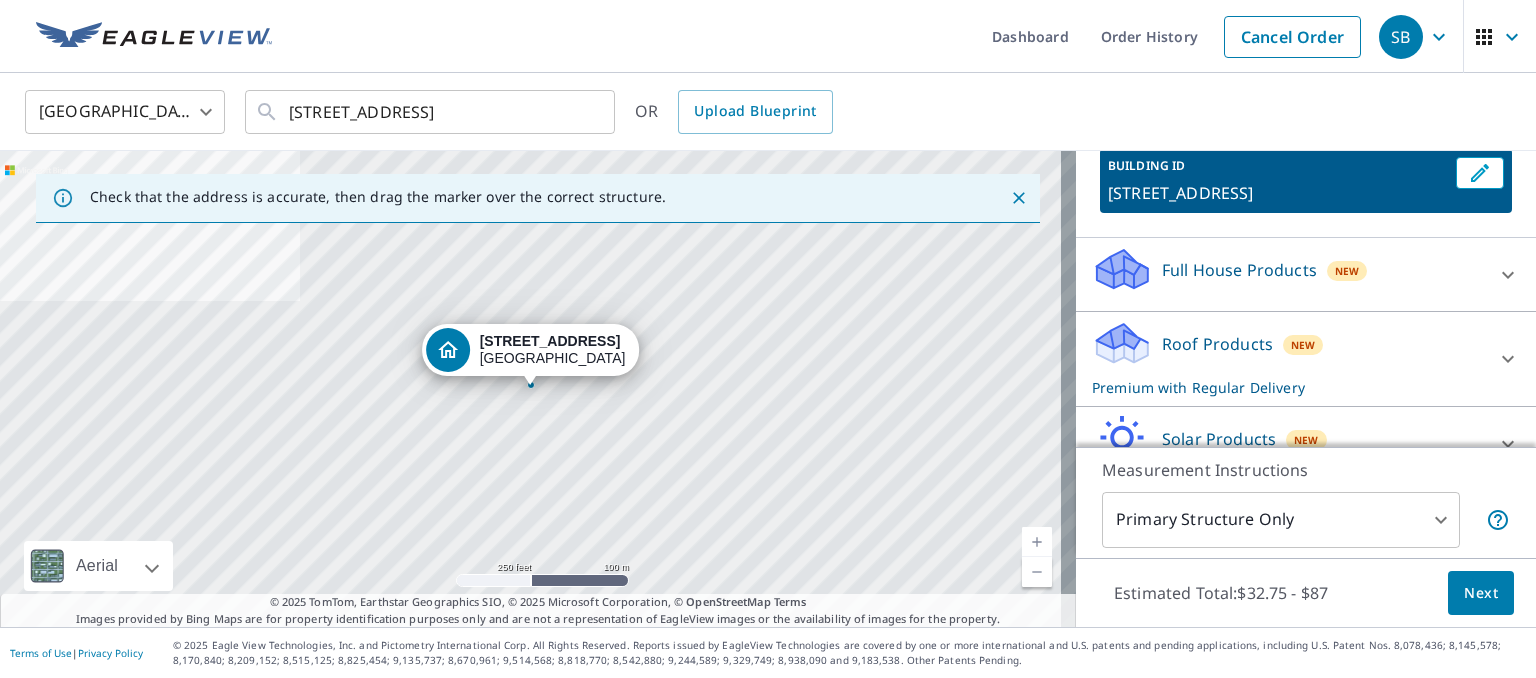 click on "Measurement Instructions Primary Structure Only 2 ​" at bounding box center (1306, 502) 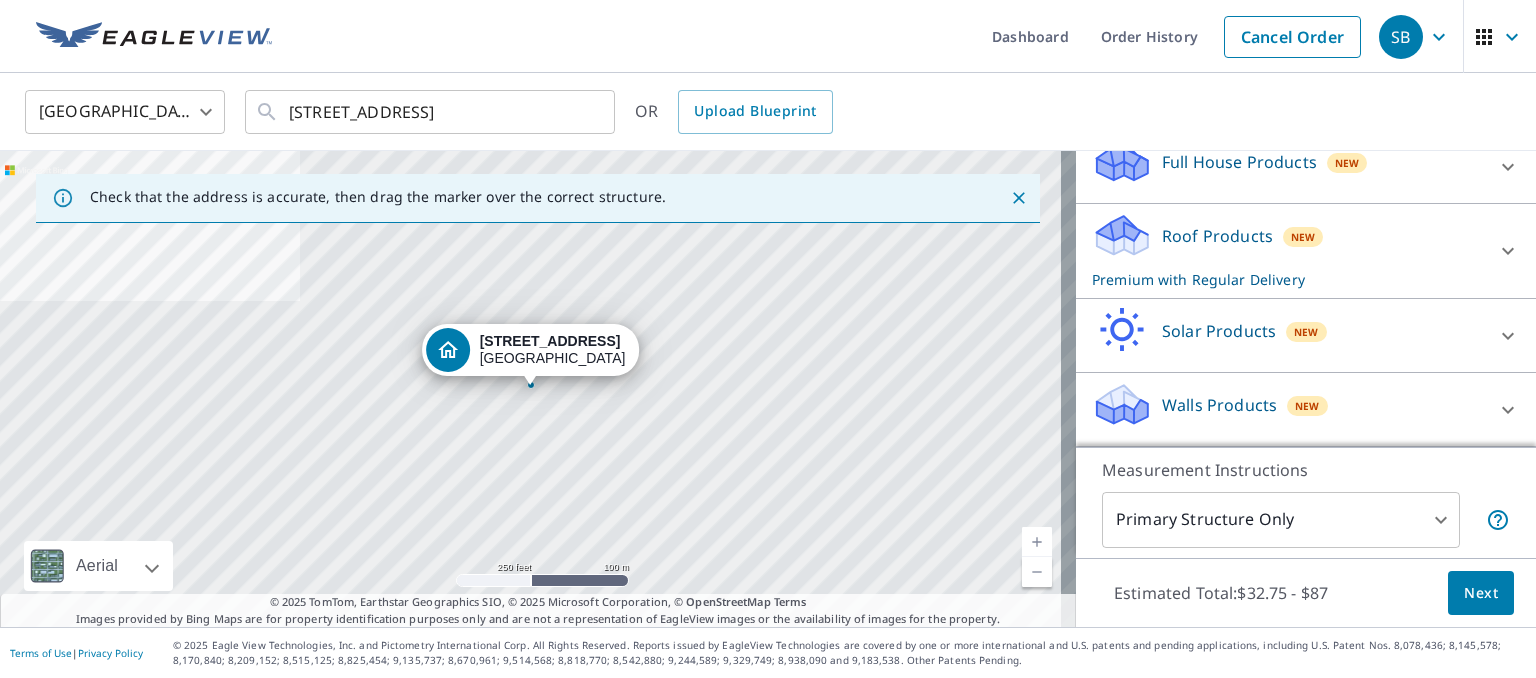 scroll, scrollTop: 251, scrollLeft: 0, axis: vertical 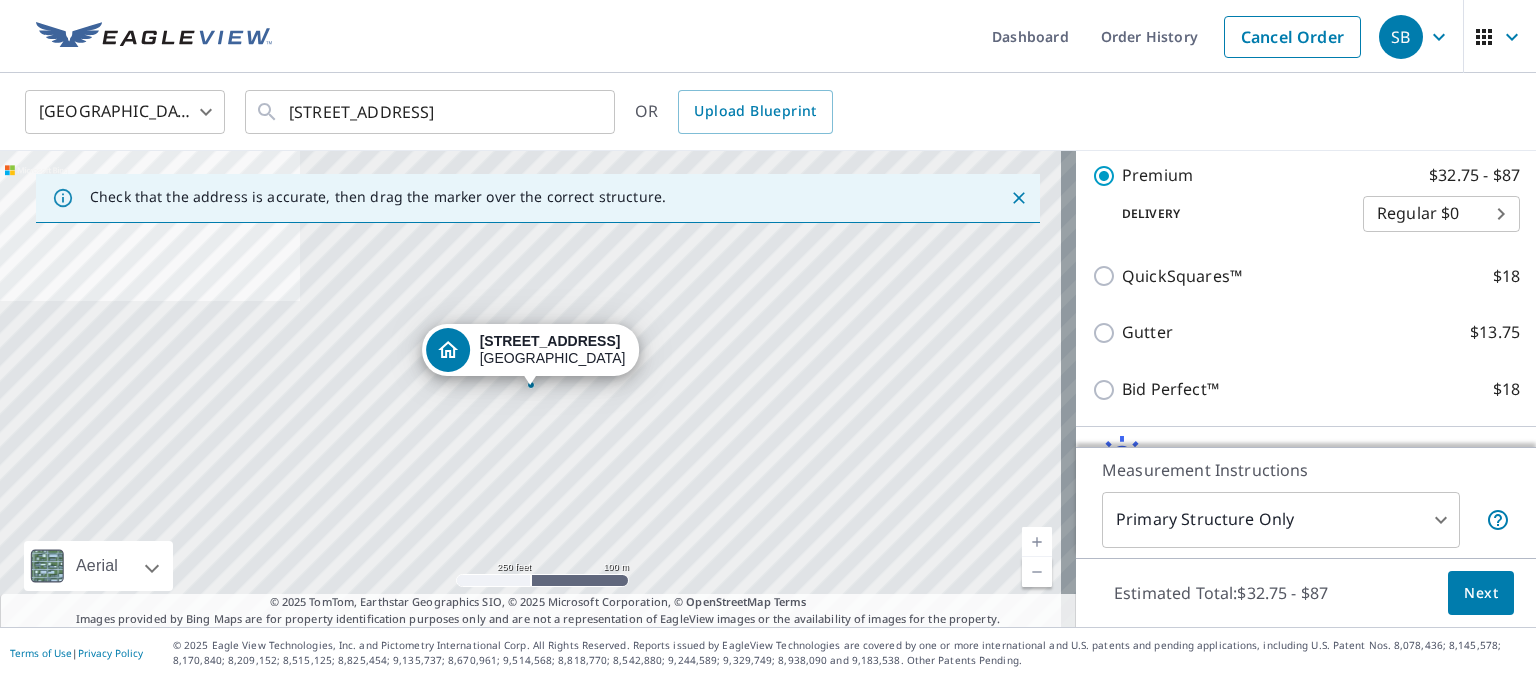 click on "SB SB
Dashboard Order History Cancel Order SB United States US ​ 869 Pebblebank Ln League City, TX 77573 ​ OR Upload Blueprint Check that the address is accurate, then drag the marker over the correct structure. 869 Pebblebank Ln League City, TX 77573 Aerial Road A standard road map Aerial A detailed look from above Labels Labels 250 feet 100 m © 2025 TomTom, © Vexcel Imaging, © 2025 Microsoft Corporation,  © OpenStreetMap Terms © 2025 TomTom, Earthstar Geographics SIO, © 2025 Microsoft Corporation, ©   OpenStreetMap   Terms Images provided by Bing Maps are for property identification purposes only and are not a representation of EagleView images or the availability of images for the property. PROPERTY TYPE Residential Commercial Multi-Family This is a complex BUILDING ID 869 Pebblebank Ln, League City, TX, 77573 Full House Products New Full House™ $105 Roof Products New Premium with Regular Delivery Premium $32.75 - $87 Delivery Regular $0 8 ​ QuickSquares™ $18 Gutter $13.75 $18 New 2" at bounding box center [768, 339] 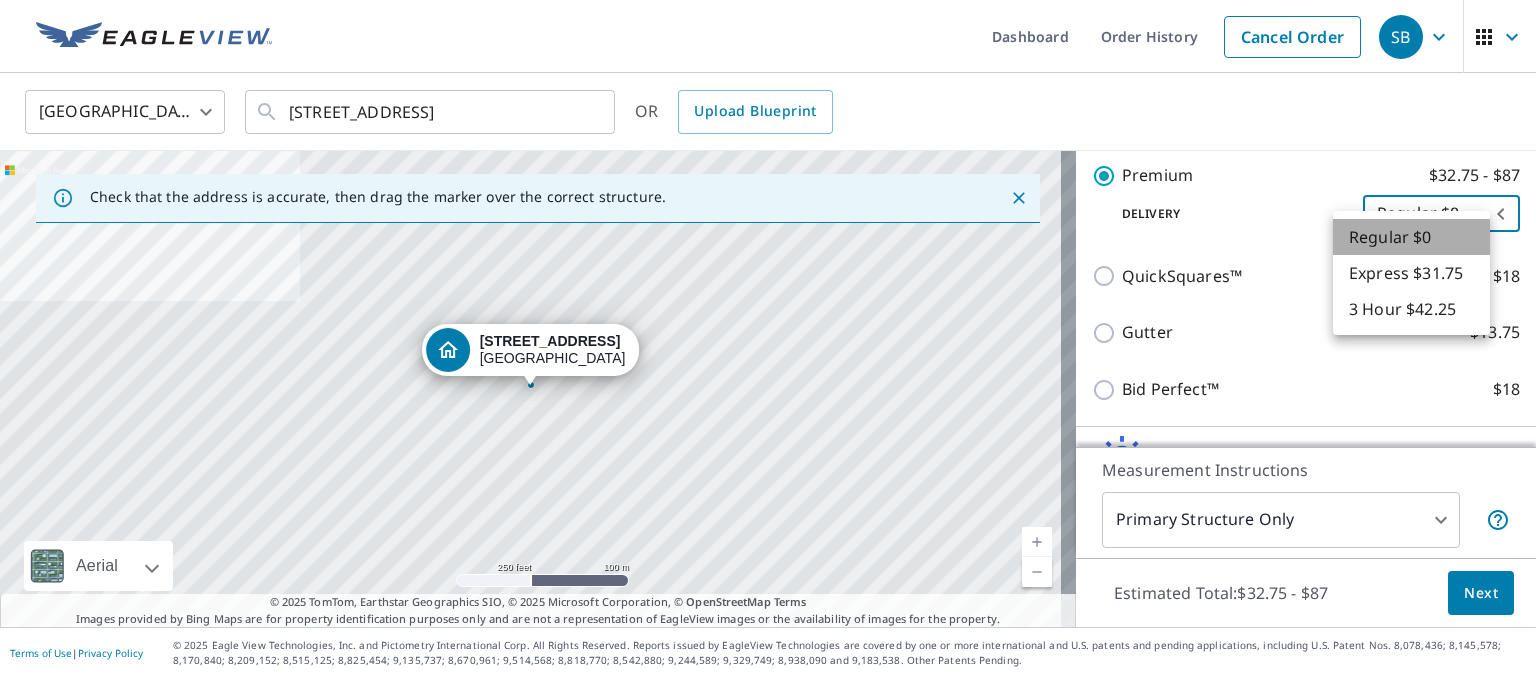 click on "Regular $0" at bounding box center (1411, 237) 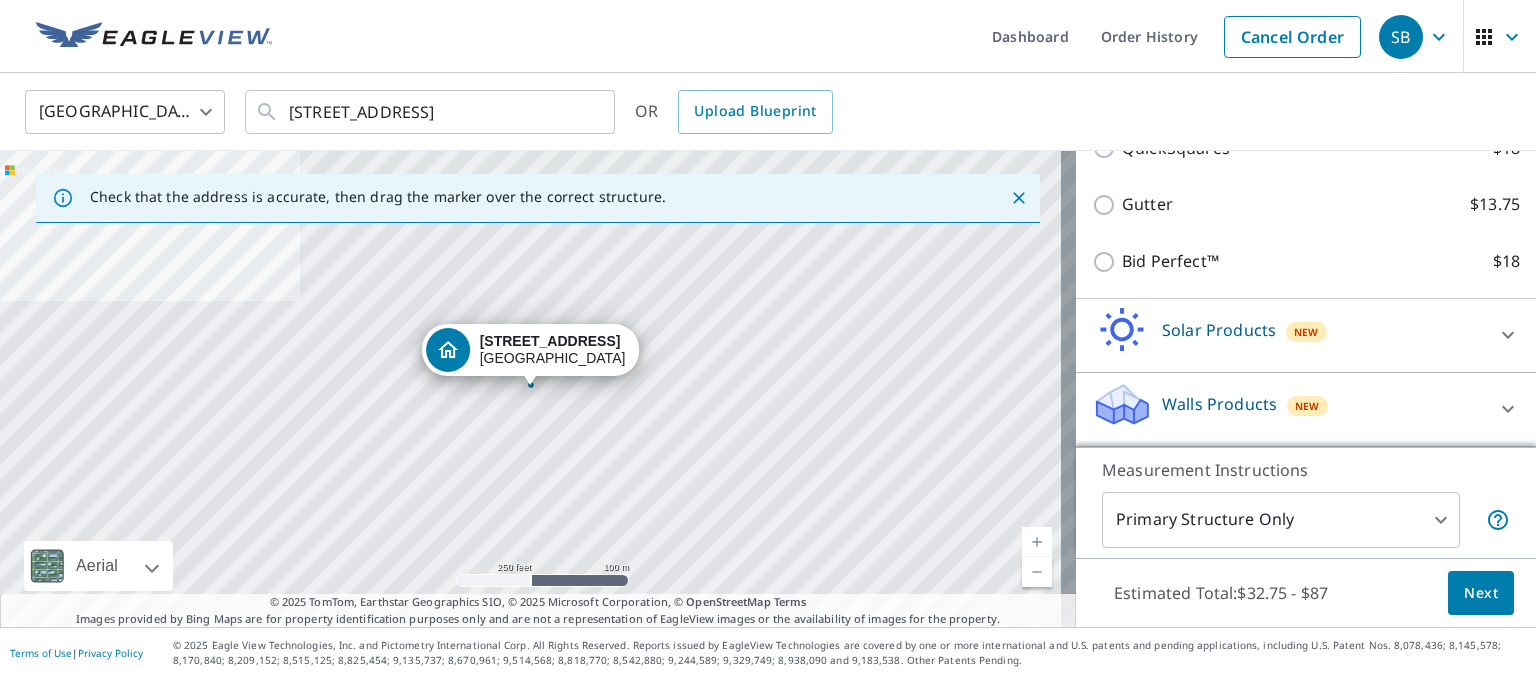 scroll, scrollTop: 520, scrollLeft: 0, axis: vertical 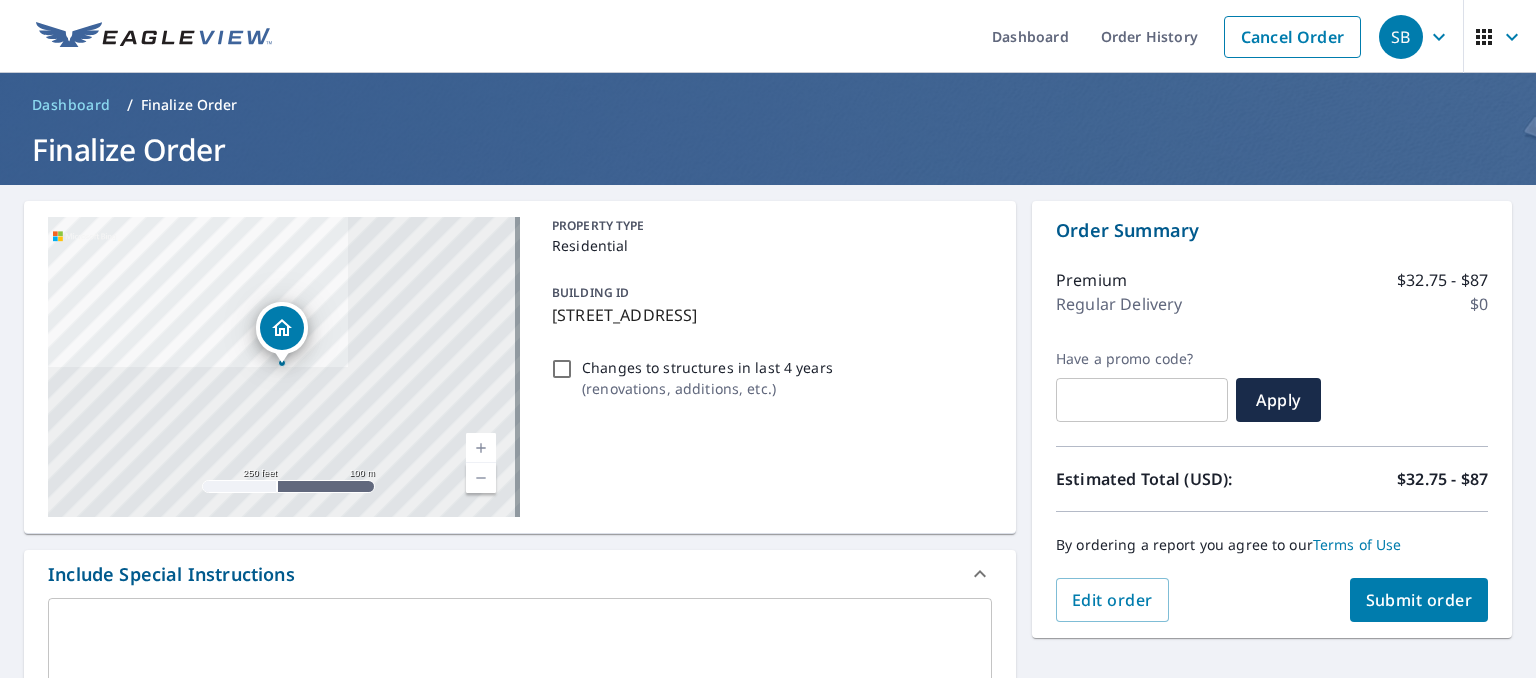 click on "Submit order" at bounding box center [1419, 600] 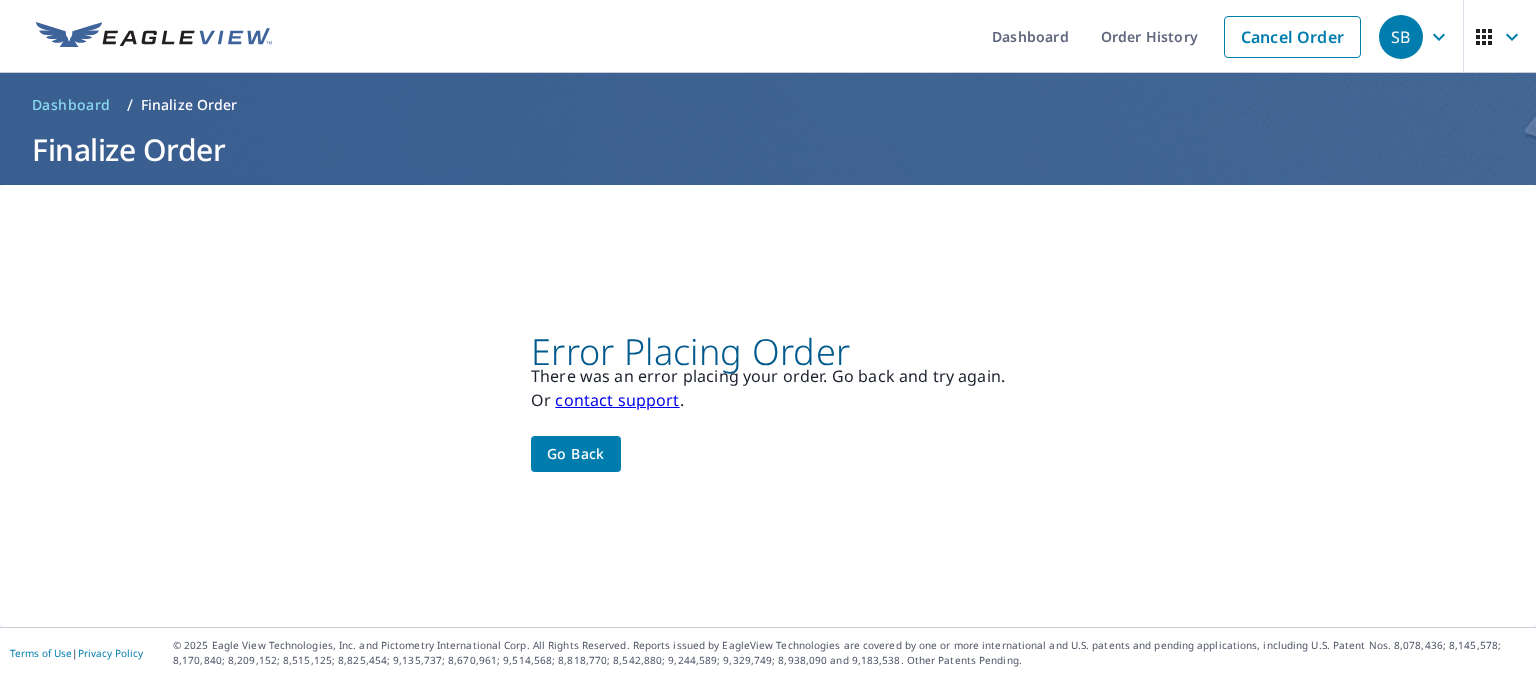 click on "Finalize Order" at bounding box center (189, 105) 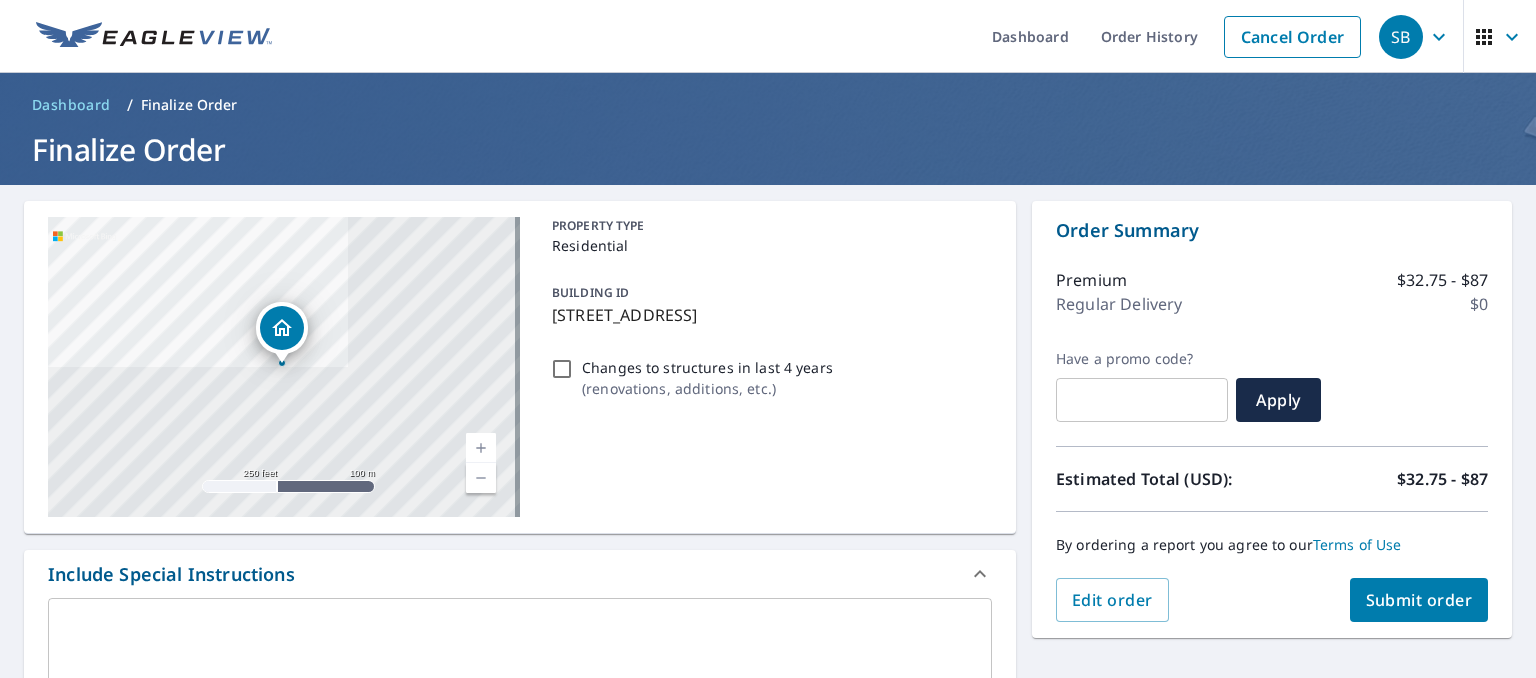 click on "Submit order" at bounding box center (1419, 600) 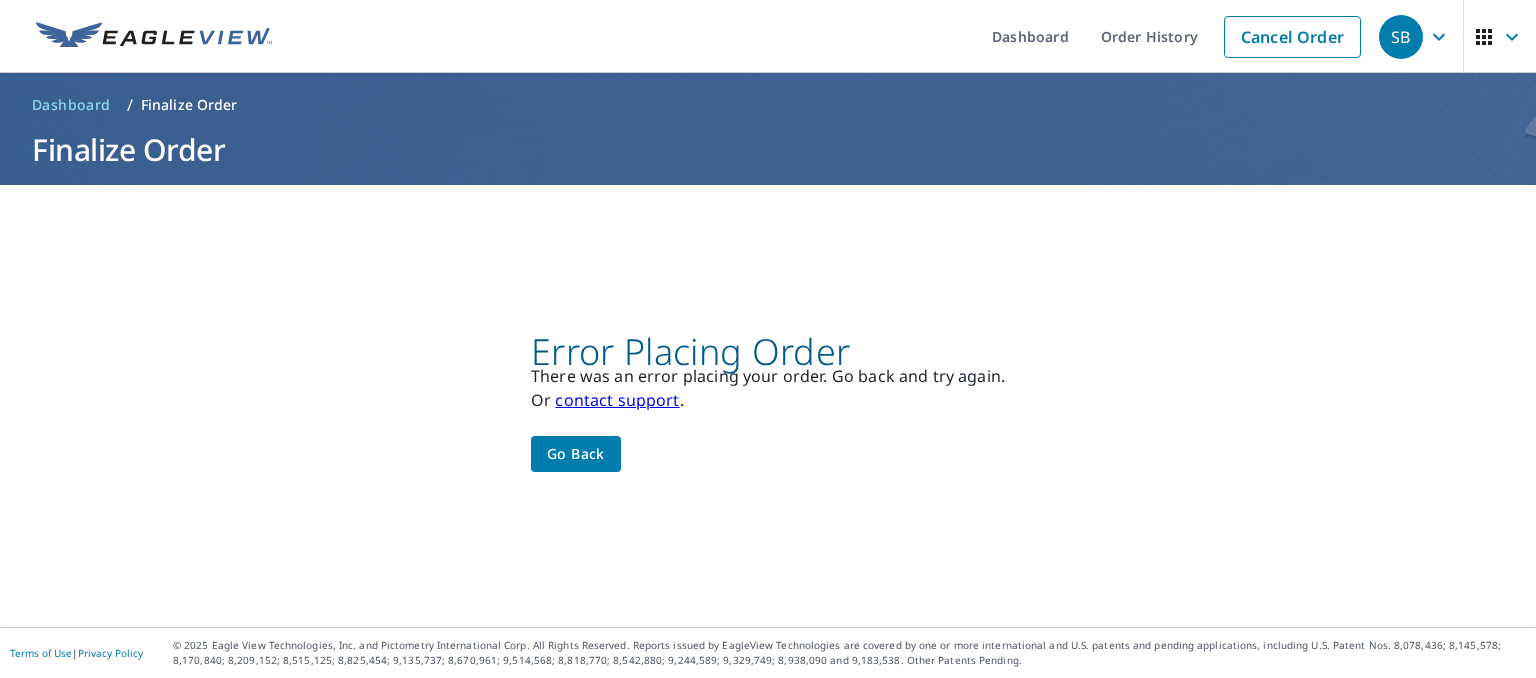 click 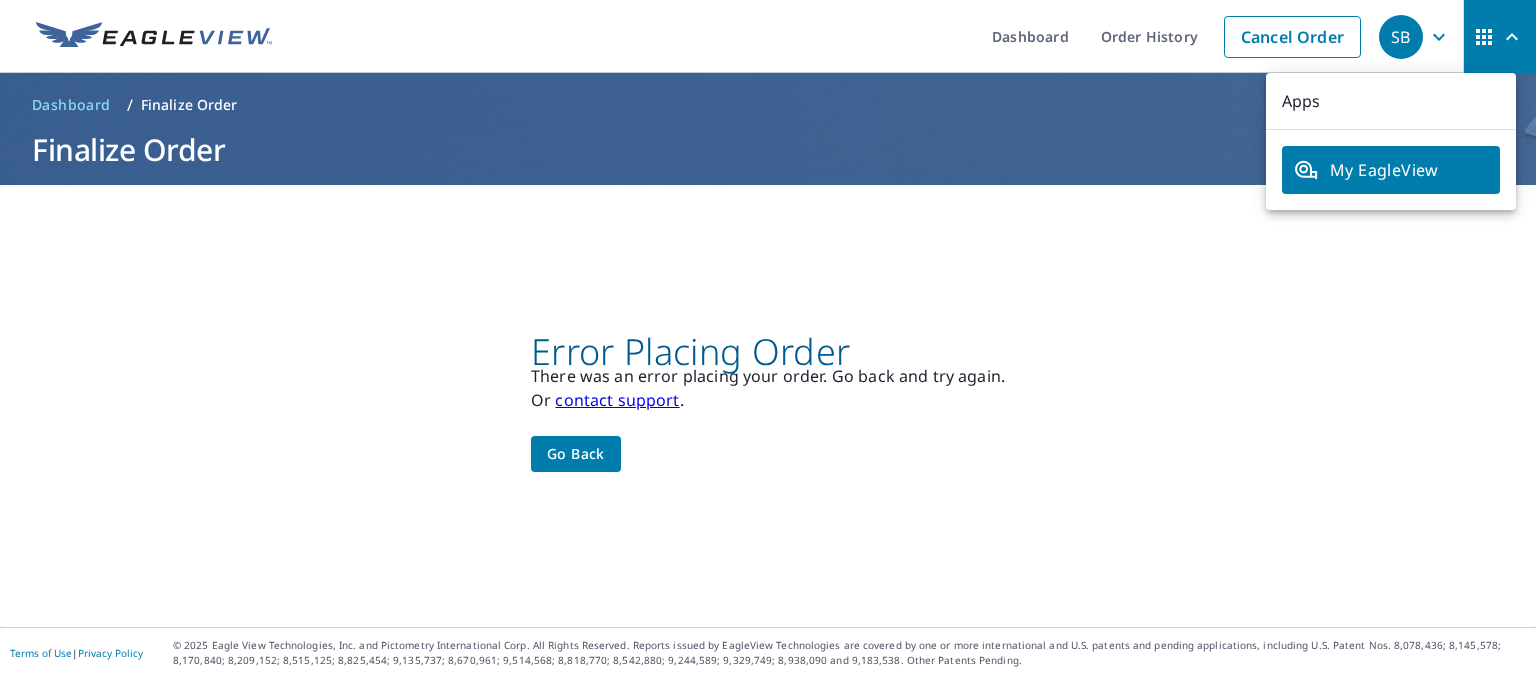 click on "My EagleView" at bounding box center [1391, 170] 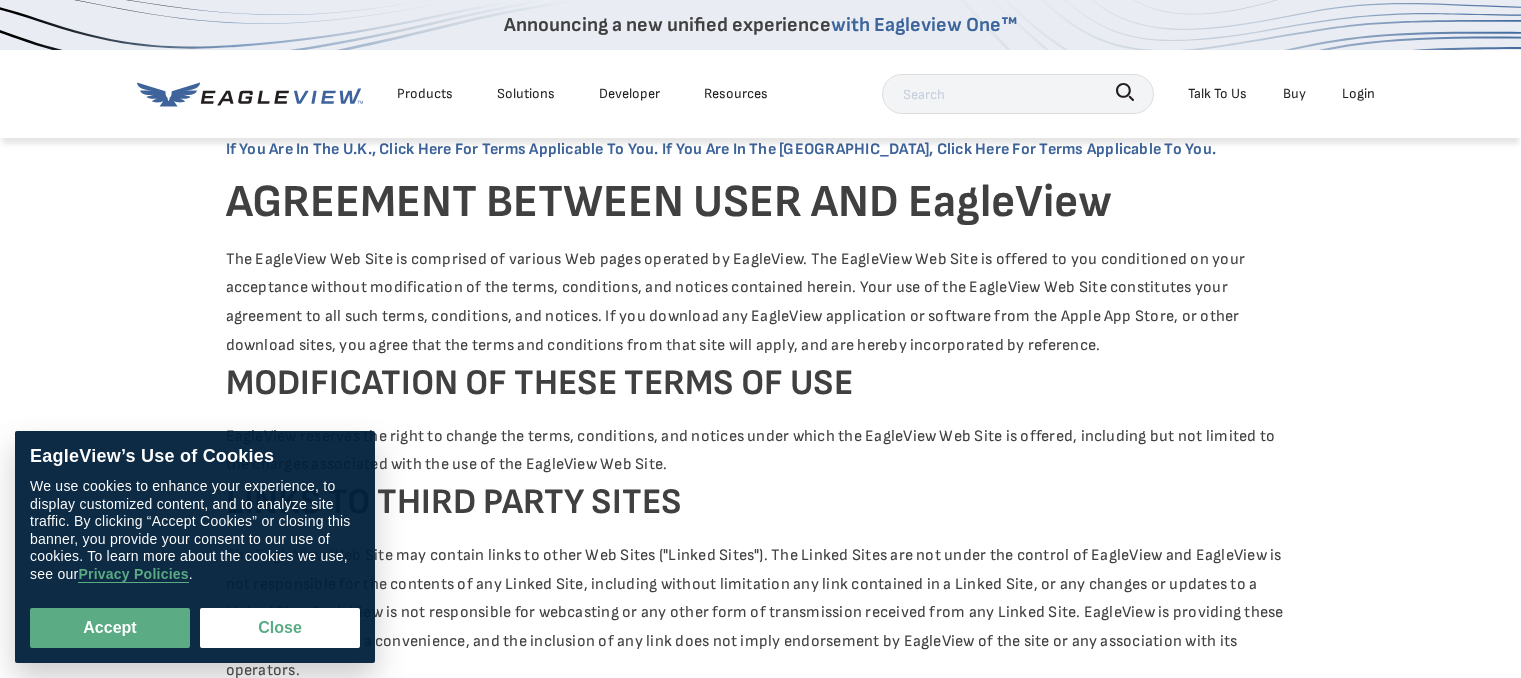 scroll, scrollTop: 0, scrollLeft: 0, axis: both 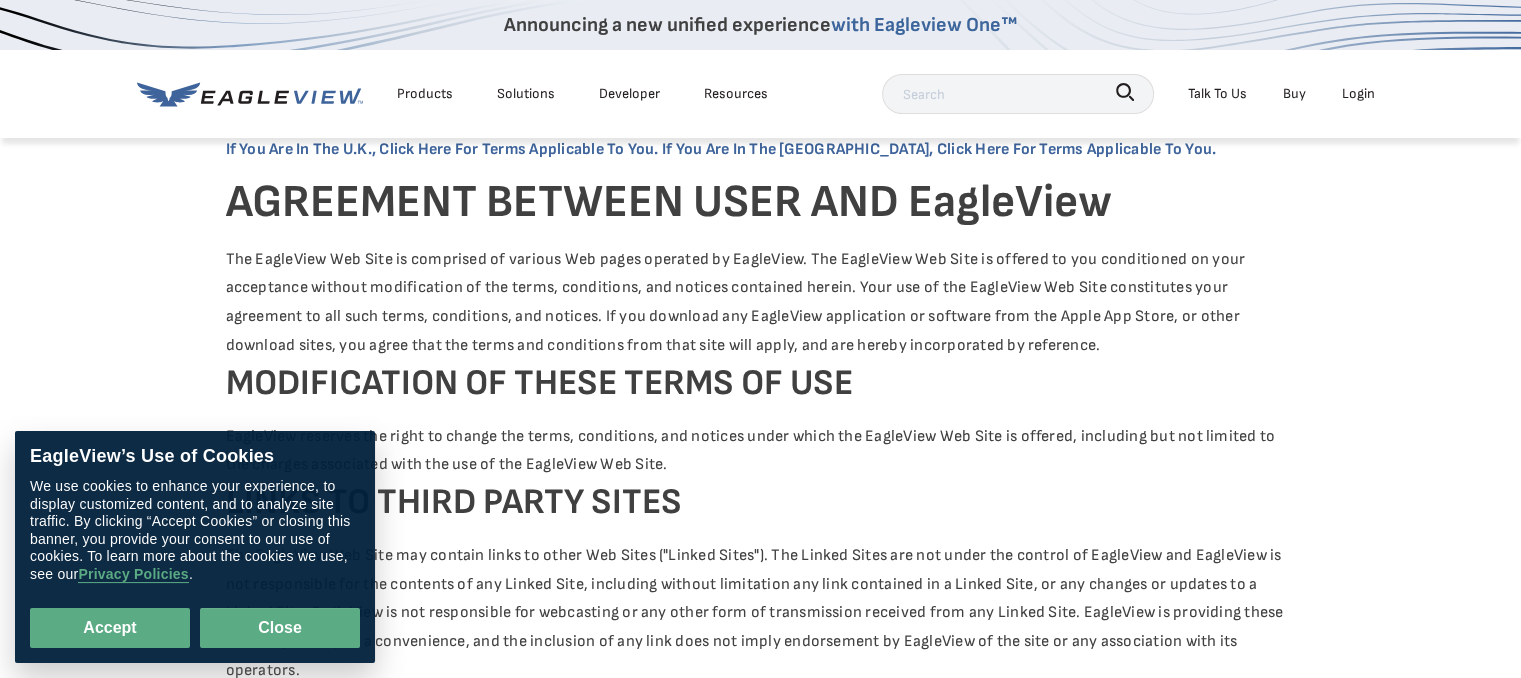click on "Close" at bounding box center [280, 628] 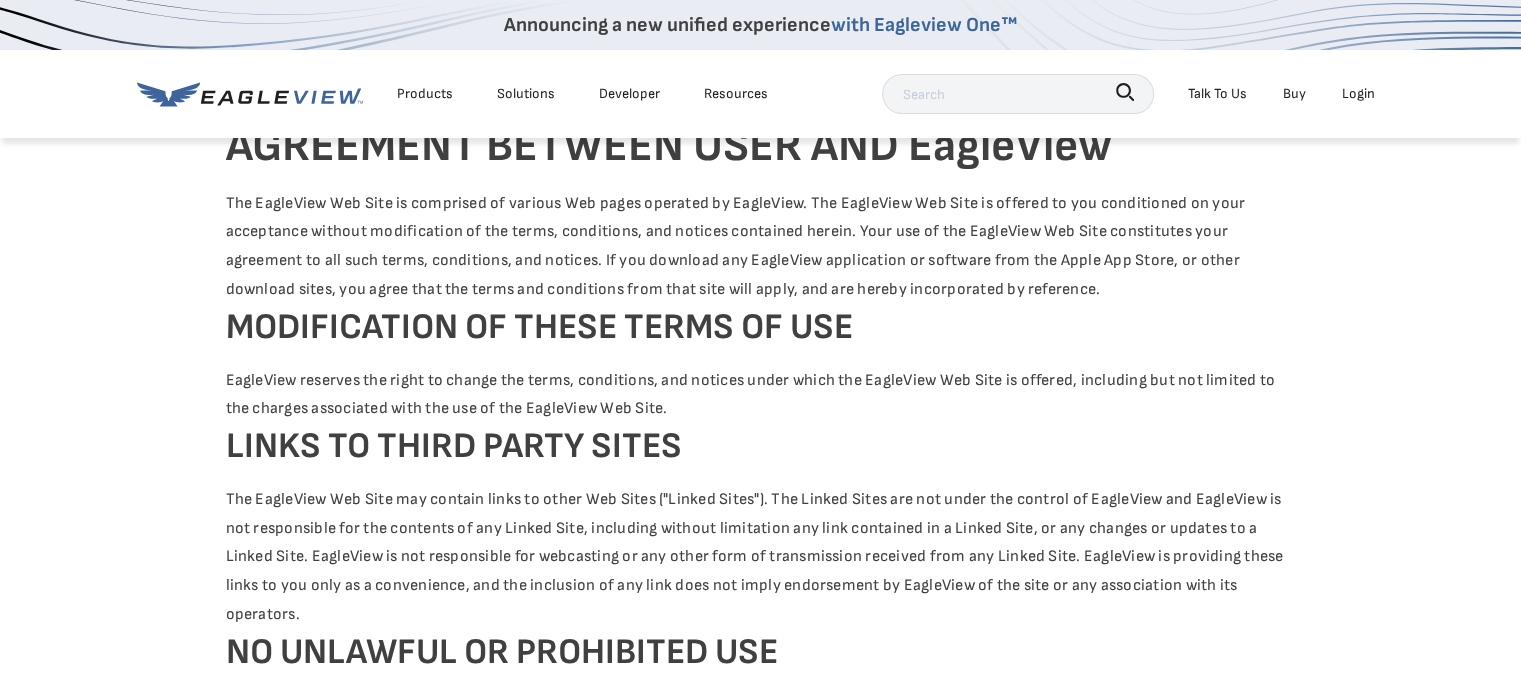 scroll, scrollTop: 0, scrollLeft: 0, axis: both 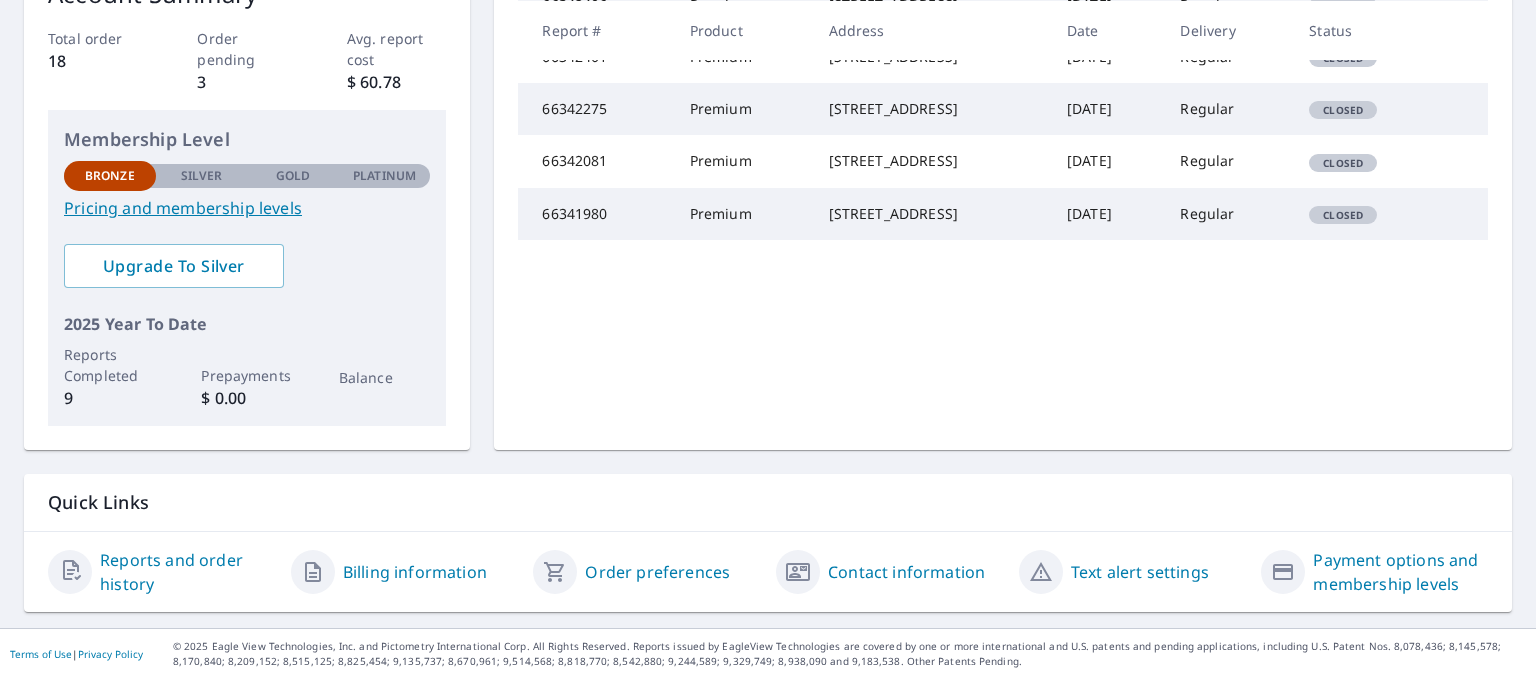 click on "Reports and order history" at bounding box center (187, 572) 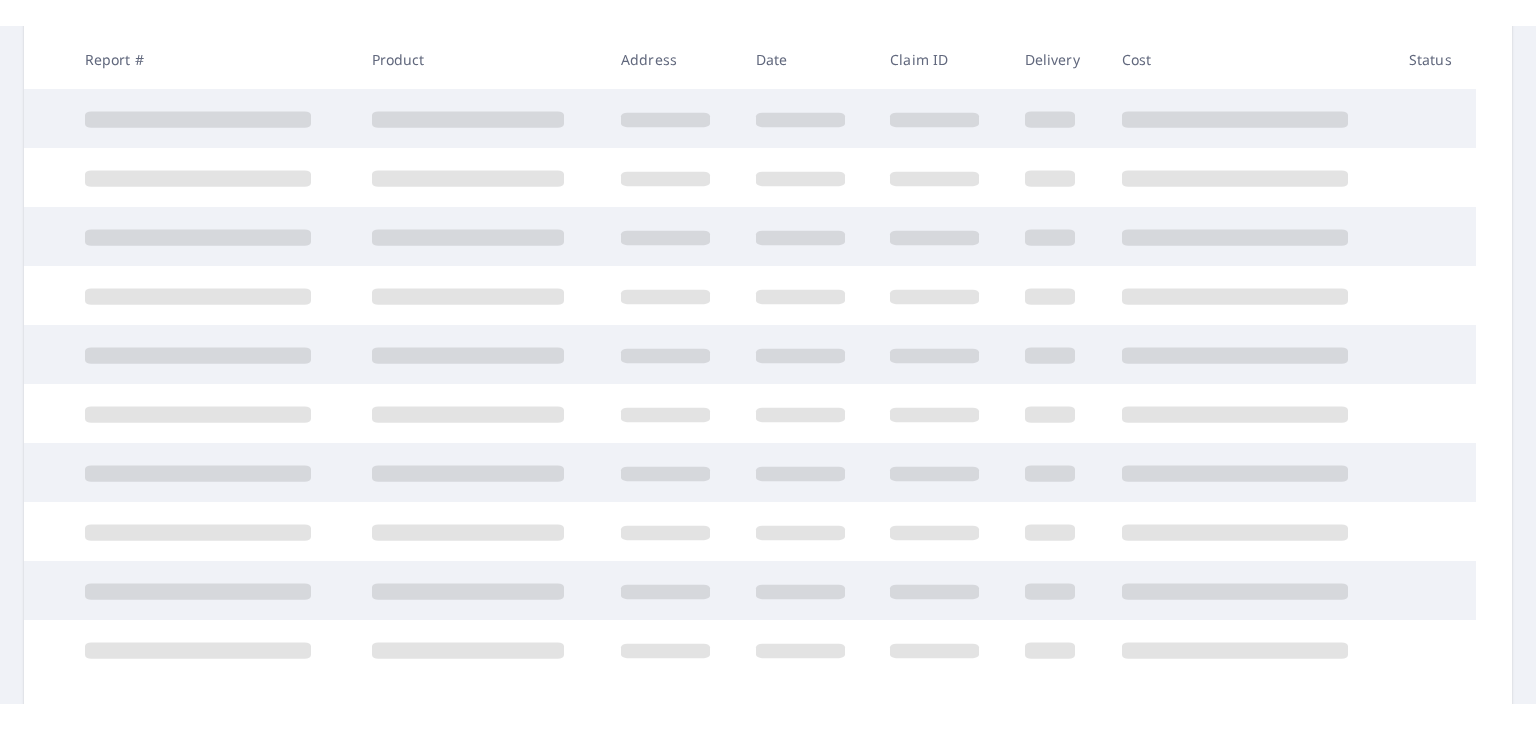scroll, scrollTop: 358, scrollLeft: 0, axis: vertical 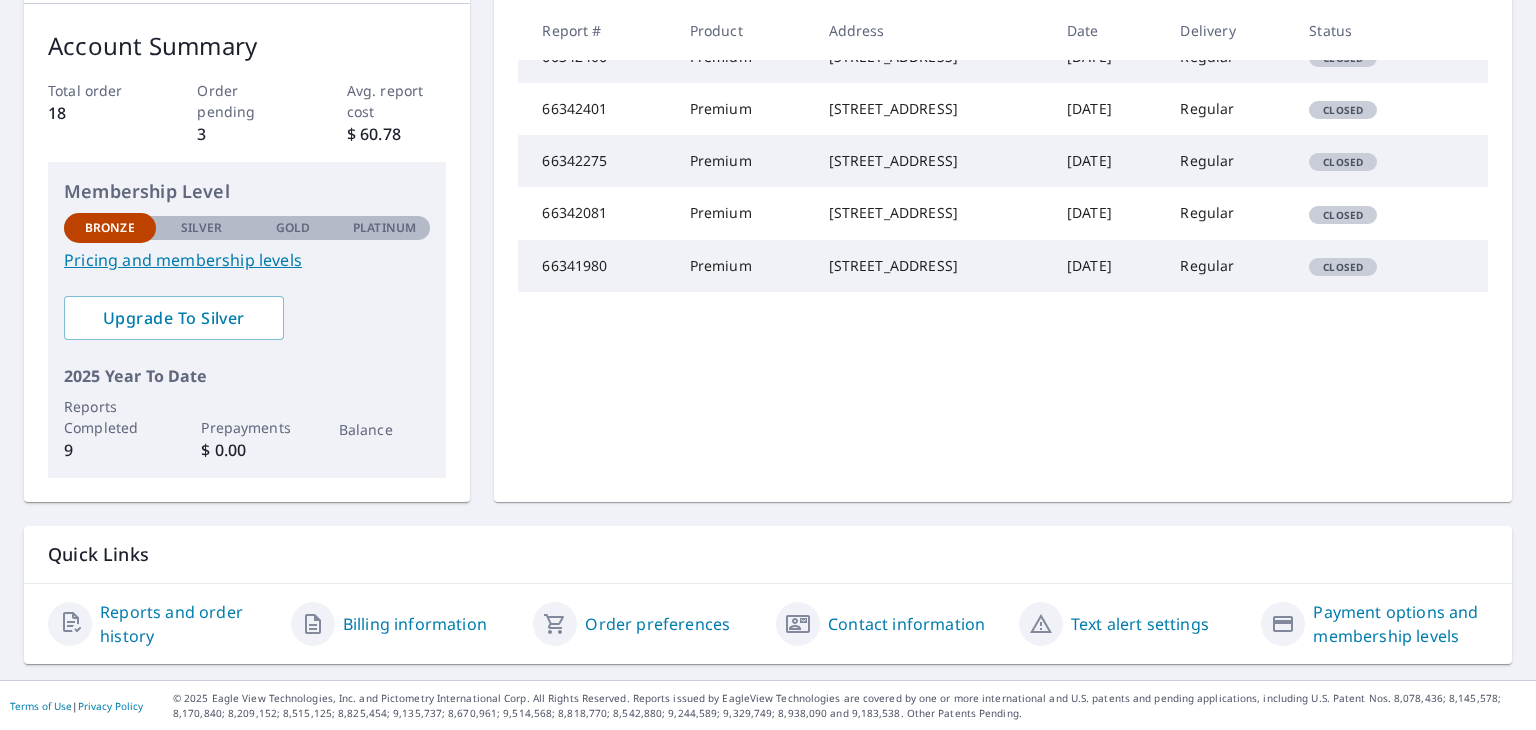 click on "Billing information" at bounding box center (415, 624) 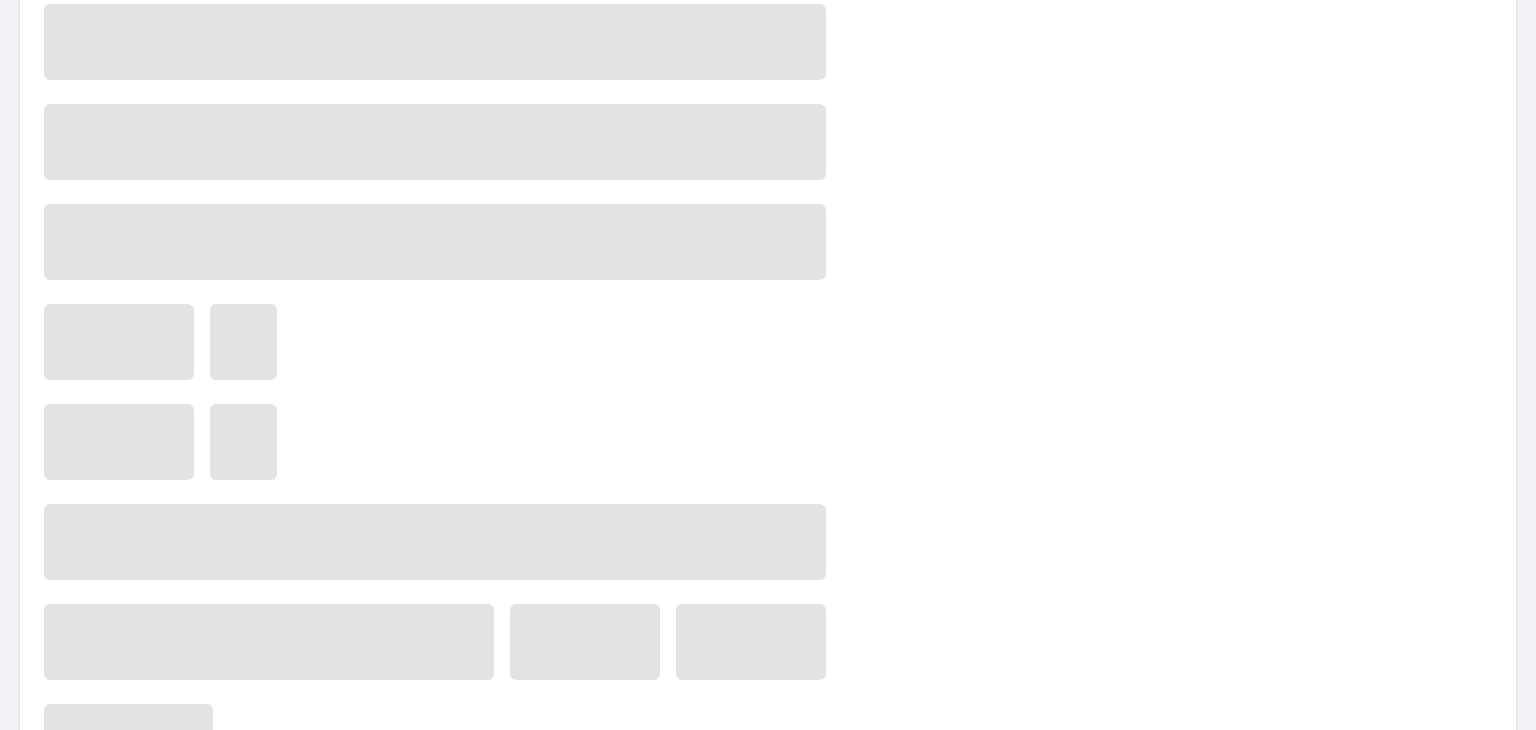 scroll, scrollTop: 0, scrollLeft: 0, axis: both 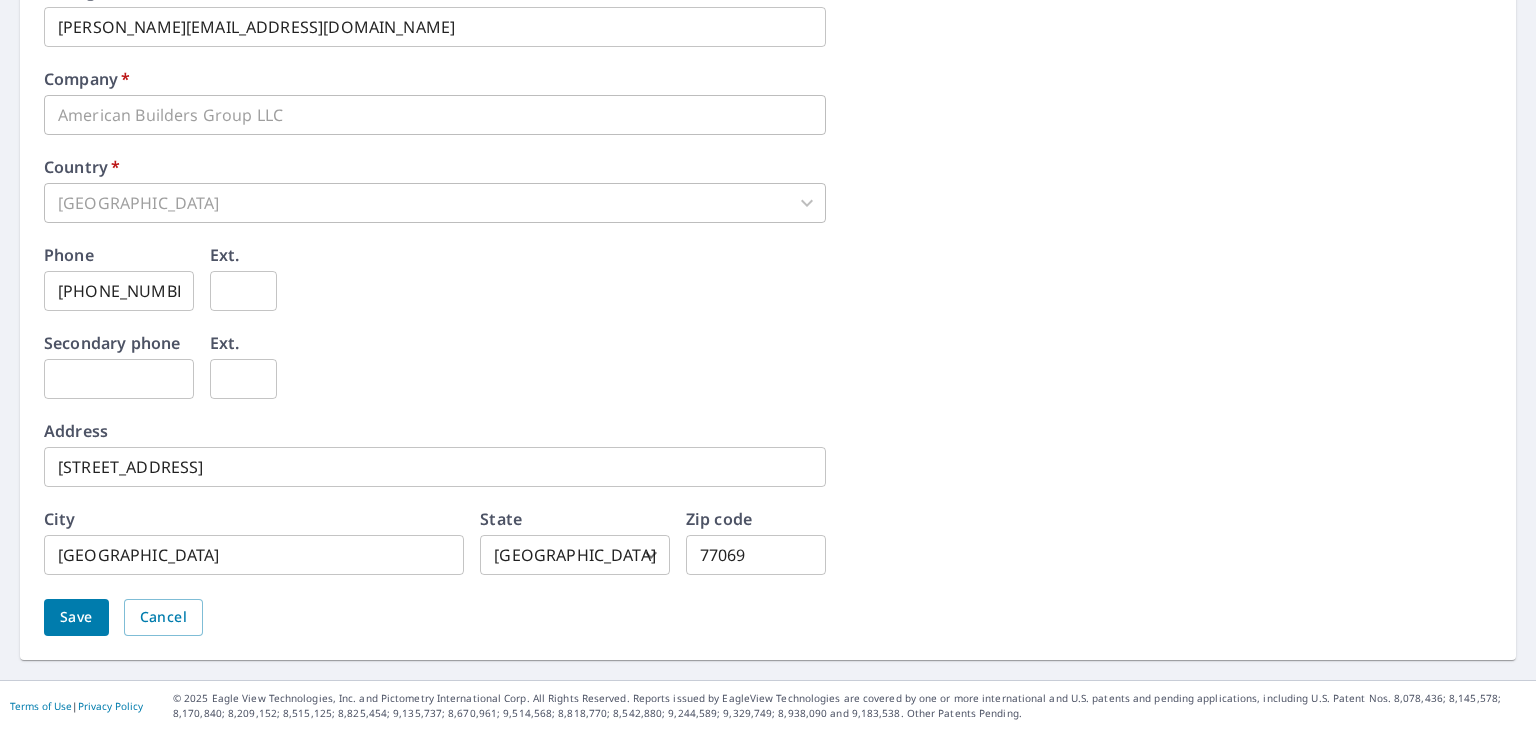 click on "Save" at bounding box center [76, 617] 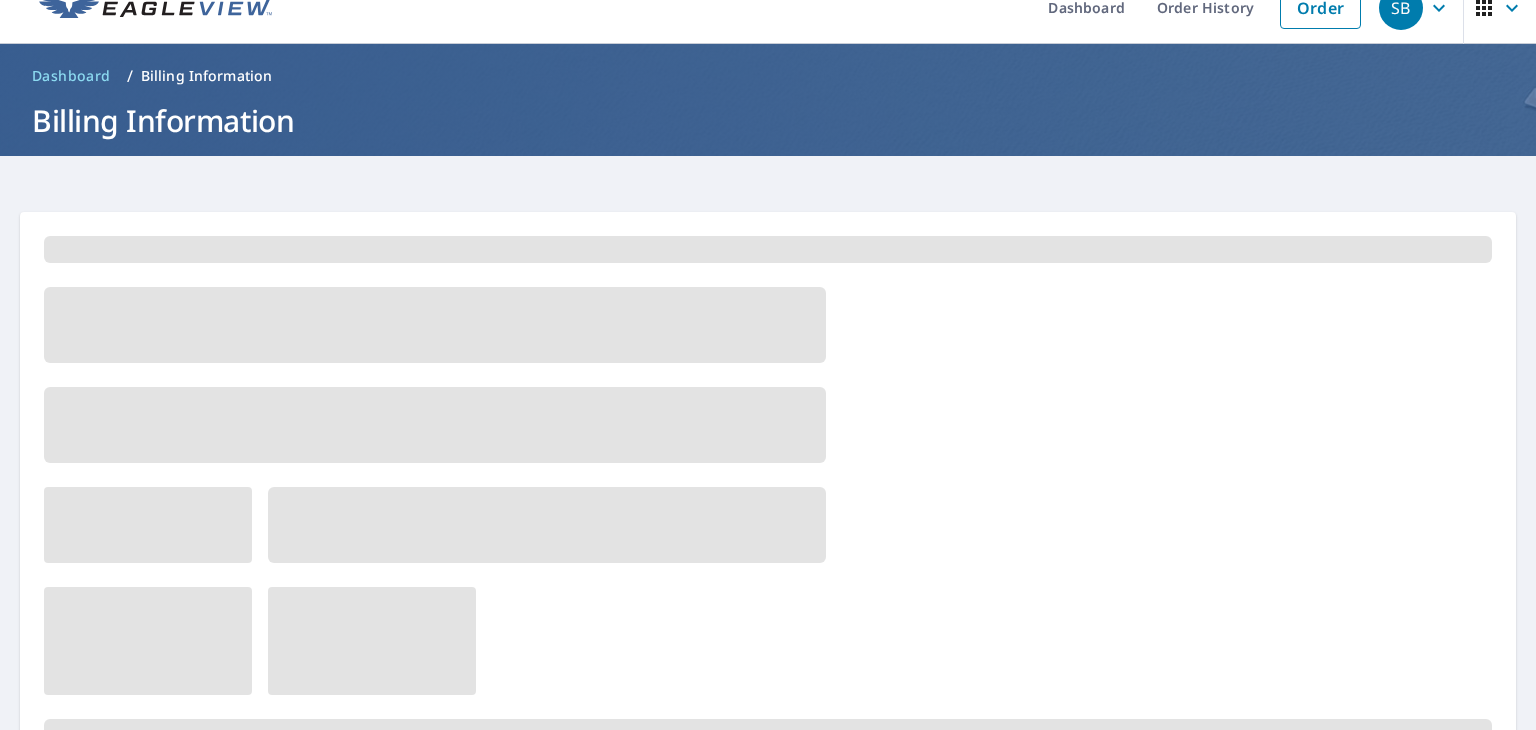 scroll, scrollTop: 0, scrollLeft: 0, axis: both 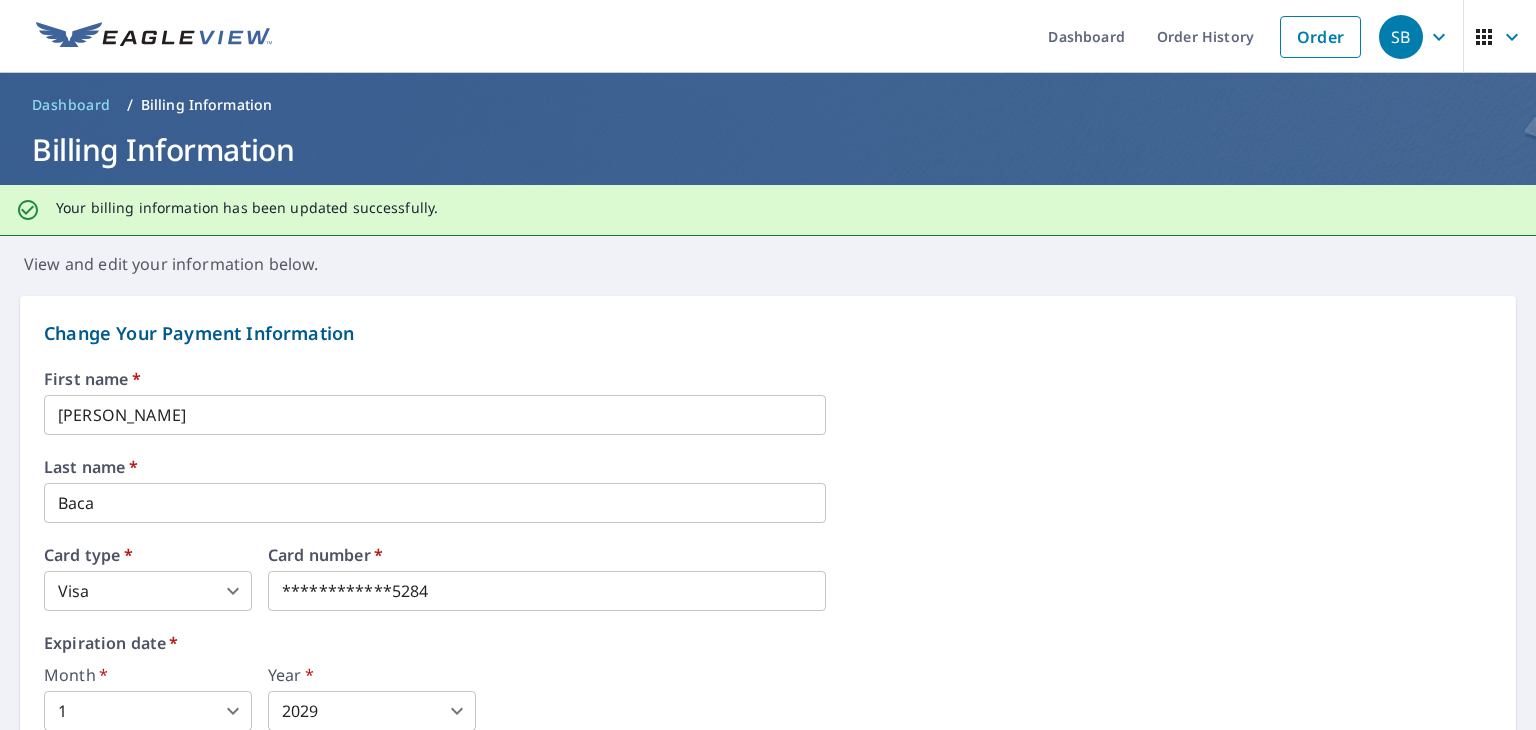 click at bounding box center [1500, 37] 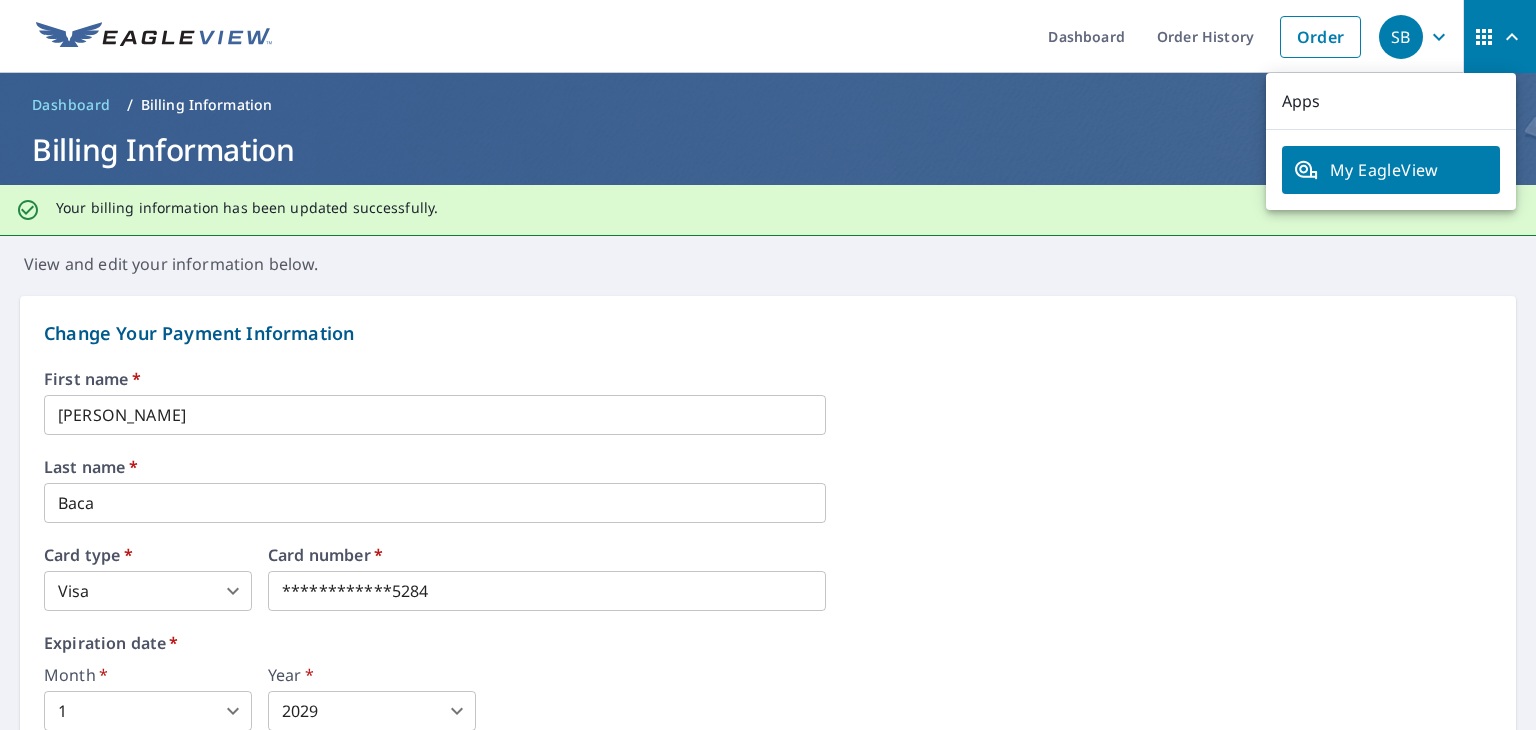 click on "My EagleView" at bounding box center (1391, 170) 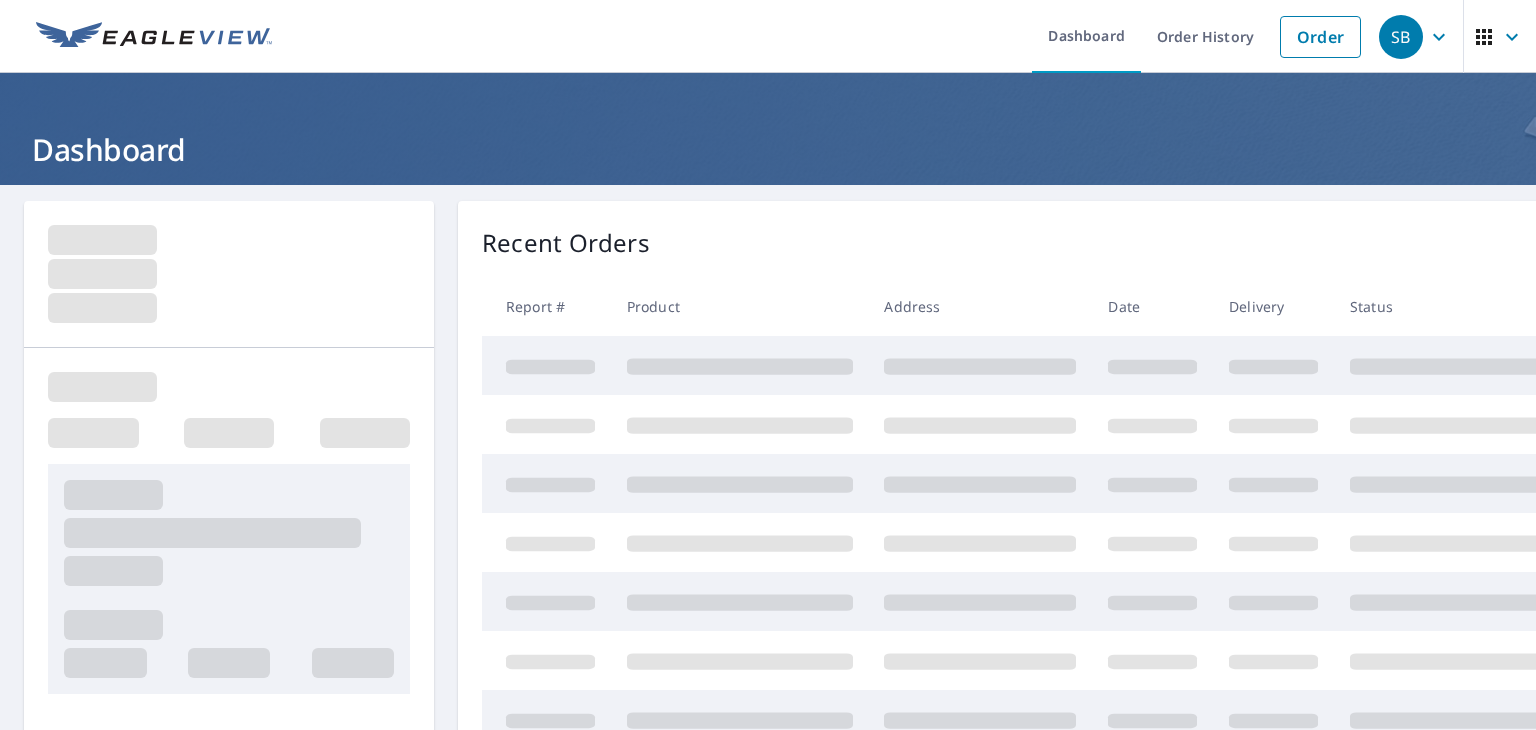 scroll, scrollTop: 0, scrollLeft: 0, axis: both 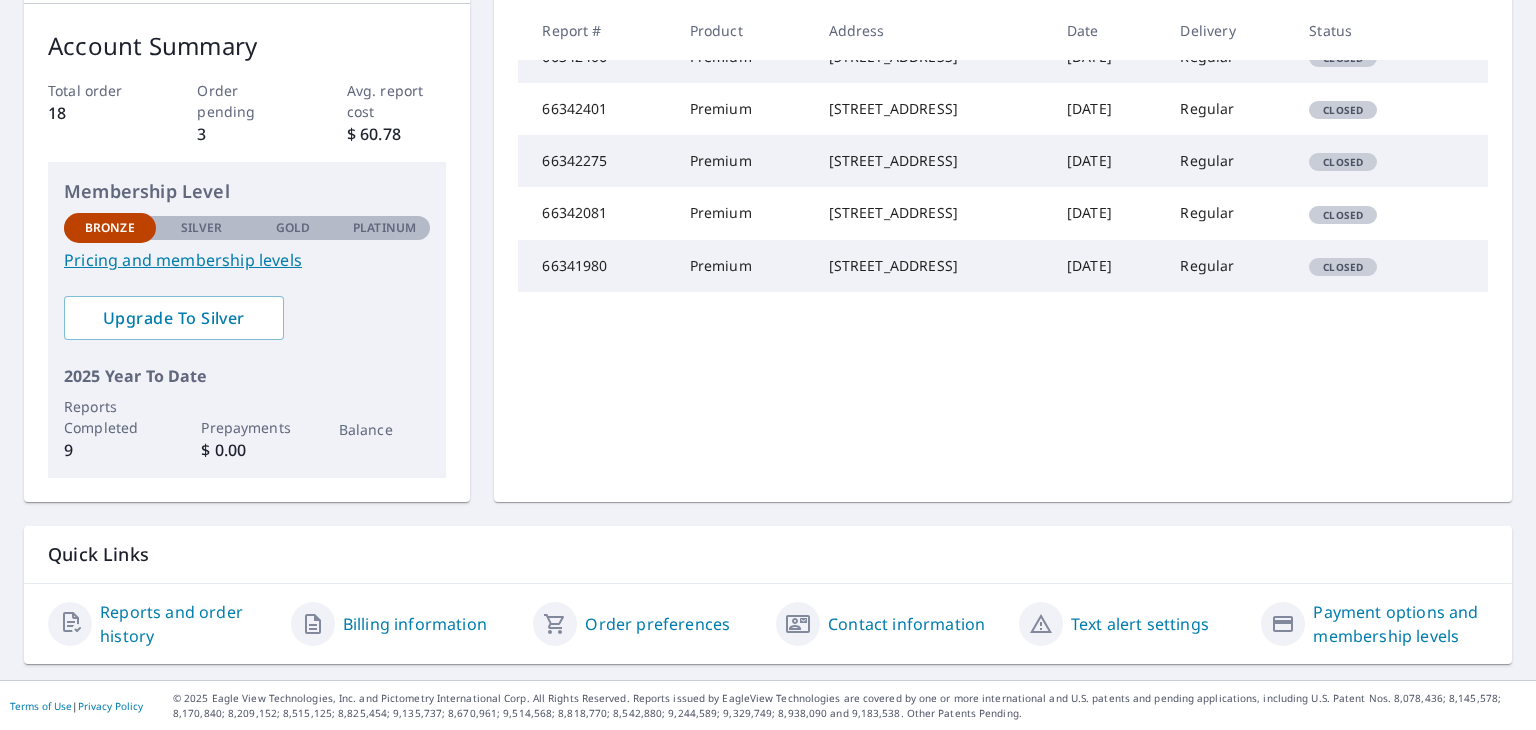 click on "Order preferences" at bounding box center [657, 624] 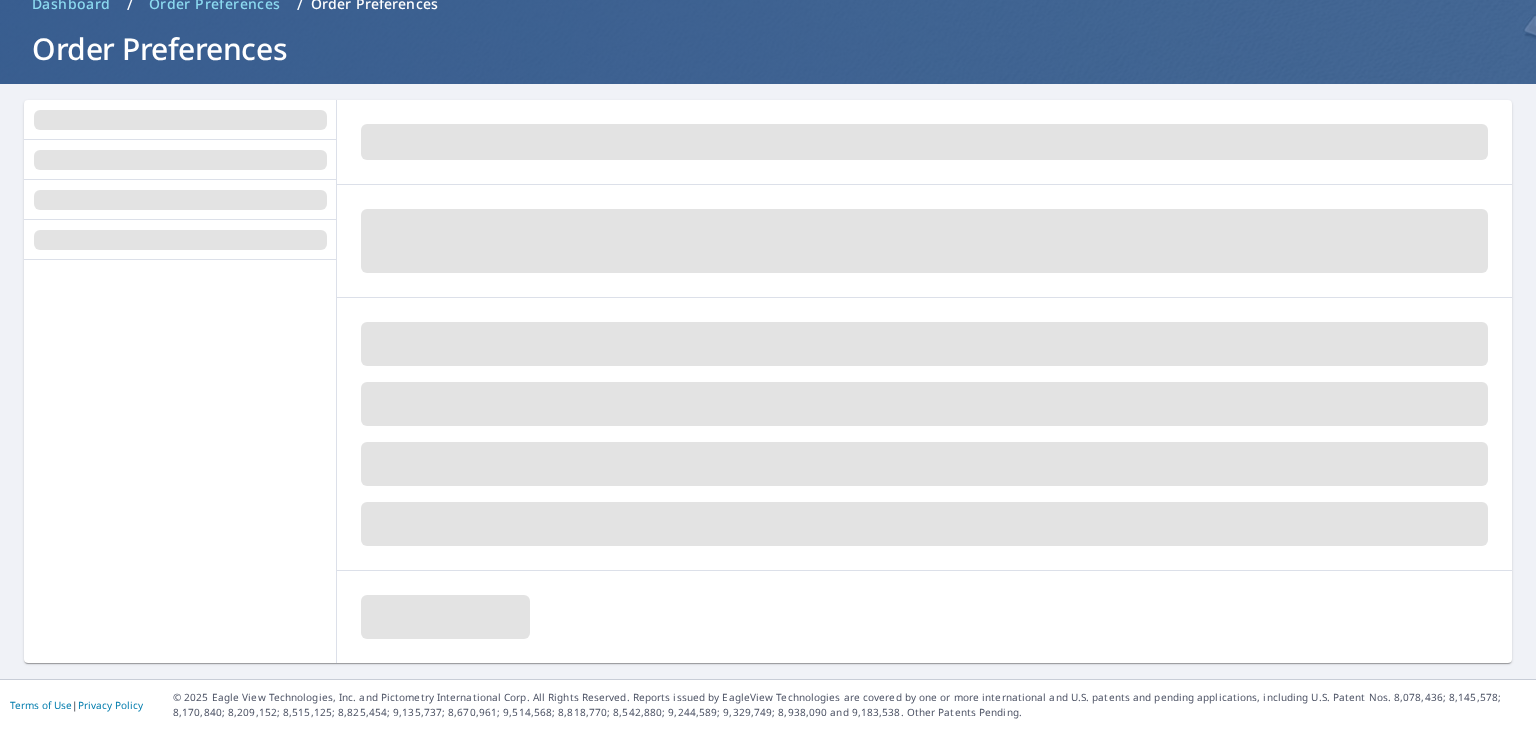 scroll, scrollTop: 100, scrollLeft: 0, axis: vertical 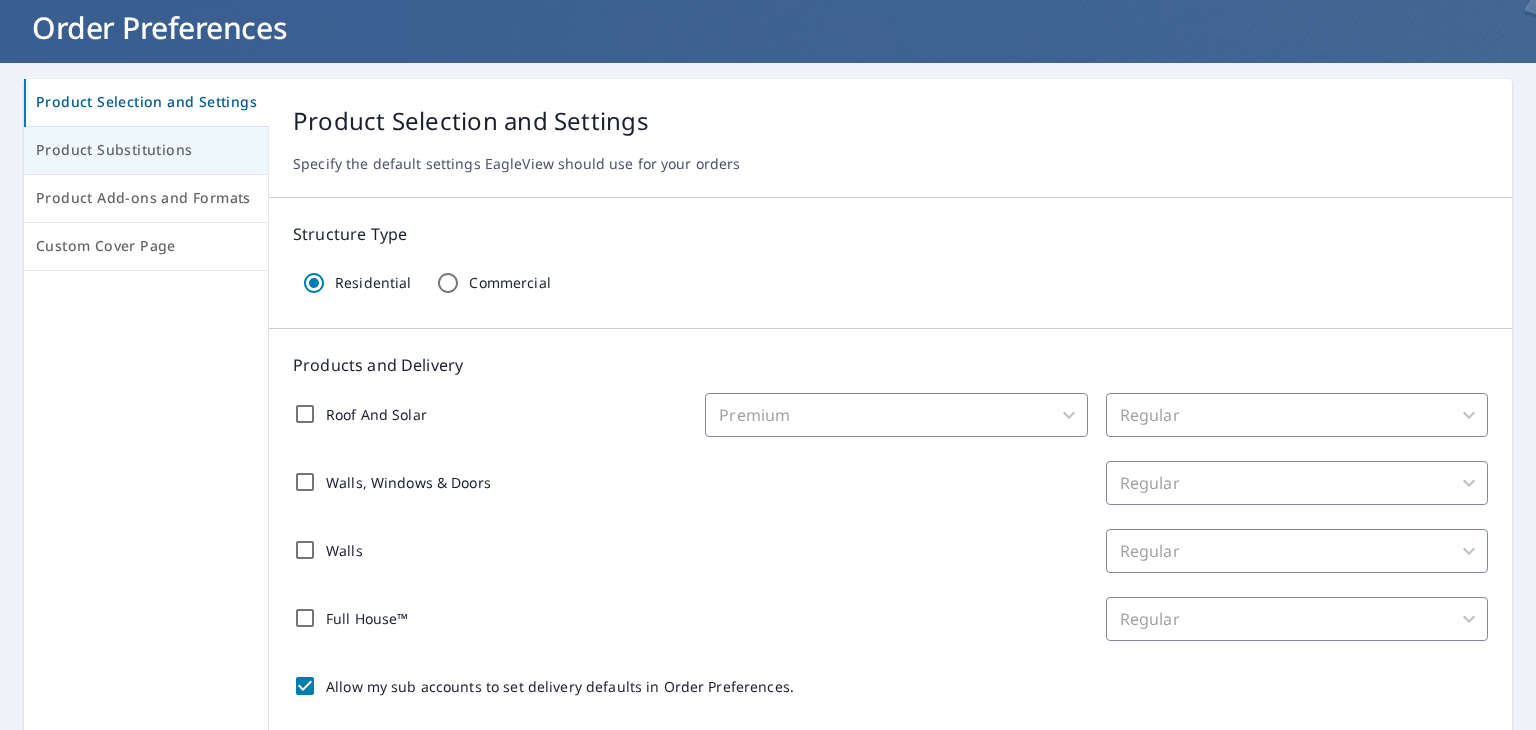 click on "Product Substitutions" at bounding box center (146, 150) 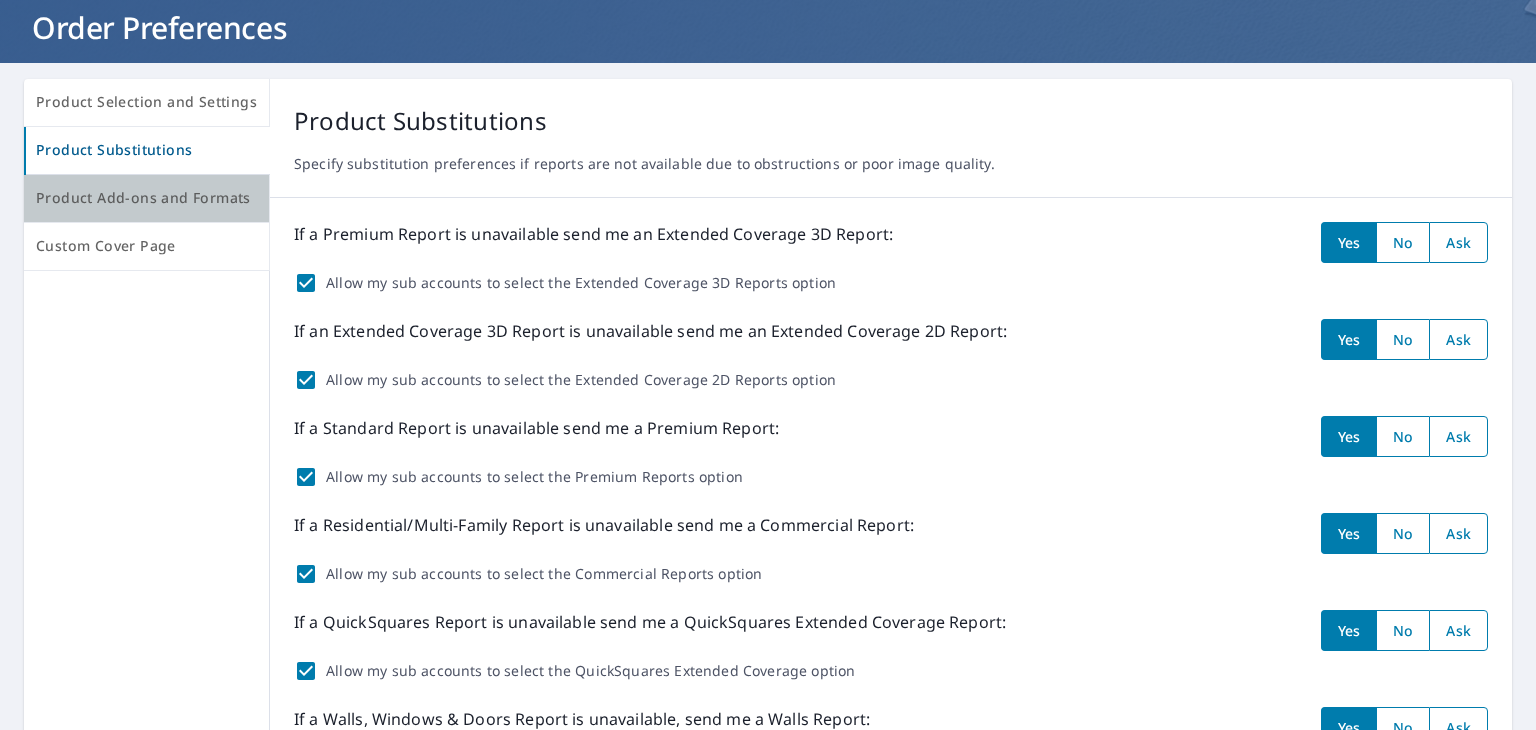 click on "Product Add-ons and Formats" at bounding box center [146, 198] 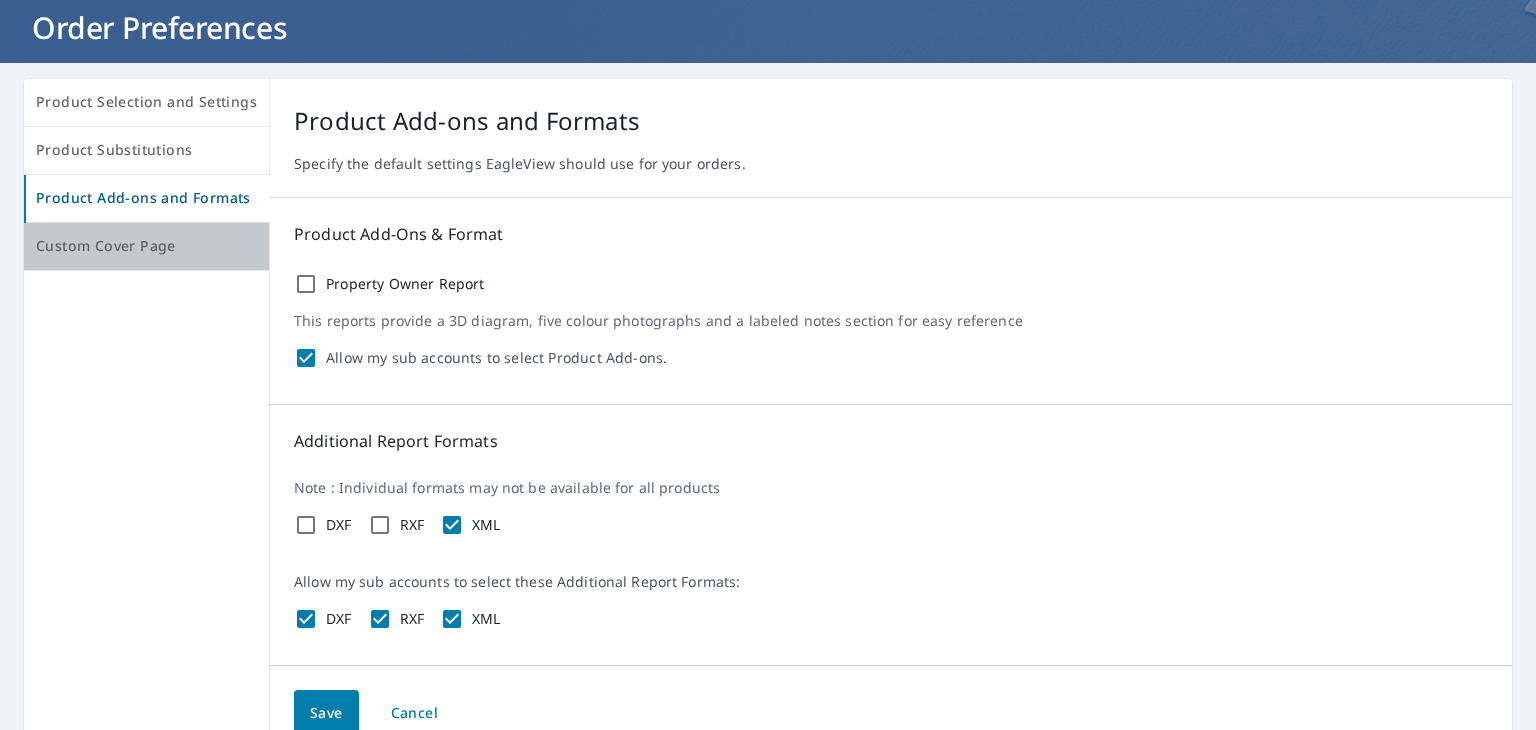 click on "Custom Cover Page" at bounding box center (146, 246) 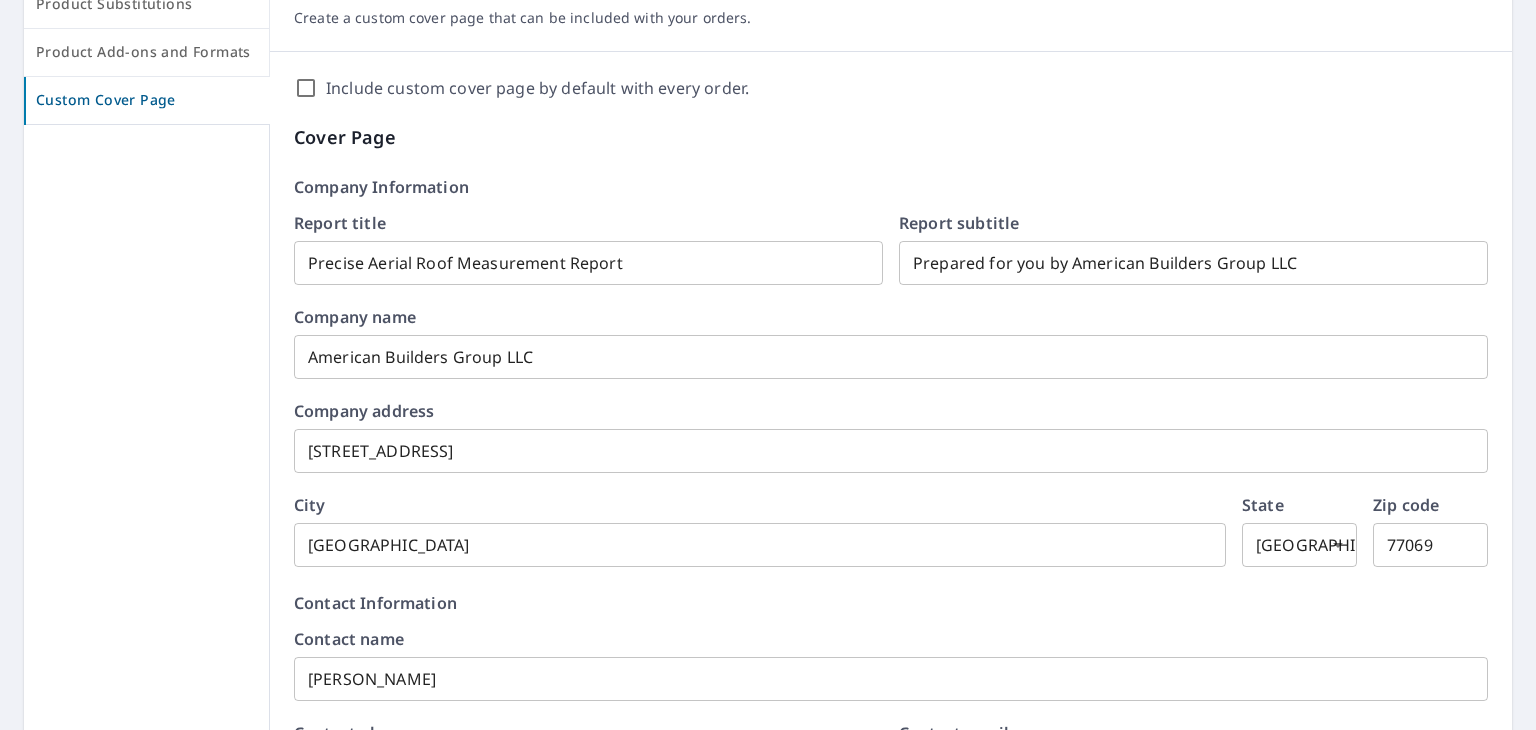 scroll, scrollTop: 120, scrollLeft: 0, axis: vertical 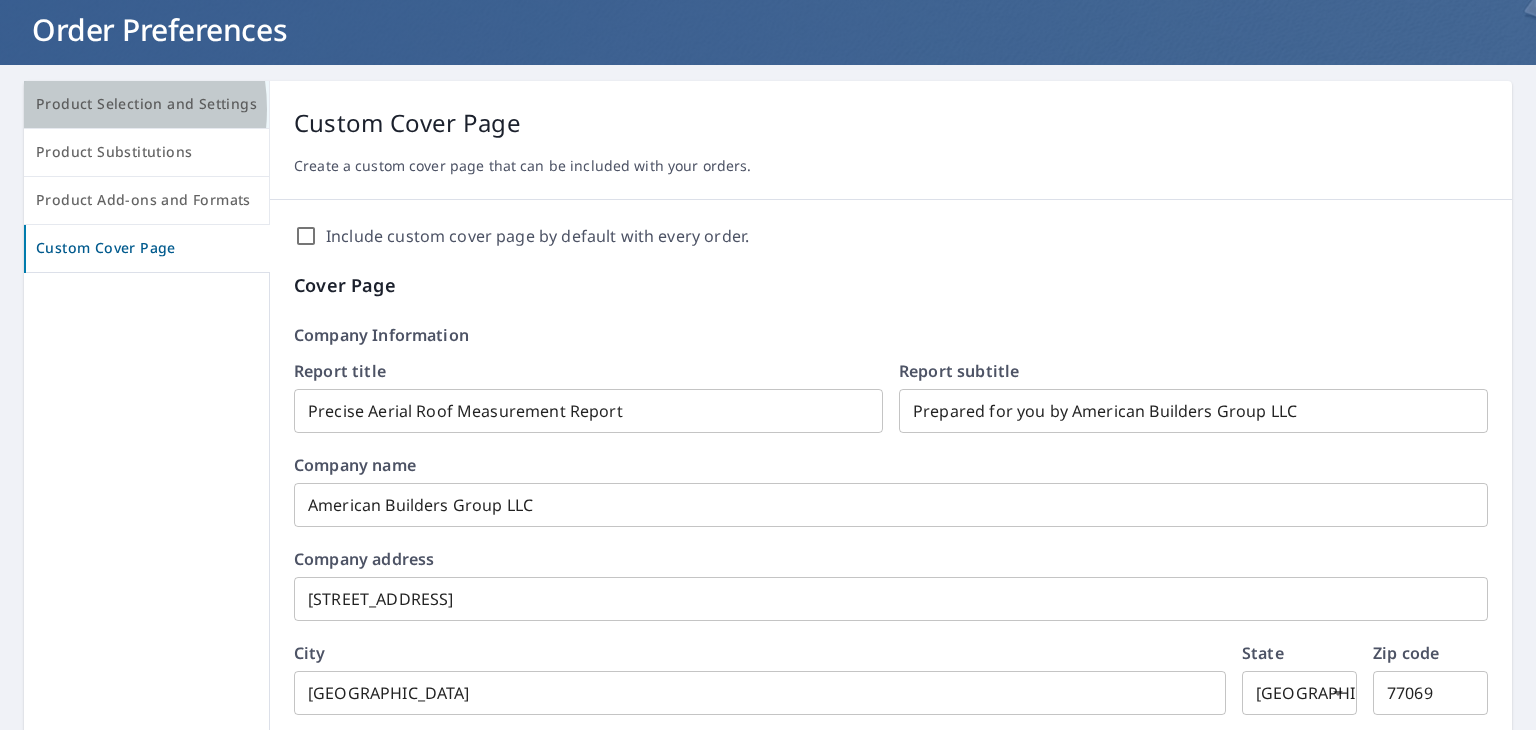 click on "Product Selection and Settings" at bounding box center [146, 104] 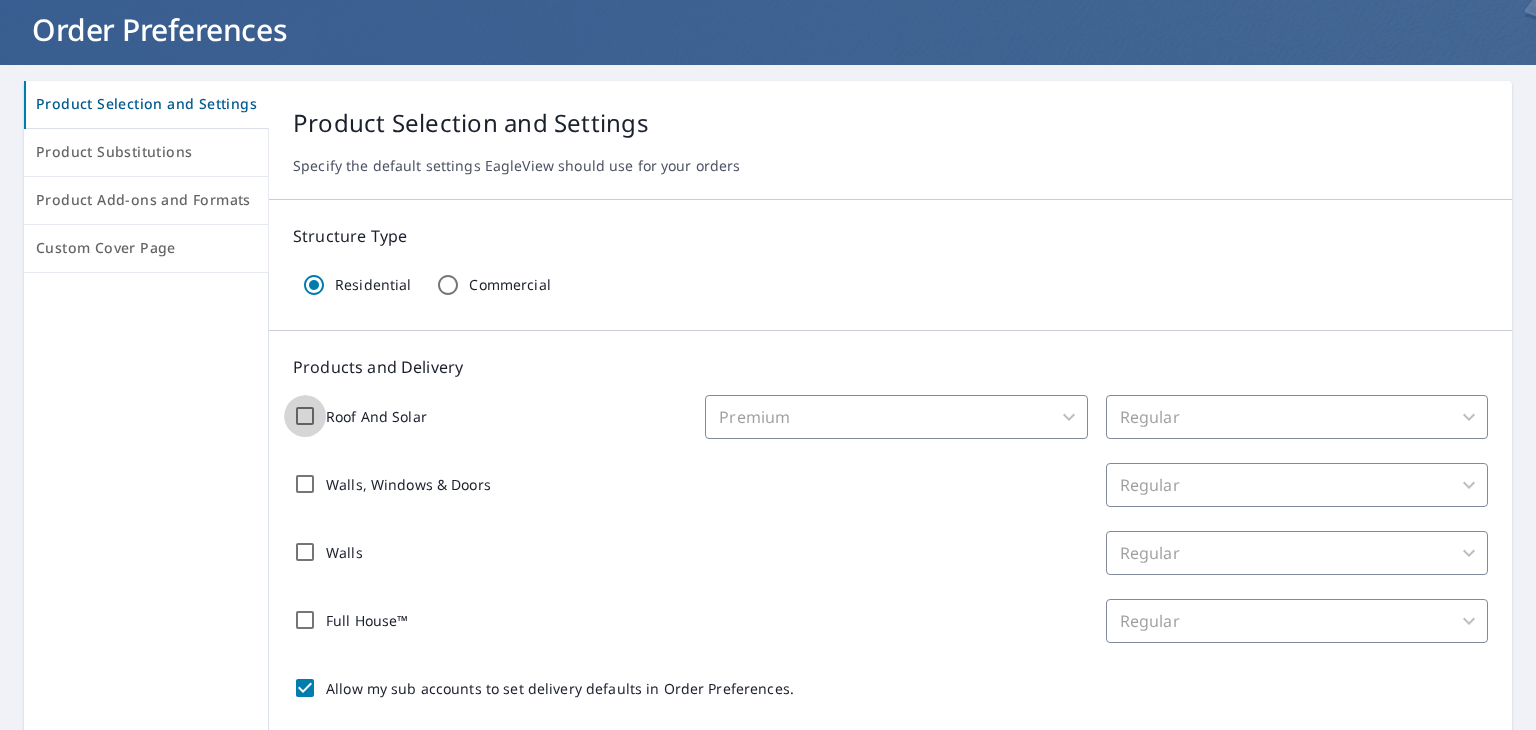 click on "Roof And Solar" at bounding box center (305, 416) 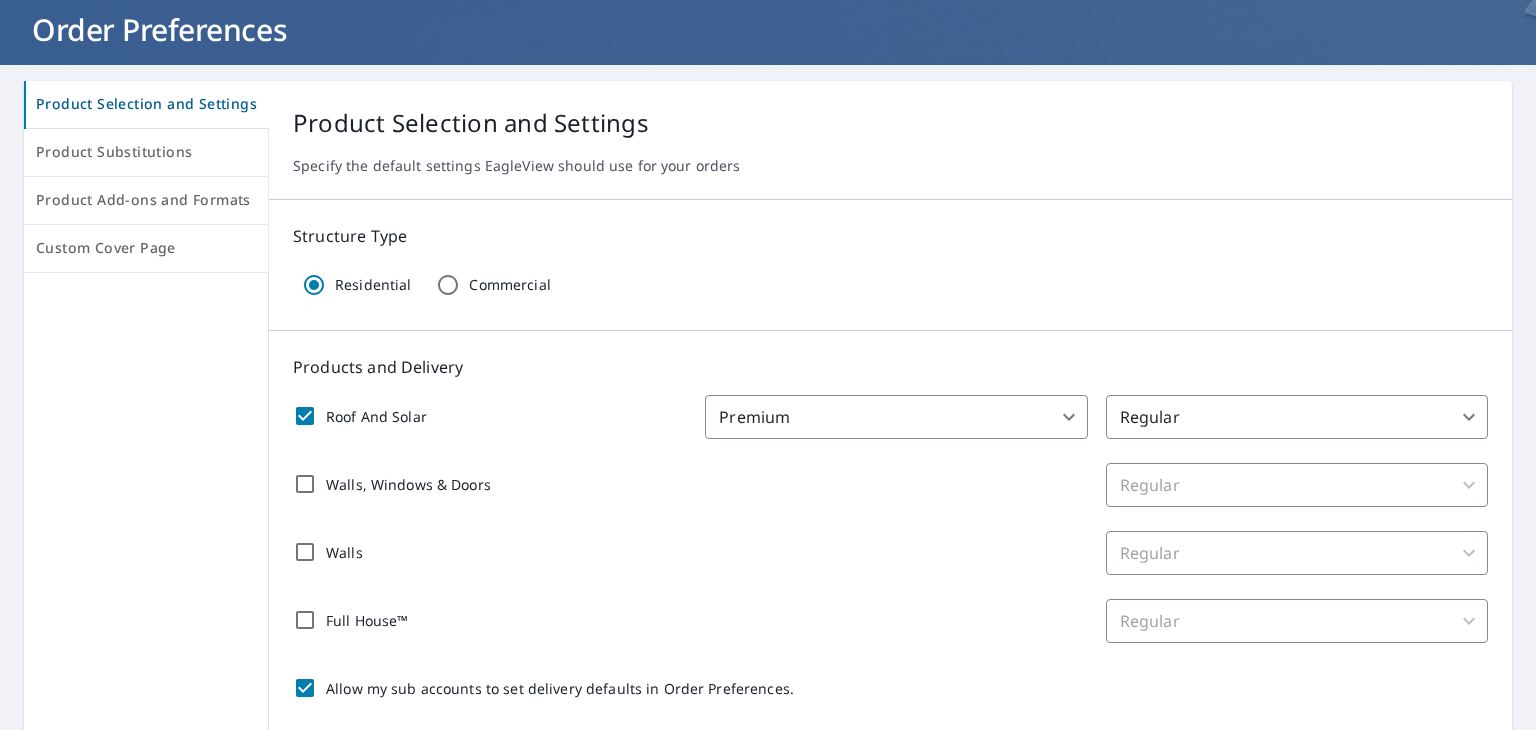 click on "SB SB
Dashboard Order History Order SB Dashboard / Order Preferences / Product Selection and Settings Order Preferences Product Selection and Settings Product Substitutions Product Add-ons and Formats Custom Cover Page Product Selection and Settings Specify the default settings EagleView should use for your orders Structure Type Residential Commercial Products and Delivery Roof And Solar Premium 31 ​ Regular 8 ​ Walls, Windows & Doors Regular 8 ​ Walls Regular 8 ​ Full House™ Regular 8 ​ Allow my sub accounts to set delivery defaults in Order Preferences. Measurement Instructions Your report will include the primary structure and a detached garage if one exists. Primary Structure + Detached Garage 1 ​ Allow my sub accounts to select the Measurement Instructions option. Additional recipients Your reports will be sent to  [EMAIL_ADDRESS][DOMAIN_NAME].  Edit Contact Information. Send reports to additional email addresses: ​ Include these additional recipients on all sub account orders. Save" at bounding box center (768, 365) 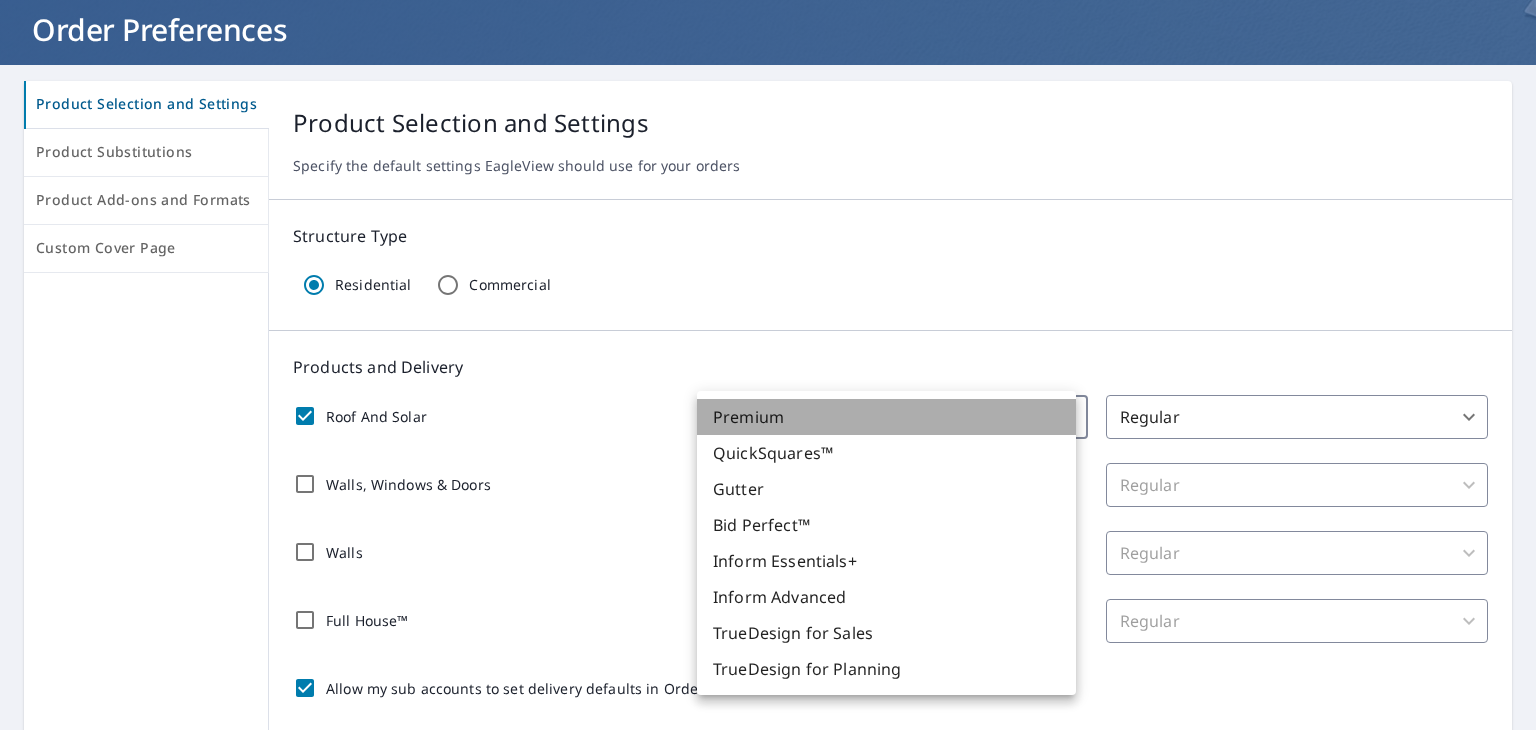 click on "Premium" at bounding box center (886, 417) 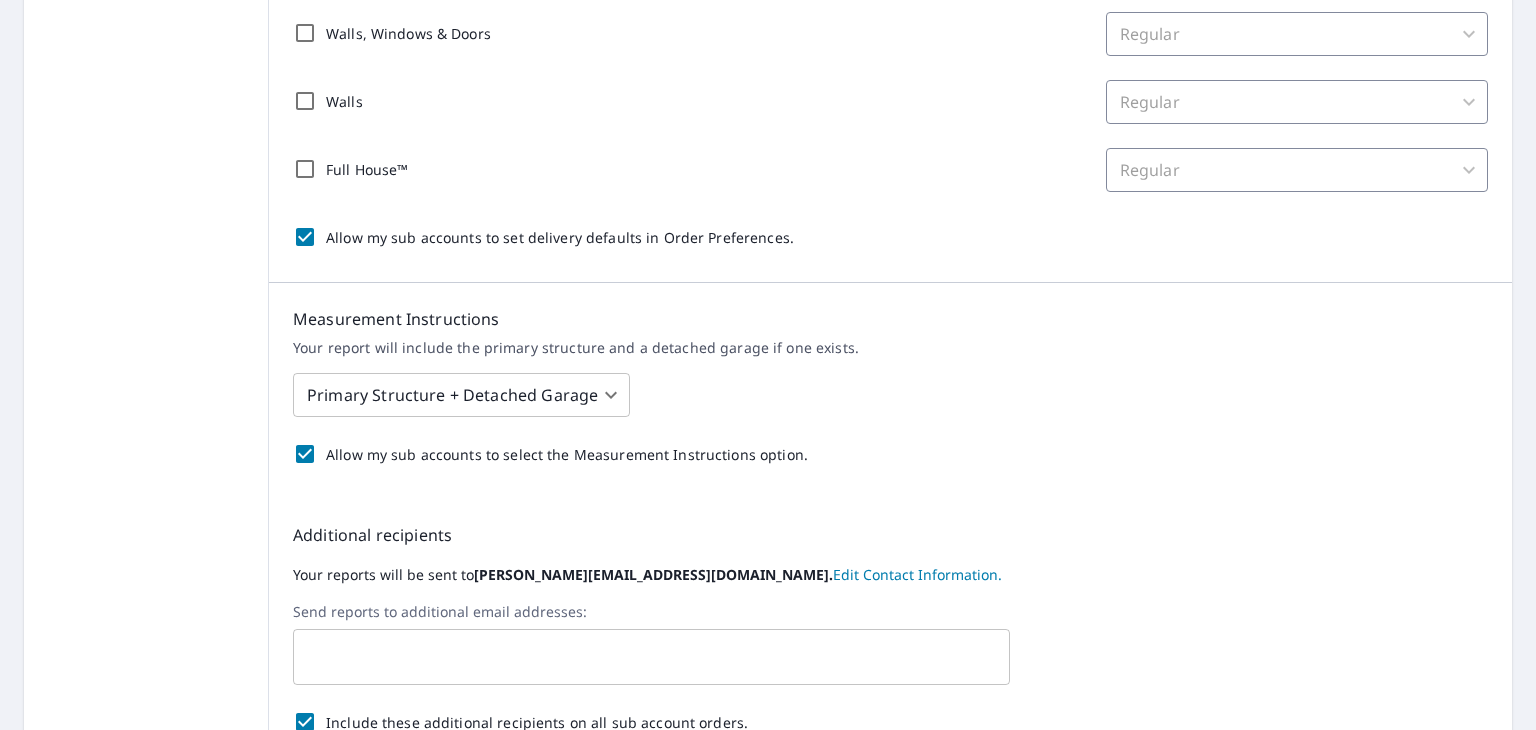 scroll, scrollTop: 572, scrollLeft: 0, axis: vertical 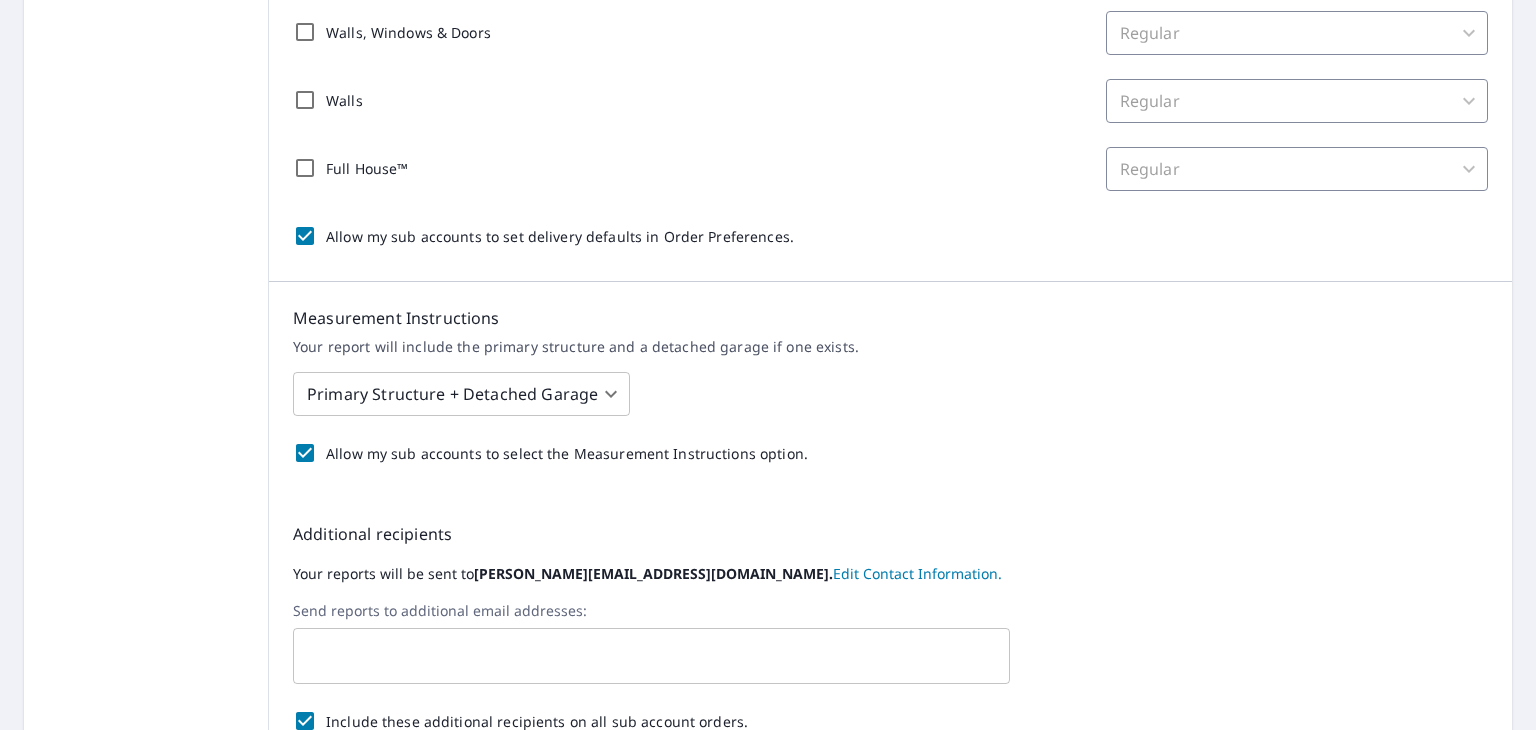 click on "SB SB
Dashboard Order History Order SB Dashboard / Order Preferences / Product Selection and Settings Order Preferences Product Selection and Settings Product Substitutions Product Add-ons and Formats Custom Cover Page Product Selection and Settings Specify the default settings EagleView should use for your orders Structure Type Residential Commercial Products and Delivery Roof And Solar Premium 31 ​ Regular 8 ​ Walls, Windows & Doors Regular 8 ​ Walls Regular 8 ​ Full House™ Regular 8 ​ Allow my sub accounts to set delivery defaults in Order Preferences. Measurement Instructions Your report will include the primary structure and a detached garage if one exists. Primary Structure + Detached Garage 1 ​ Allow my sub accounts to select the Measurement Instructions option. Additional recipients Your reports will be sent to  [EMAIL_ADDRESS][DOMAIN_NAME].  Edit Contact Information. Send reports to additional email addresses: ​ Include these additional recipients on all sub account orders. Save" at bounding box center [768, 365] 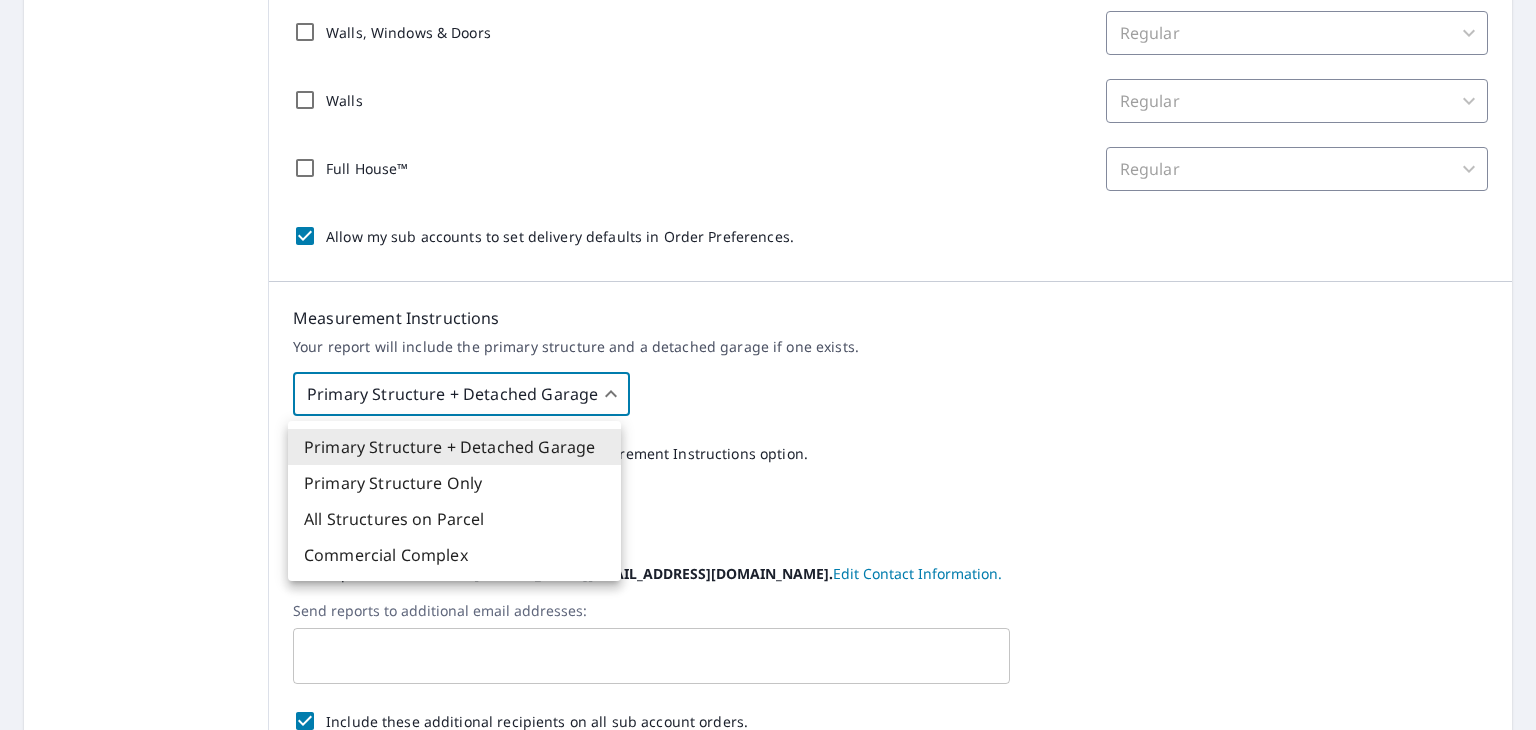 click on "Primary Structure + Detached Garage" at bounding box center [454, 447] 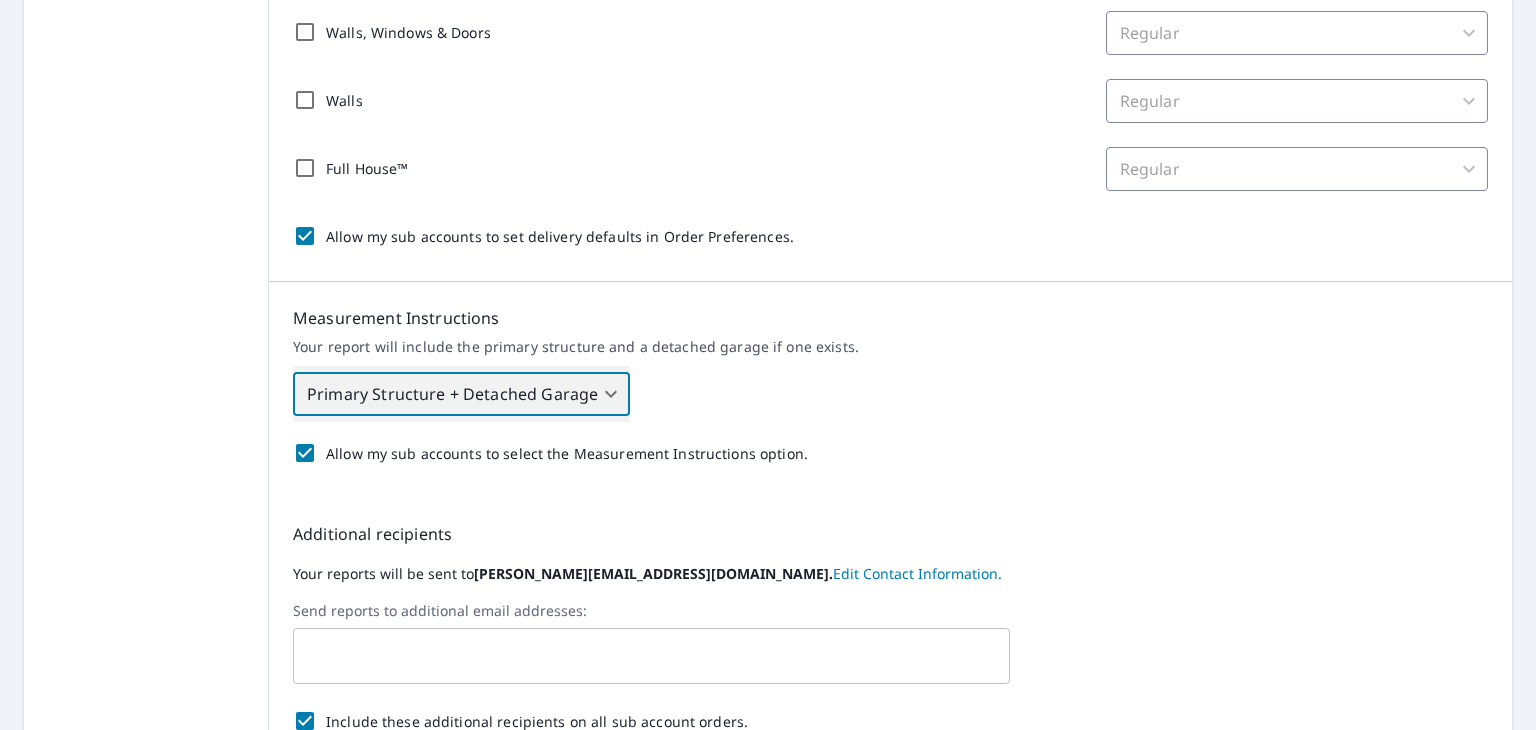 scroll, scrollTop: 30, scrollLeft: 0, axis: vertical 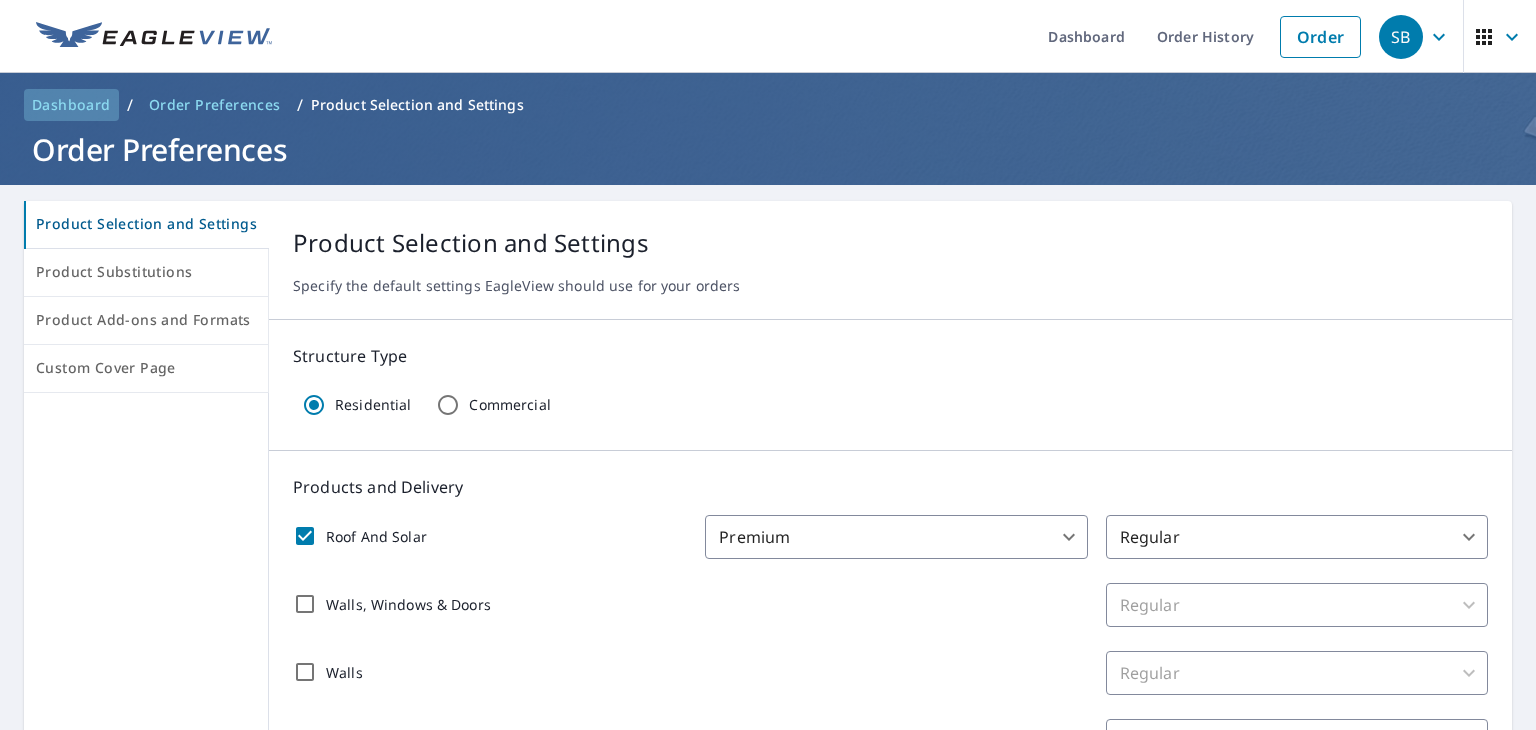 click on "Dashboard" at bounding box center (71, 105) 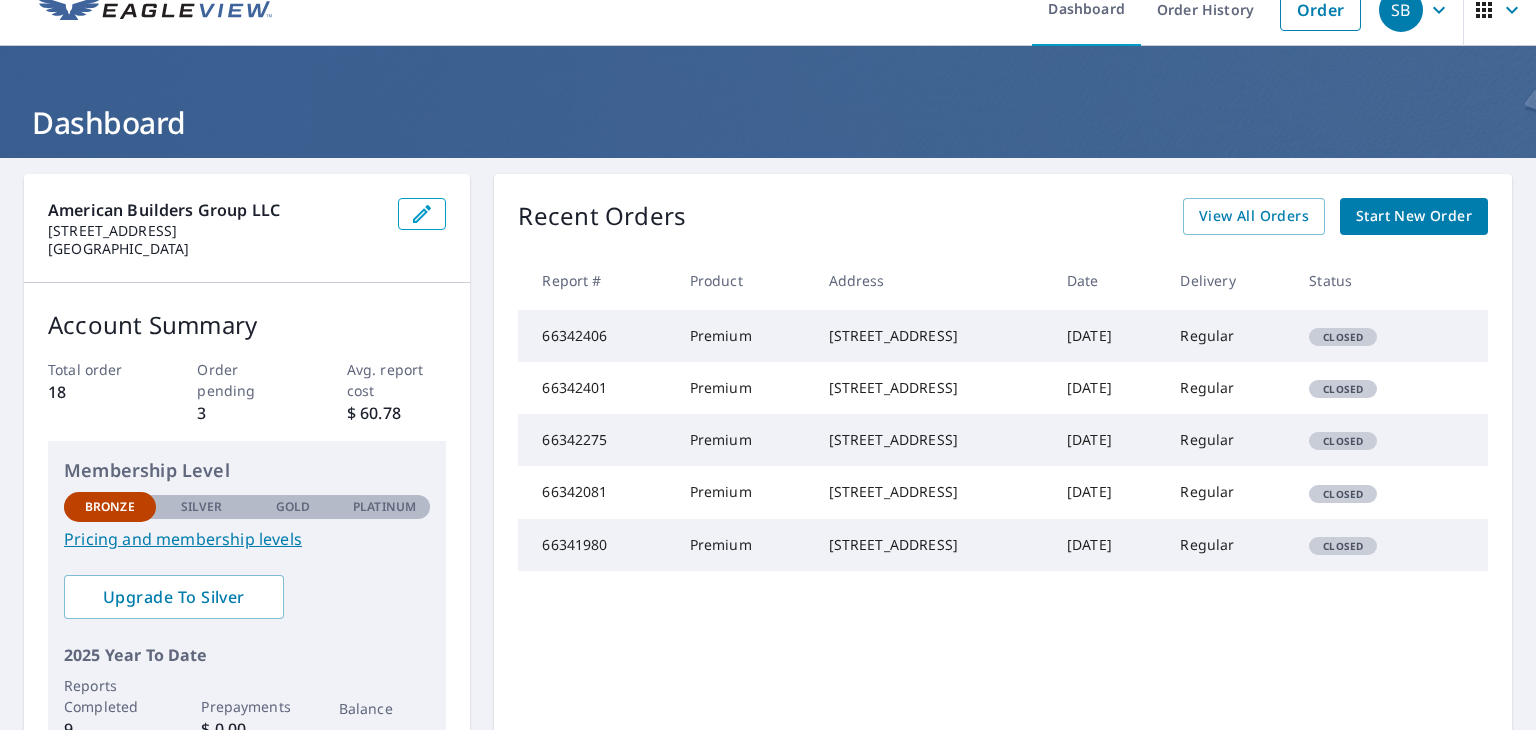 scroll, scrollTop: 21, scrollLeft: 0, axis: vertical 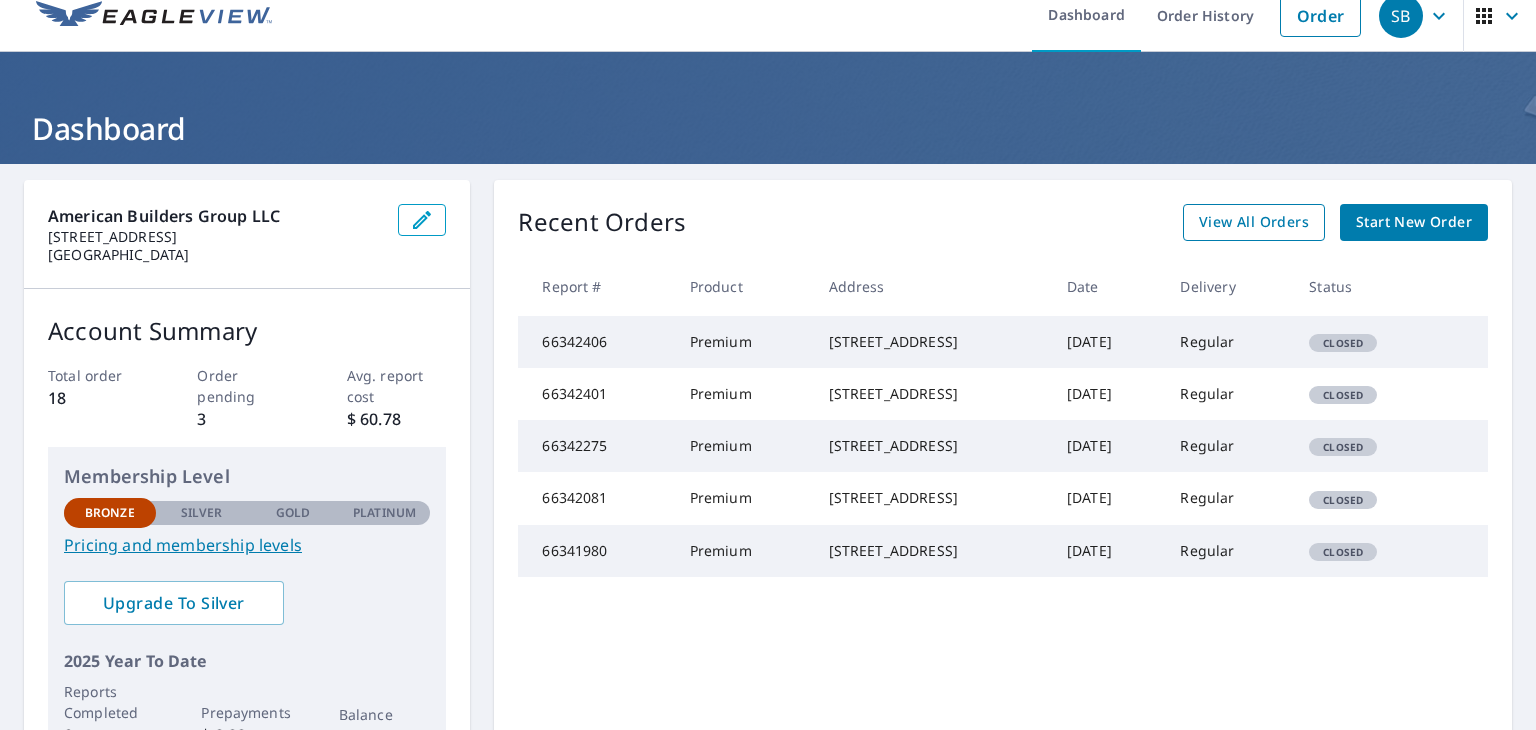 click on "View All Orders" at bounding box center [1254, 222] 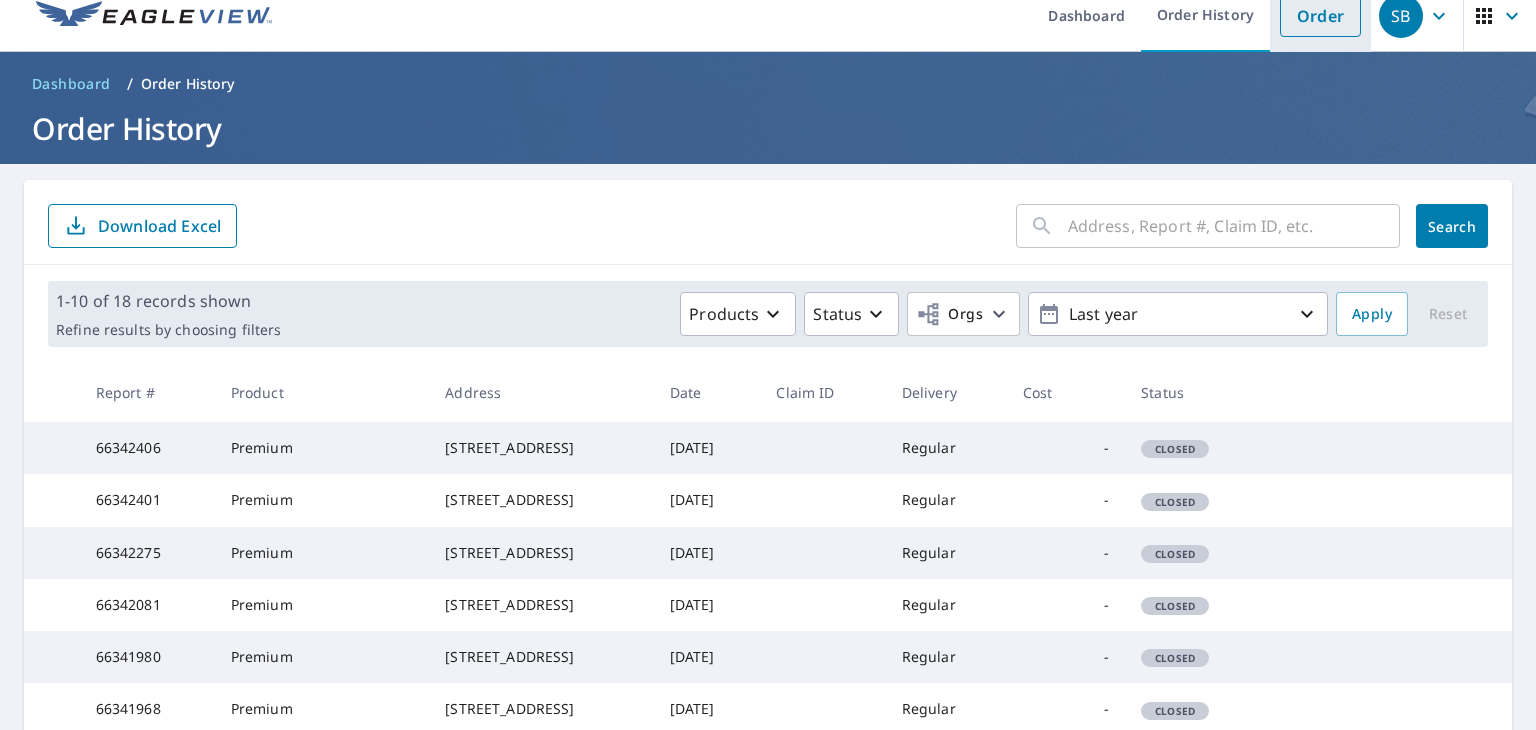 click on "Order" at bounding box center [1320, 16] 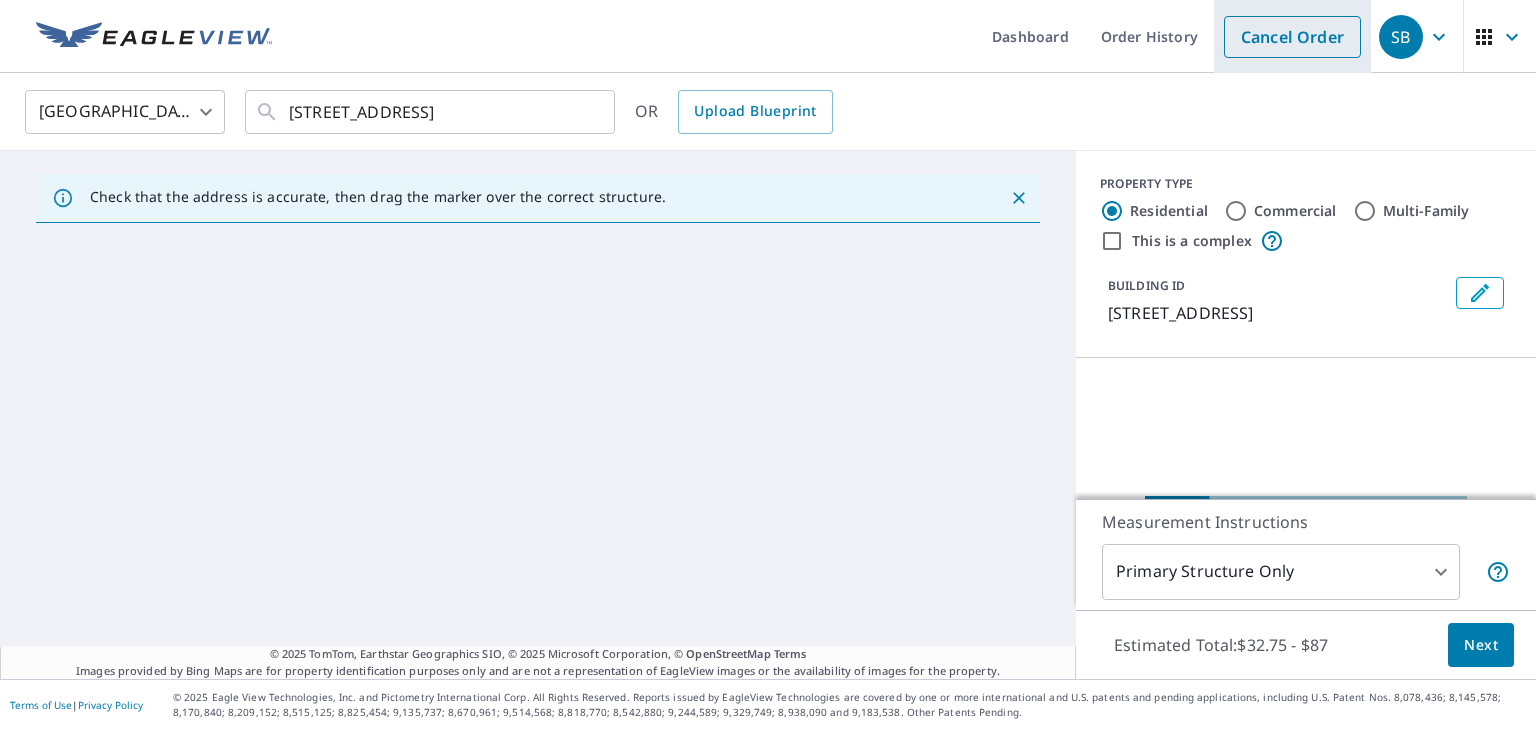 scroll, scrollTop: 0, scrollLeft: 0, axis: both 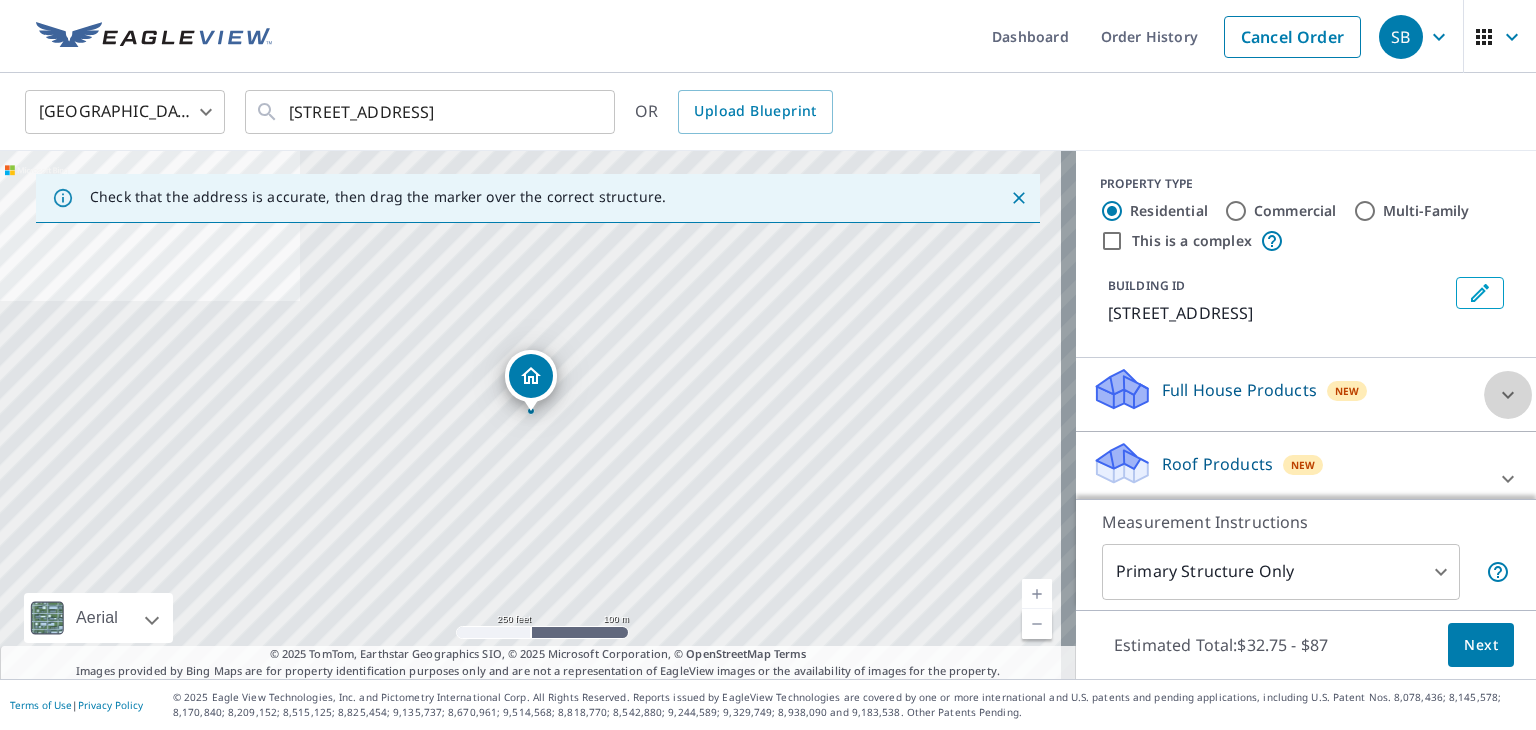 click 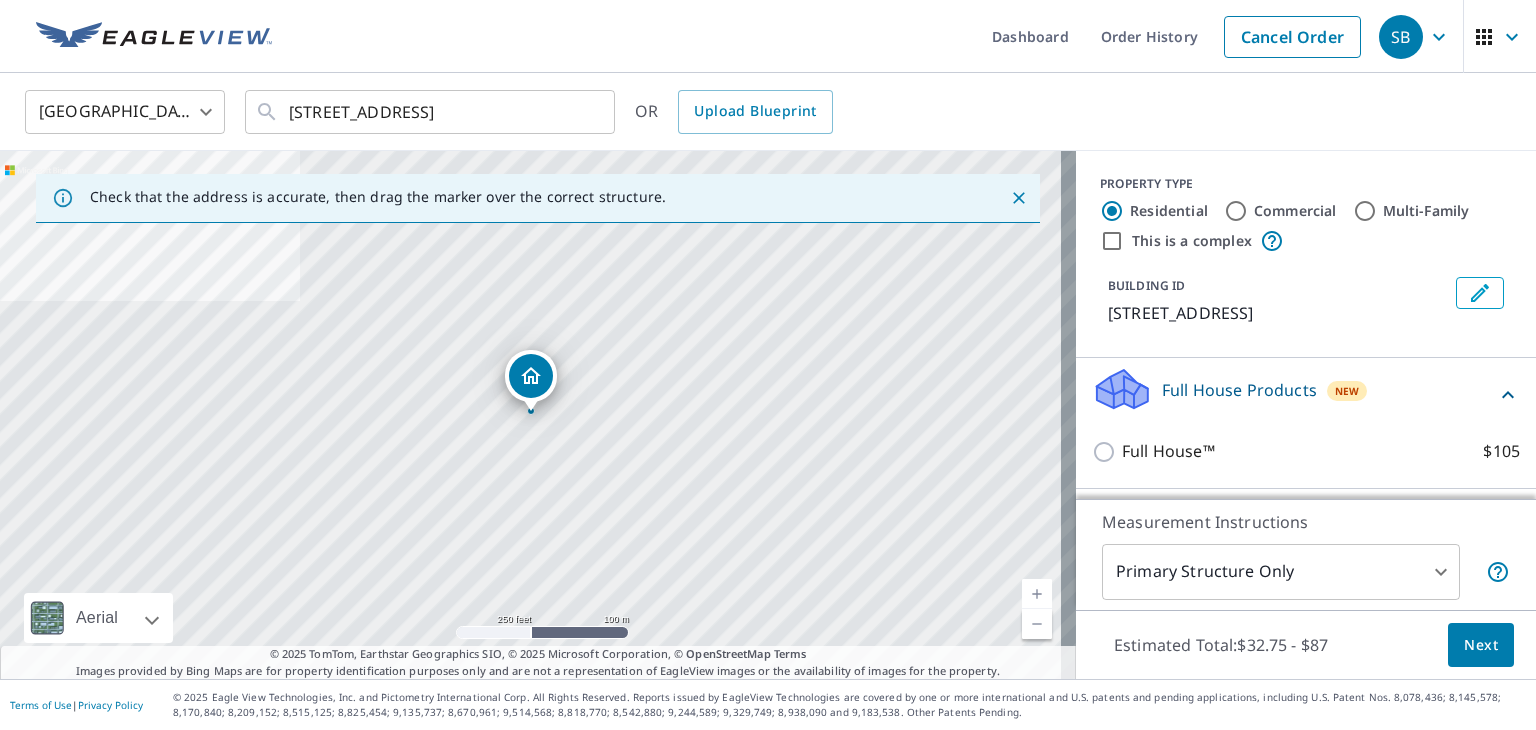 click on "Measurement Instructions Primary Structure Only 2 ​" at bounding box center (1306, 554) 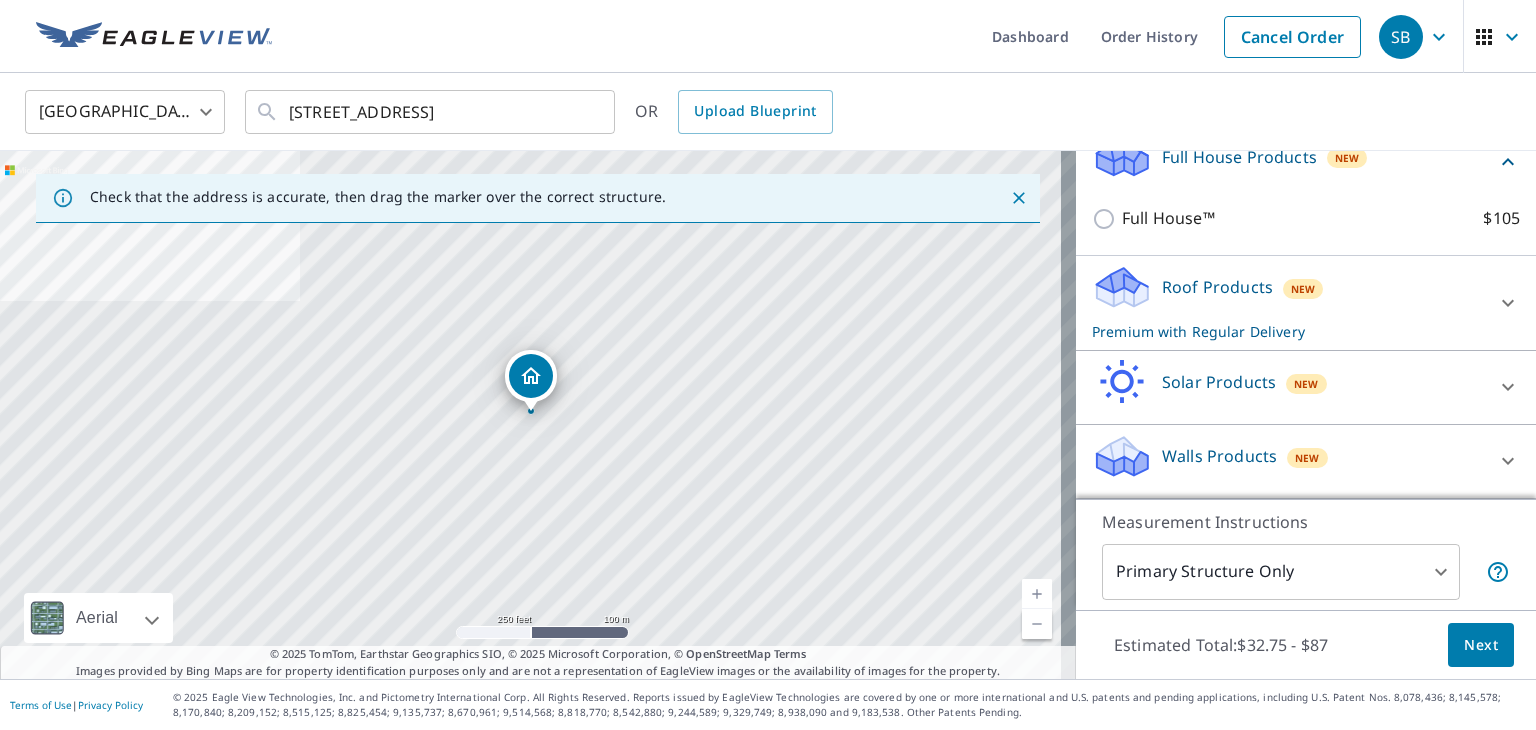 scroll, scrollTop: 255, scrollLeft: 0, axis: vertical 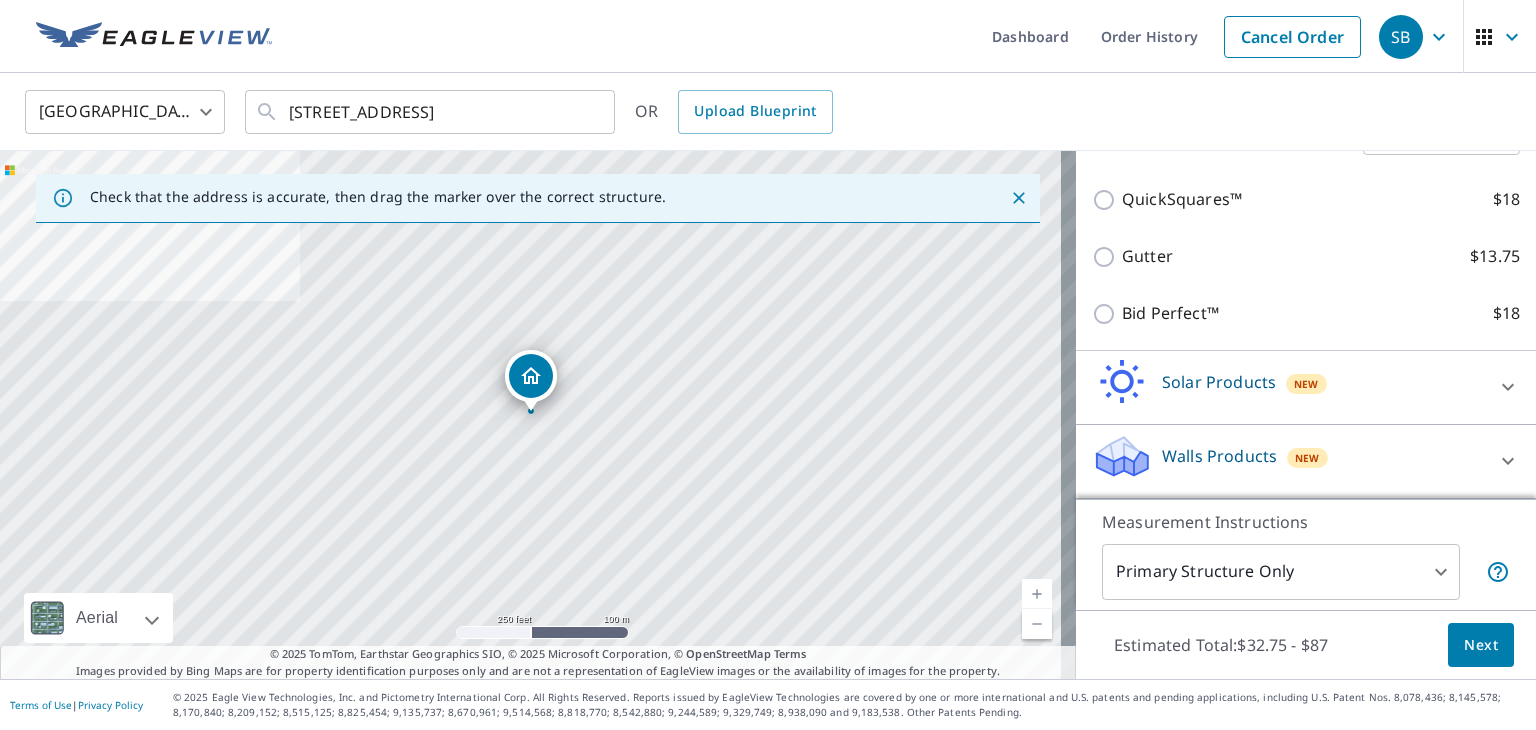 click on "SB SB
Dashboard Order History Cancel Order SB United States US ​ 869 Pebblebank Ln League City, TX 77573 ​ OR Upload Blueprint Check that the address is accurate, then drag the marker over the correct structure. 869 Pebblebank Ln League City, TX 77573 Aerial Road A standard road map Aerial A detailed look from above Labels Labels 250 feet 100 m © 2025 TomTom, © Vexcel Imaging, © 2025 Microsoft Corporation,  © OpenStreetMap Terms © 2025 TomTom, Earthstar Geographics SIO, © 2025 Microsoft Corporation, ©   OpenStreetMap   Terms Images provided by Bing Maps are for property identification purposes only and are not a representation of EagleView images or the availability of images for the property. PROPERTY TYPE Residential Commercial Multi-Family This is a complex BUILDING ID 869 Pebblebank Ln, League City, TX, 77573 Full House Products New Full House™ $105 Roof Products New Premium with Regular Delivery Premium $32.75 - $87 Delivery Regular $0 8 ​ QuickSquares™ $18 Gutter $13.75 $18 New 2" at bounding box center (768, 365) 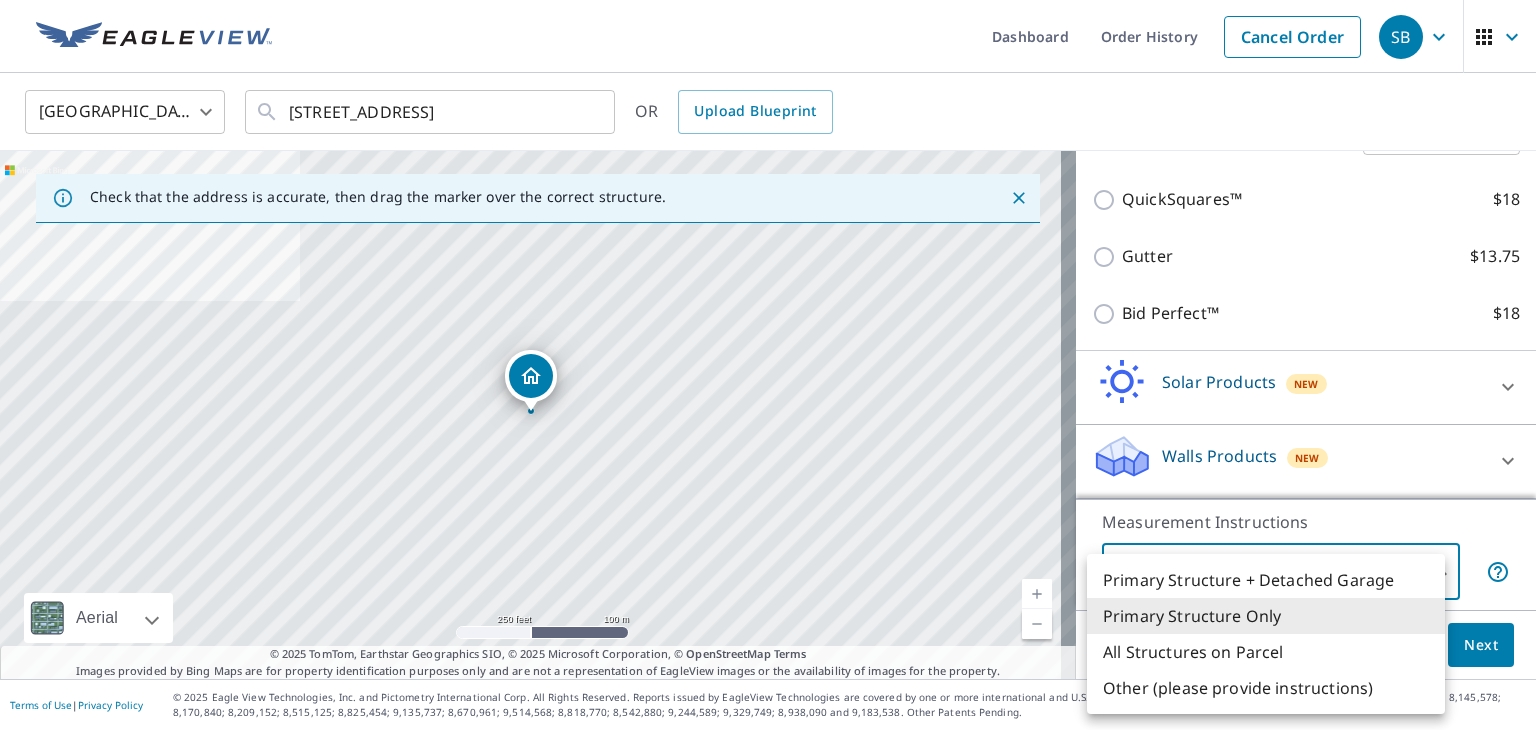 click on "Primary Structure + Detached Garage" at bounding box center (1266, 580) 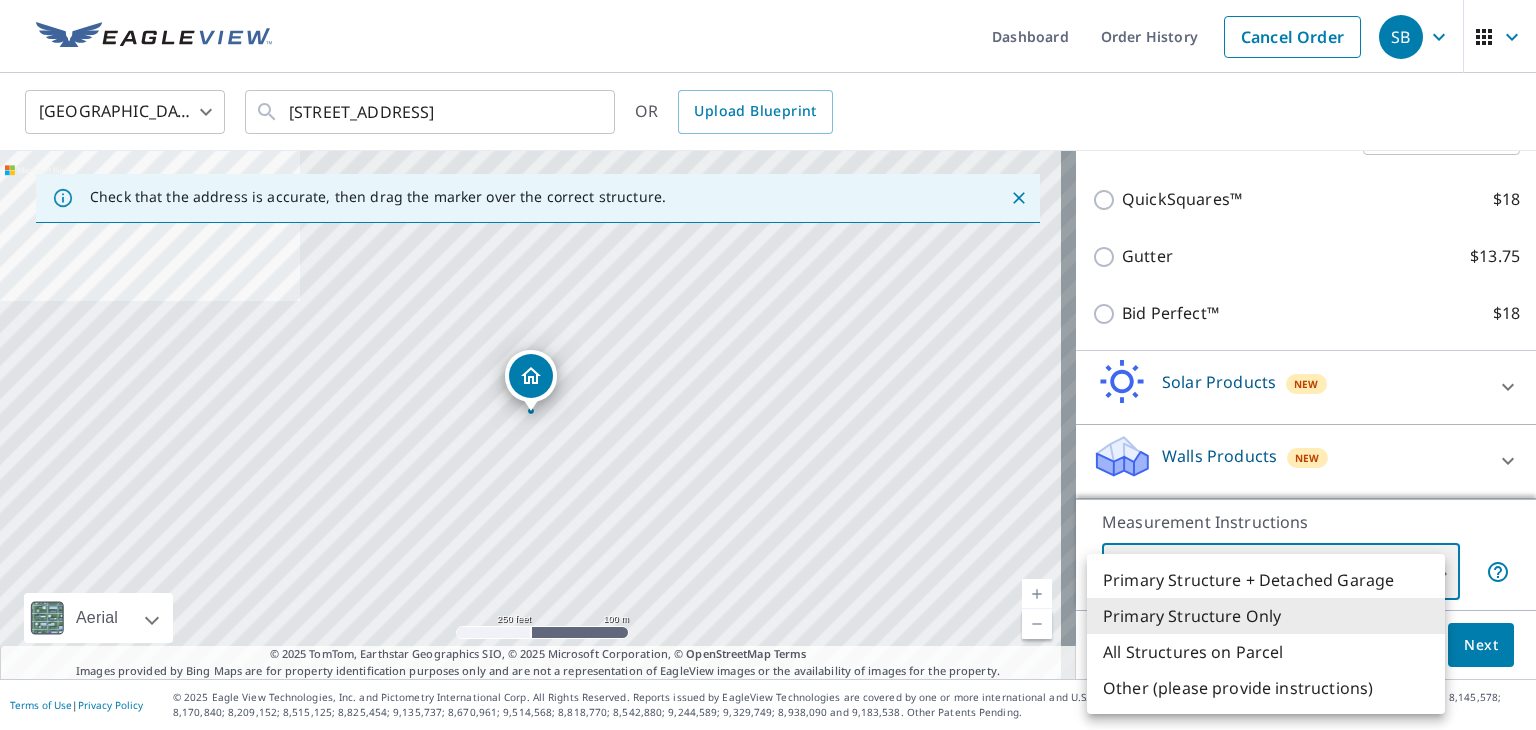 type on "1" 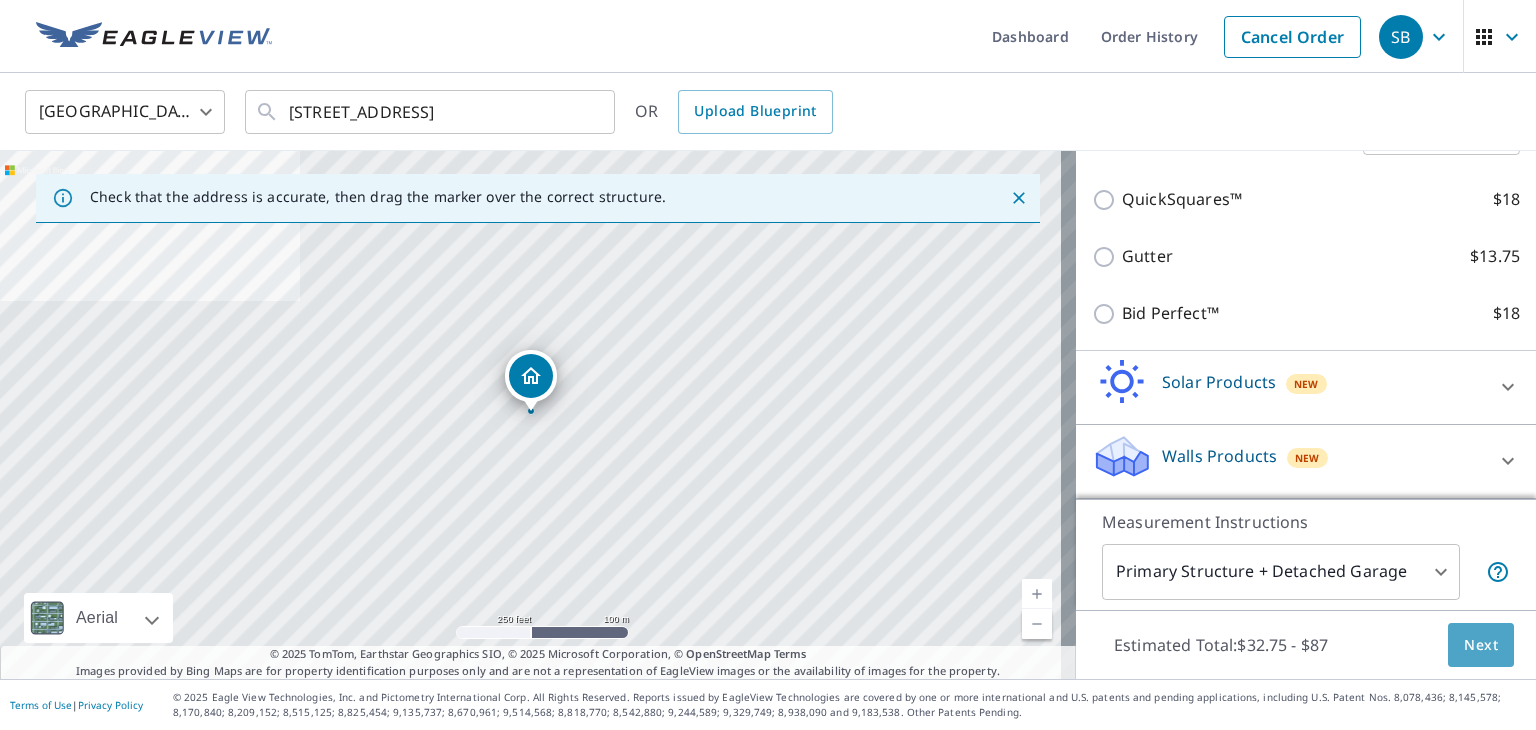 click on "Next" at bounding box center (1481, 645) 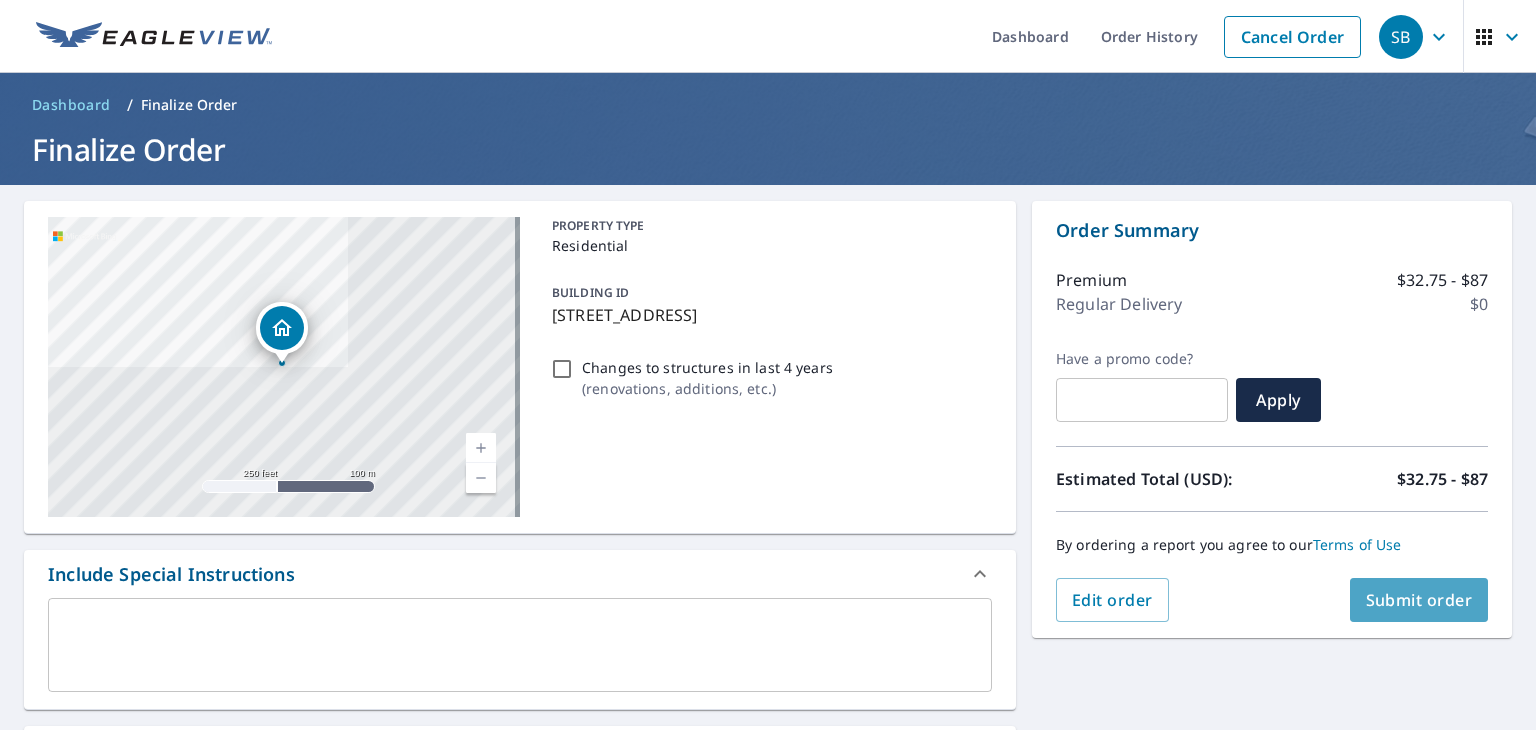 click on "Submit order" at bounding box center (1419, 600) 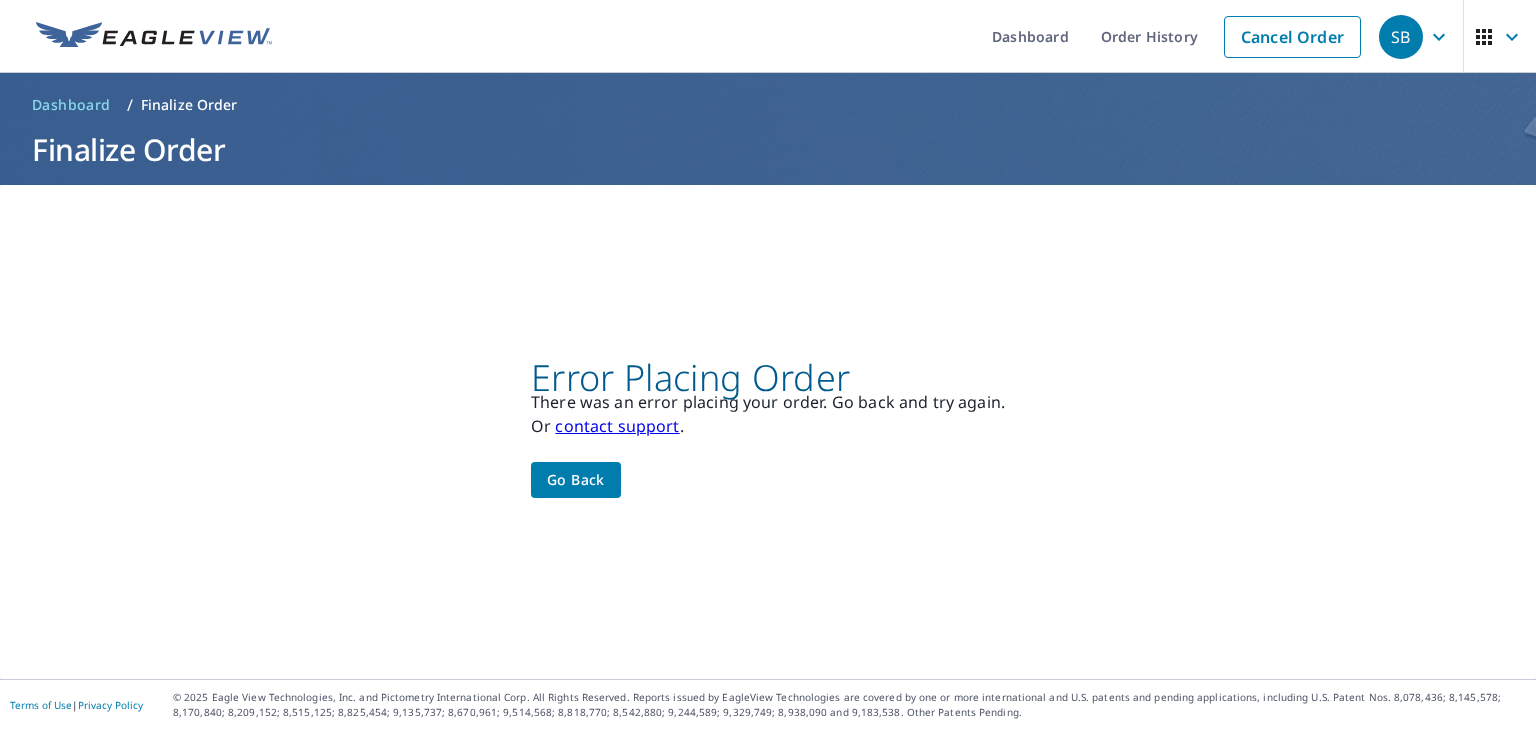 click 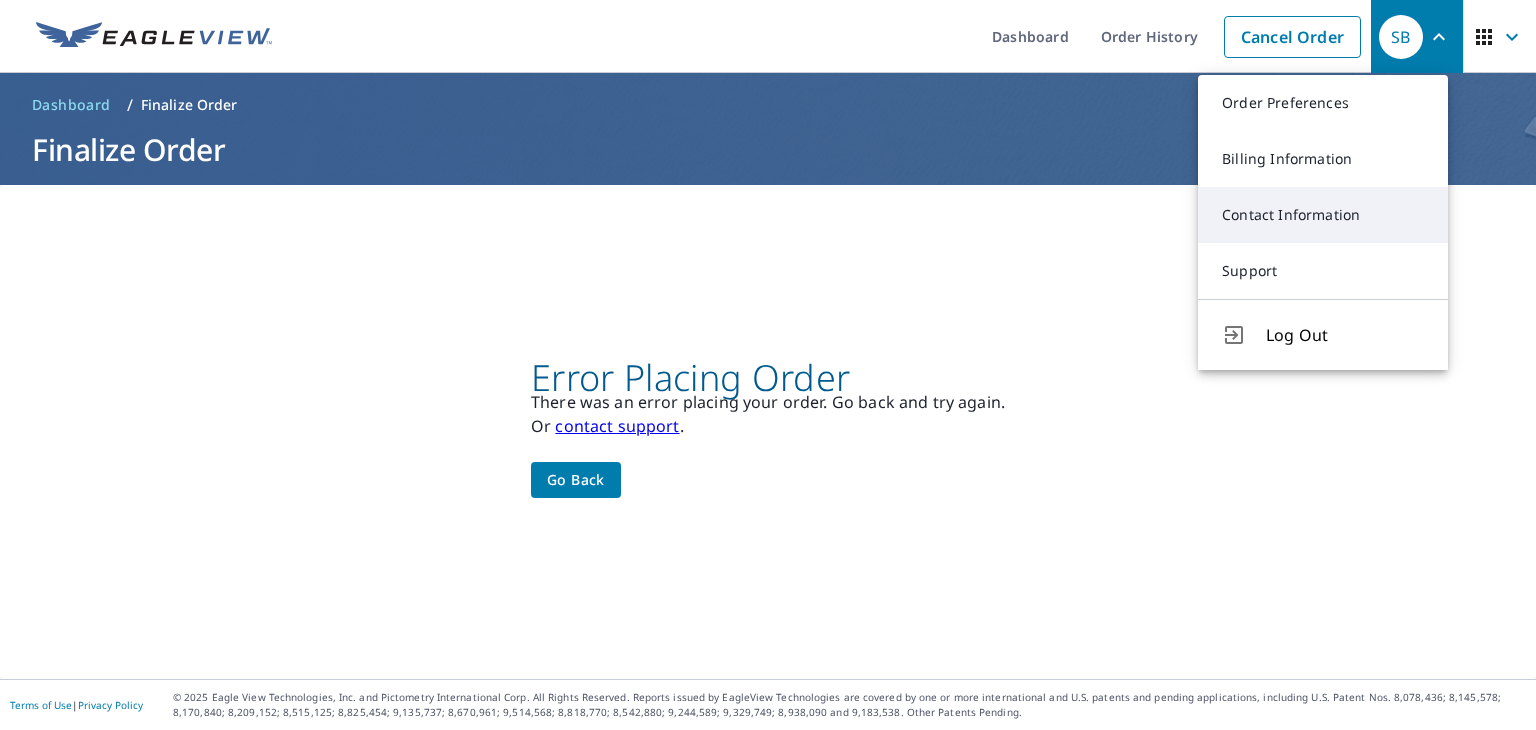 click on "Contact Information" at bounding box center (1323, 215) 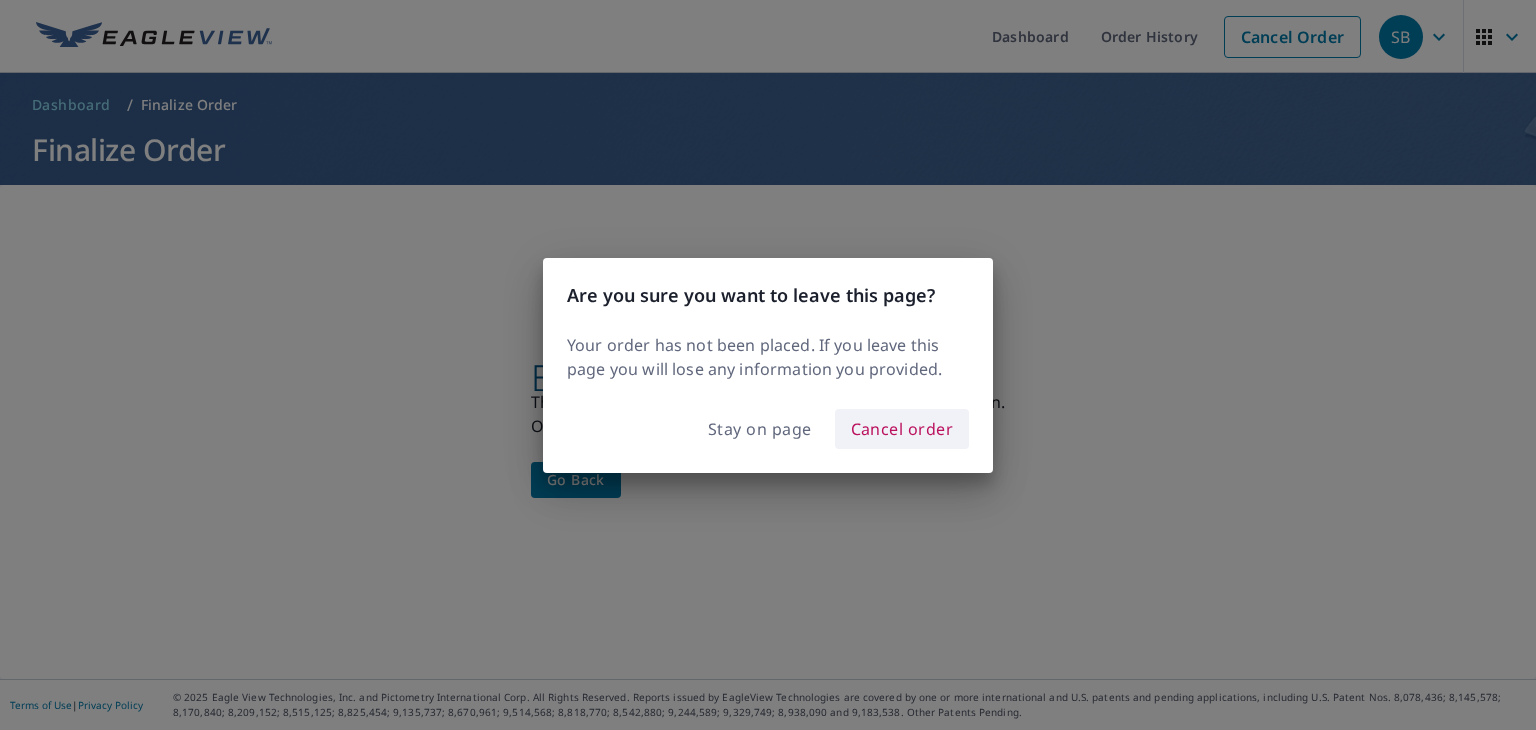 click on "Cancel order" at bounding box center (902, 429) 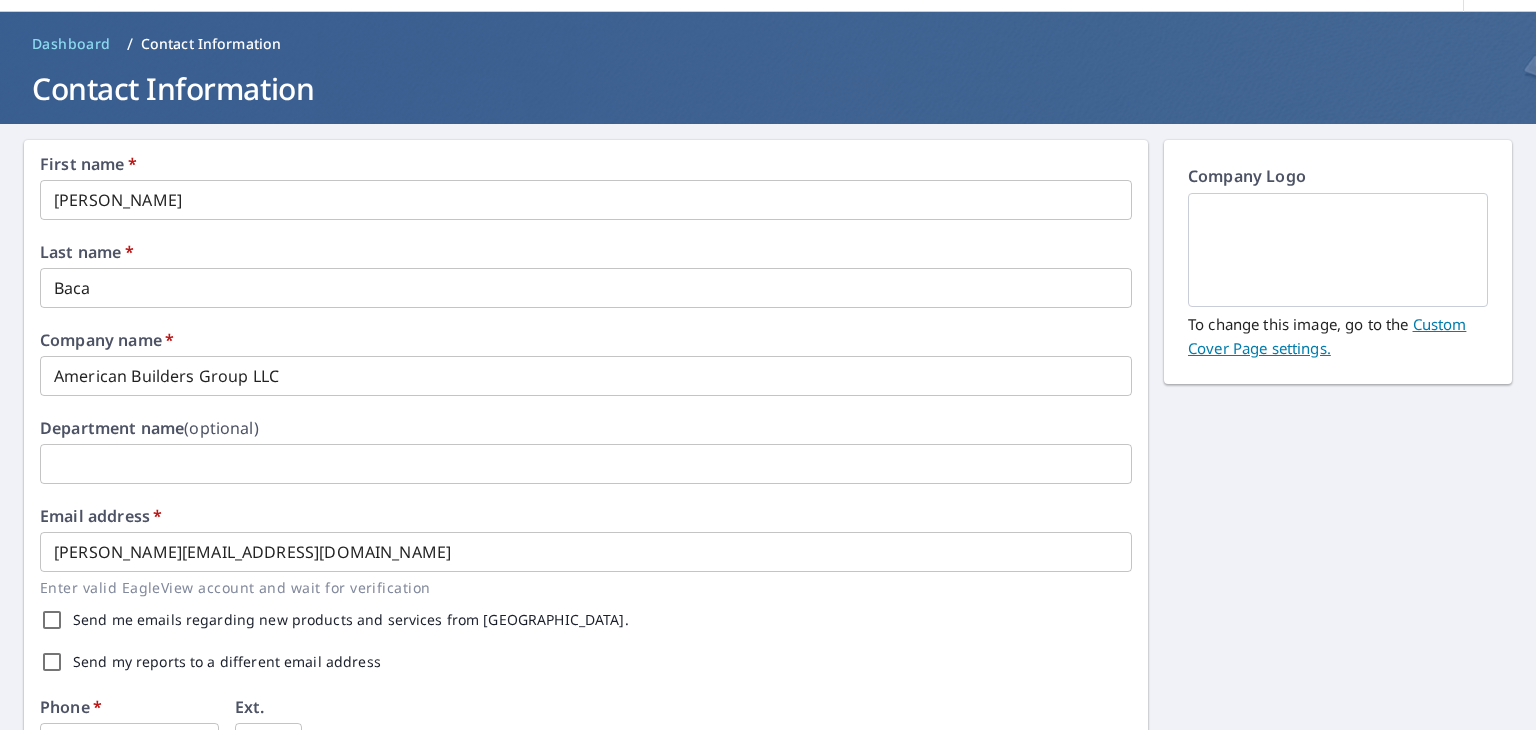 scroll, scrollTop: 0, scrollLeft: 0, axis: both 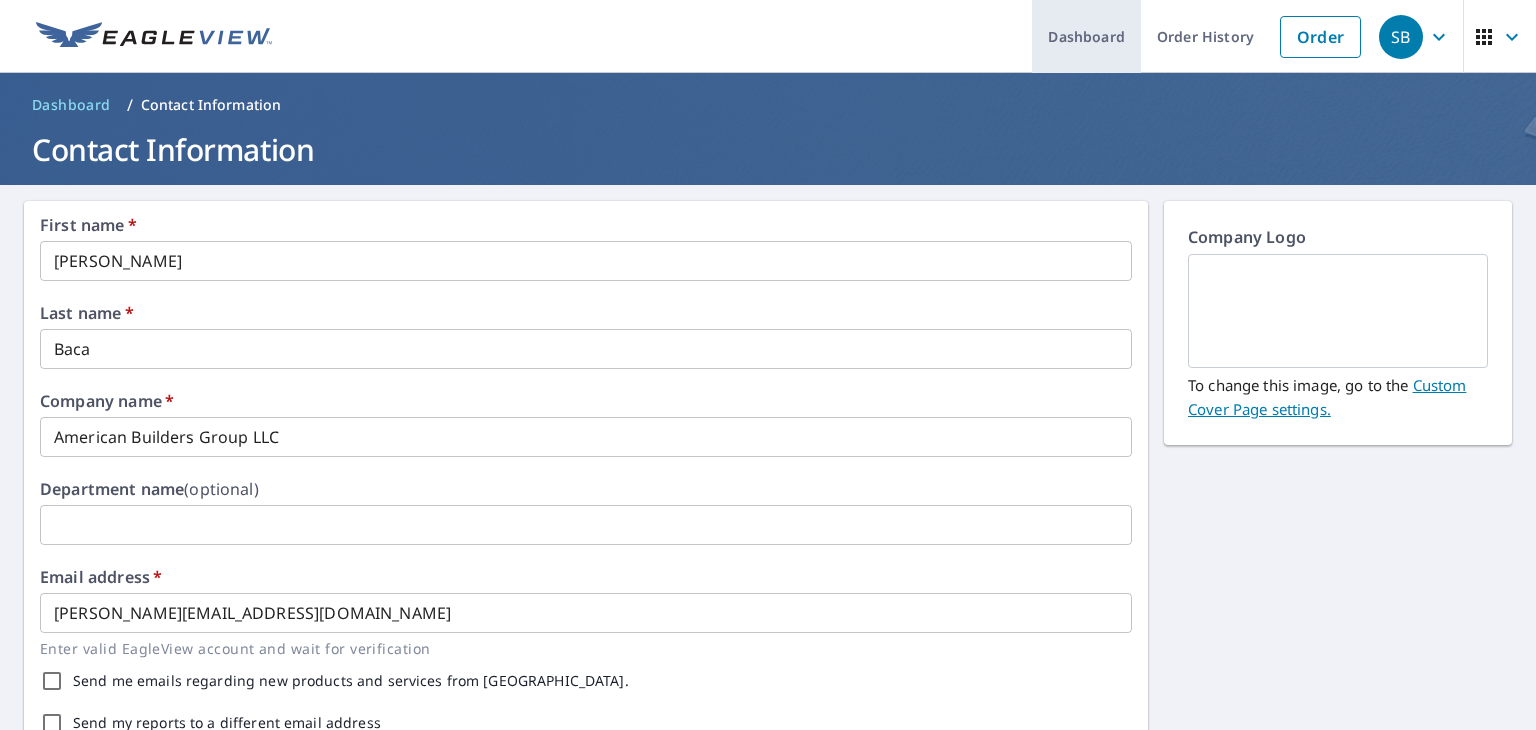 click on "Dashboard" at bounding box center (1086, 36) 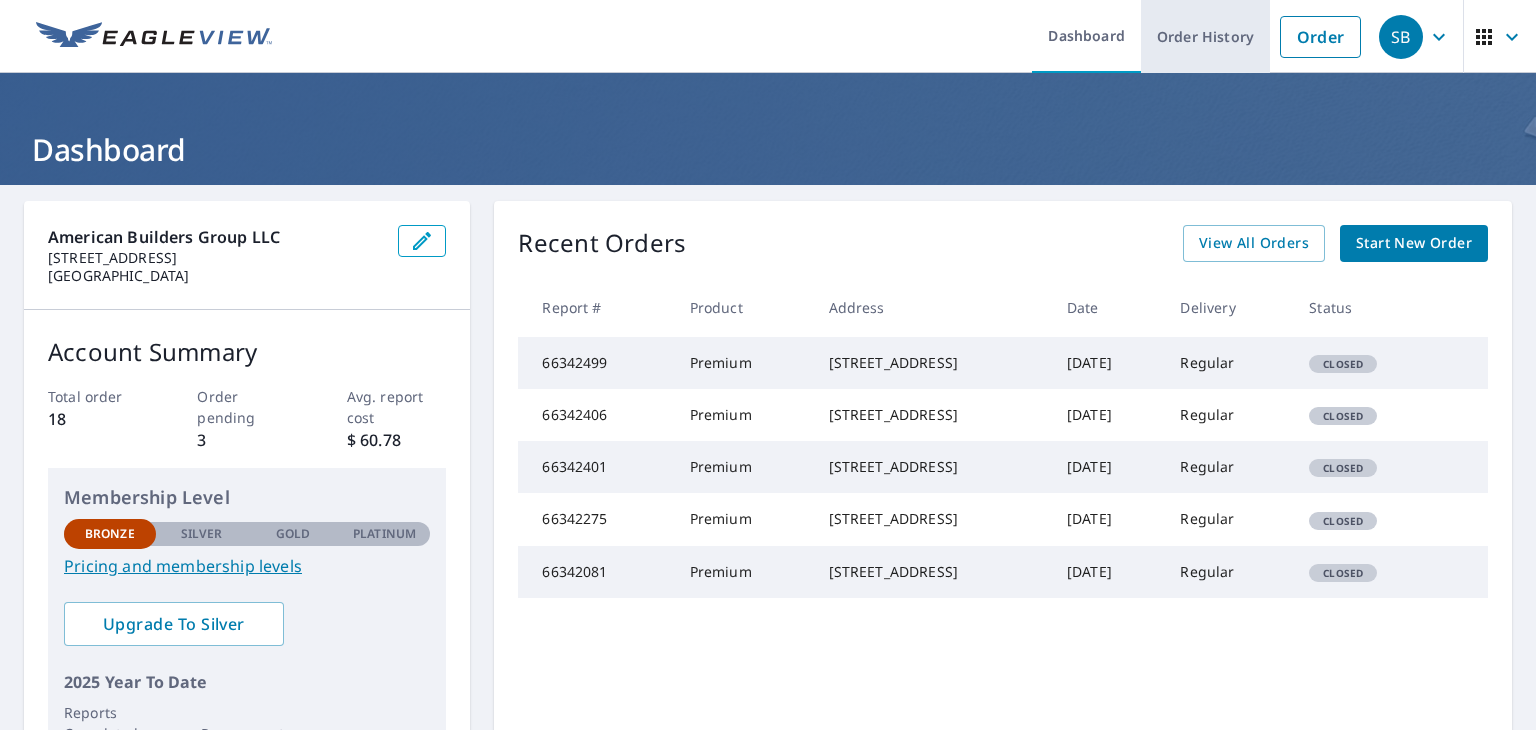 click on "Order History" at bounding box center [1205, 36] 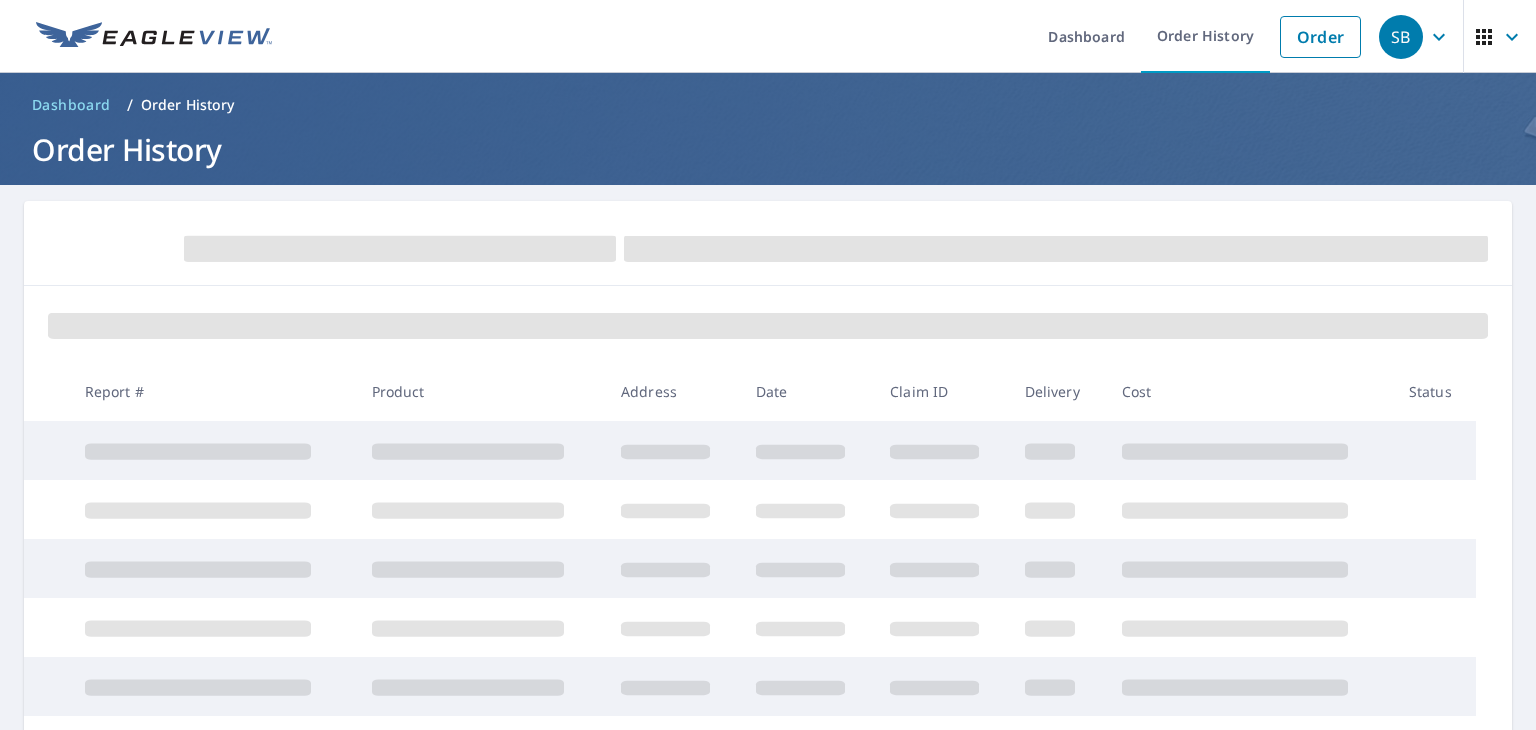 click on "SB" at bounding box center [1417, 37] 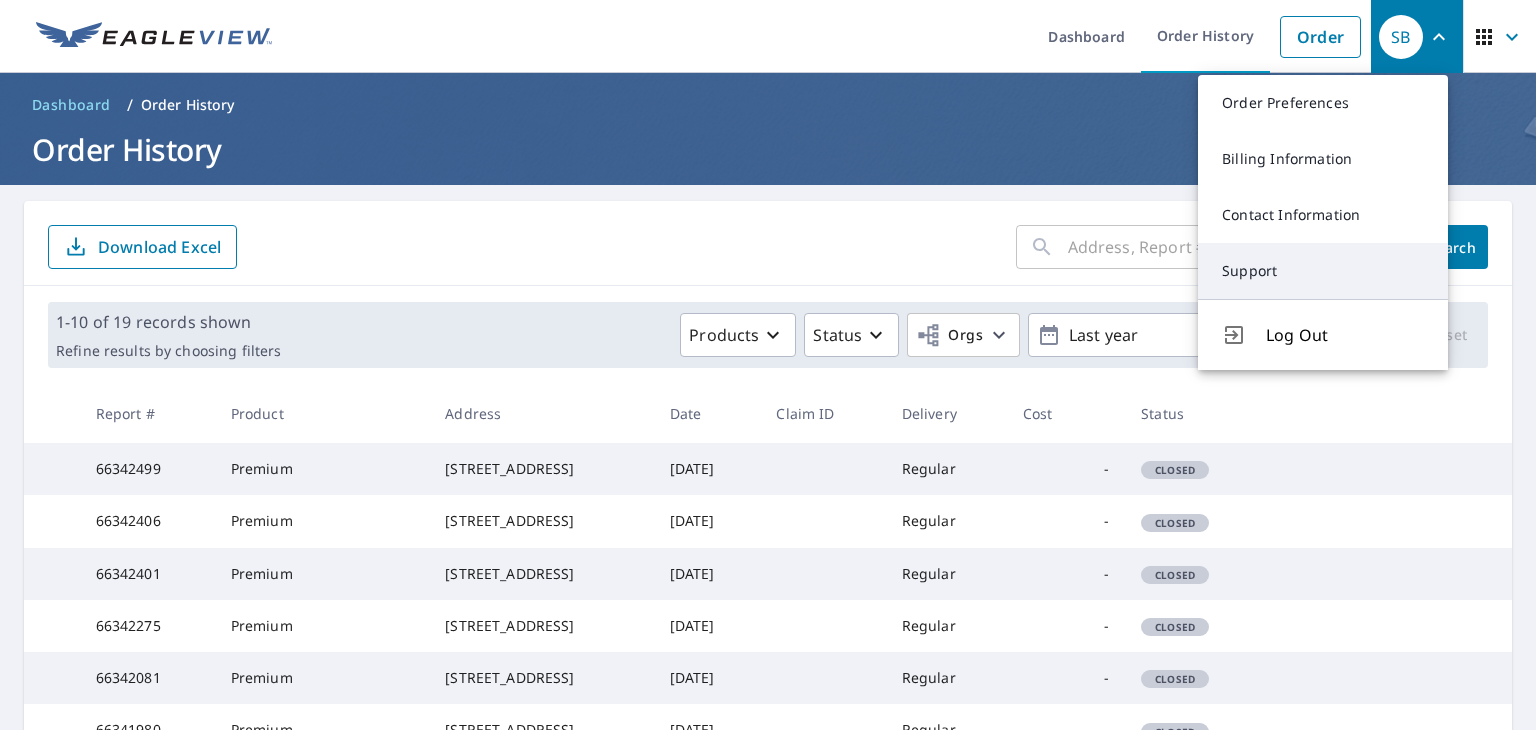click on "Support" at bounding box center [1323, 271] 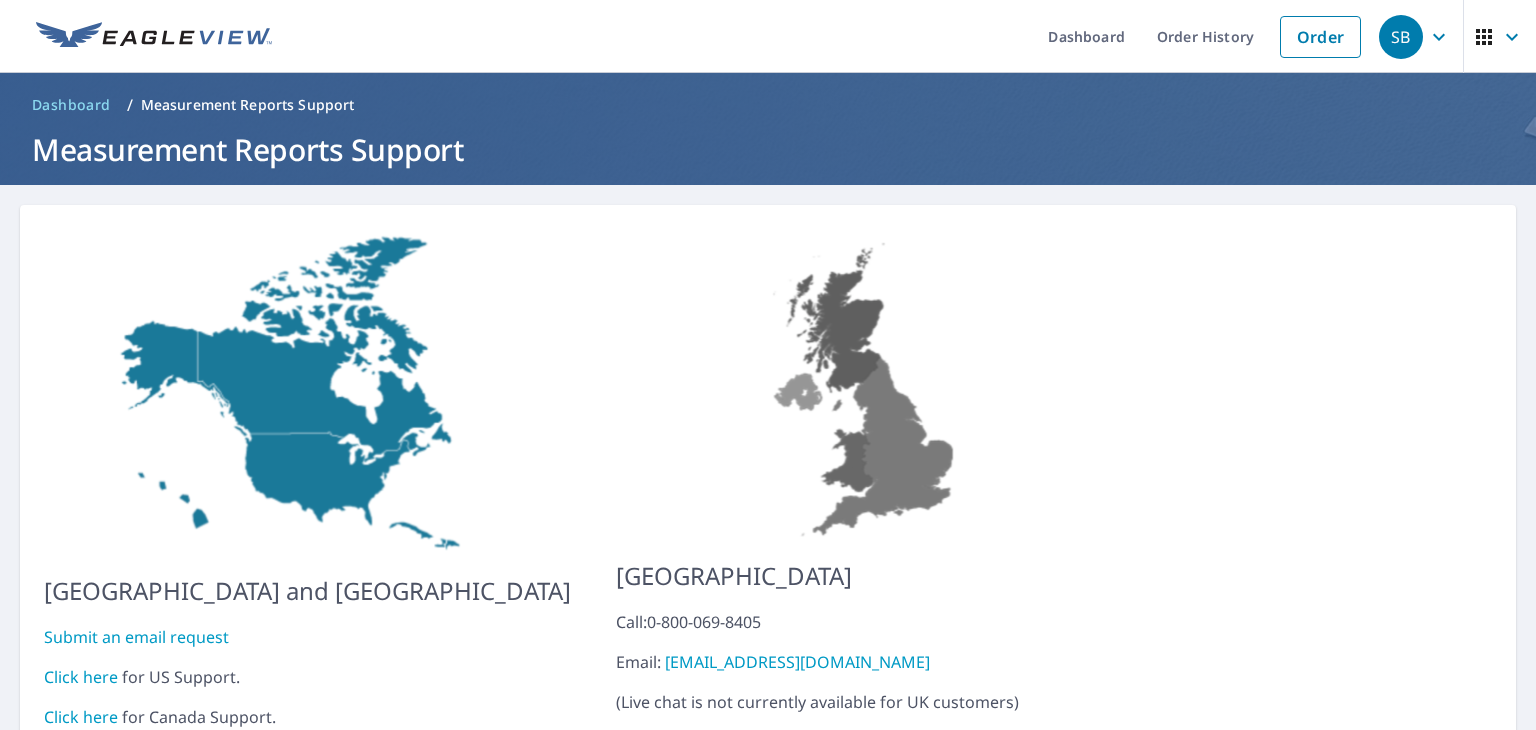 scroll, scrollTop: 79, scrollLeft: 0, axis: vertical 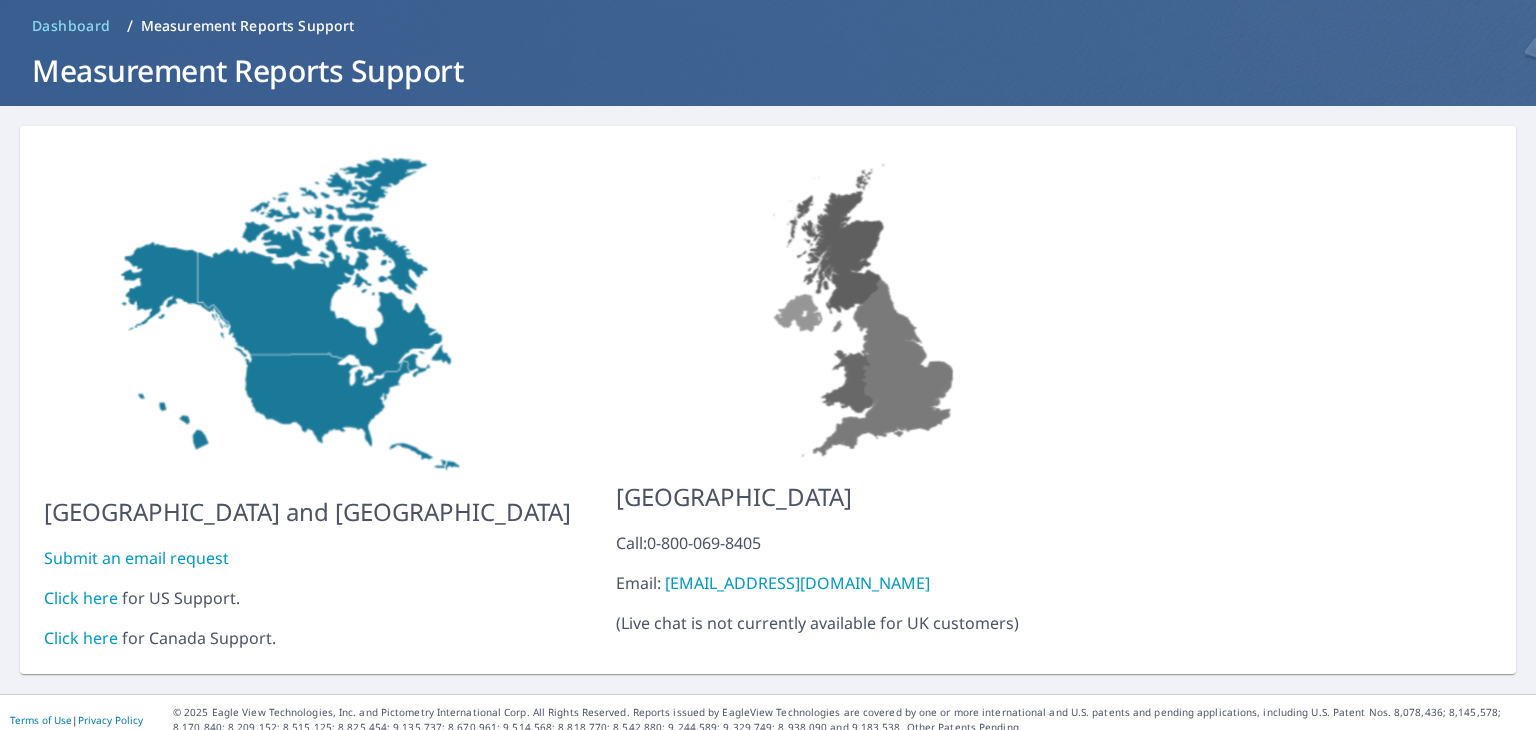 click on "Submit an email request" at bounding box center [136, 558] 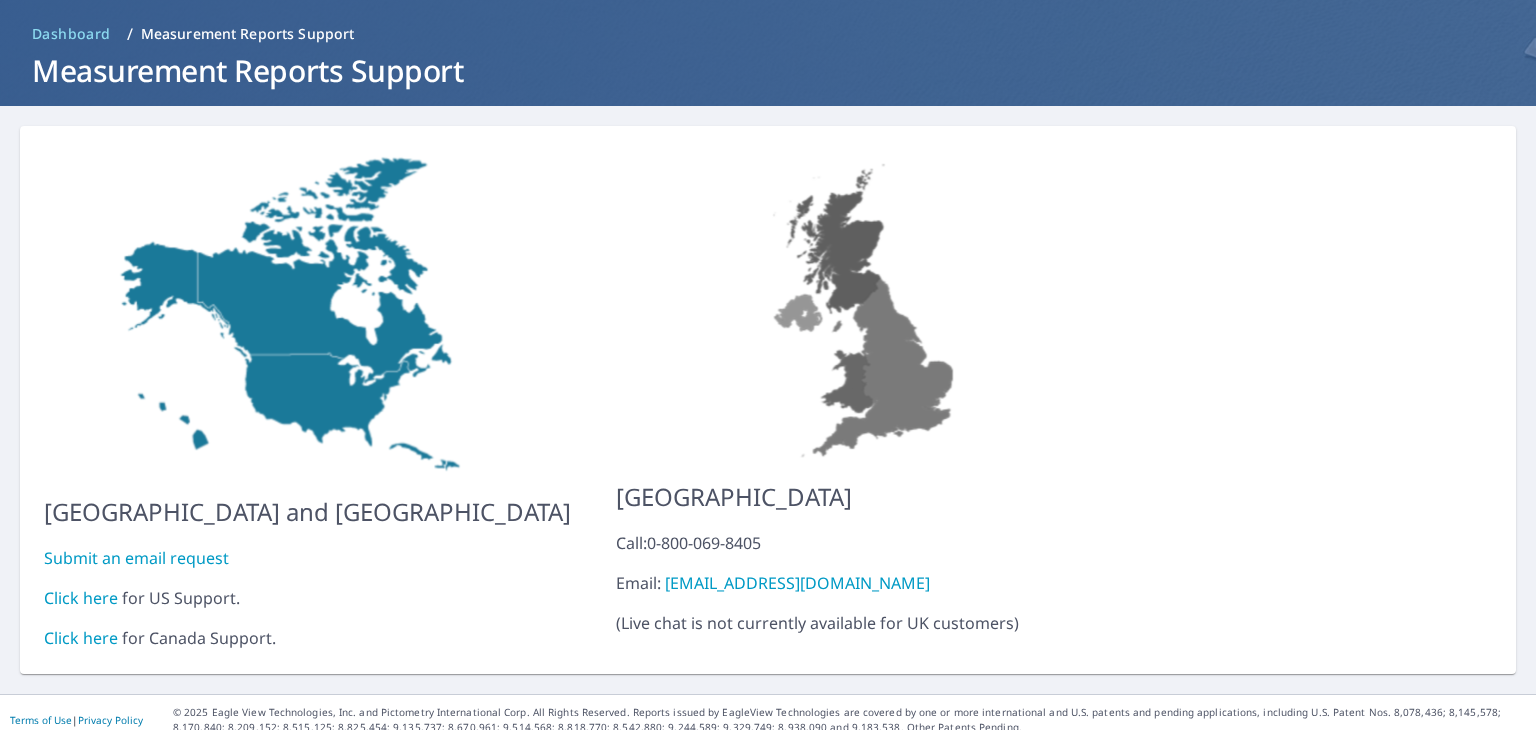 scroll, scrollTop: 0, scrollLeft: 0, axis: both 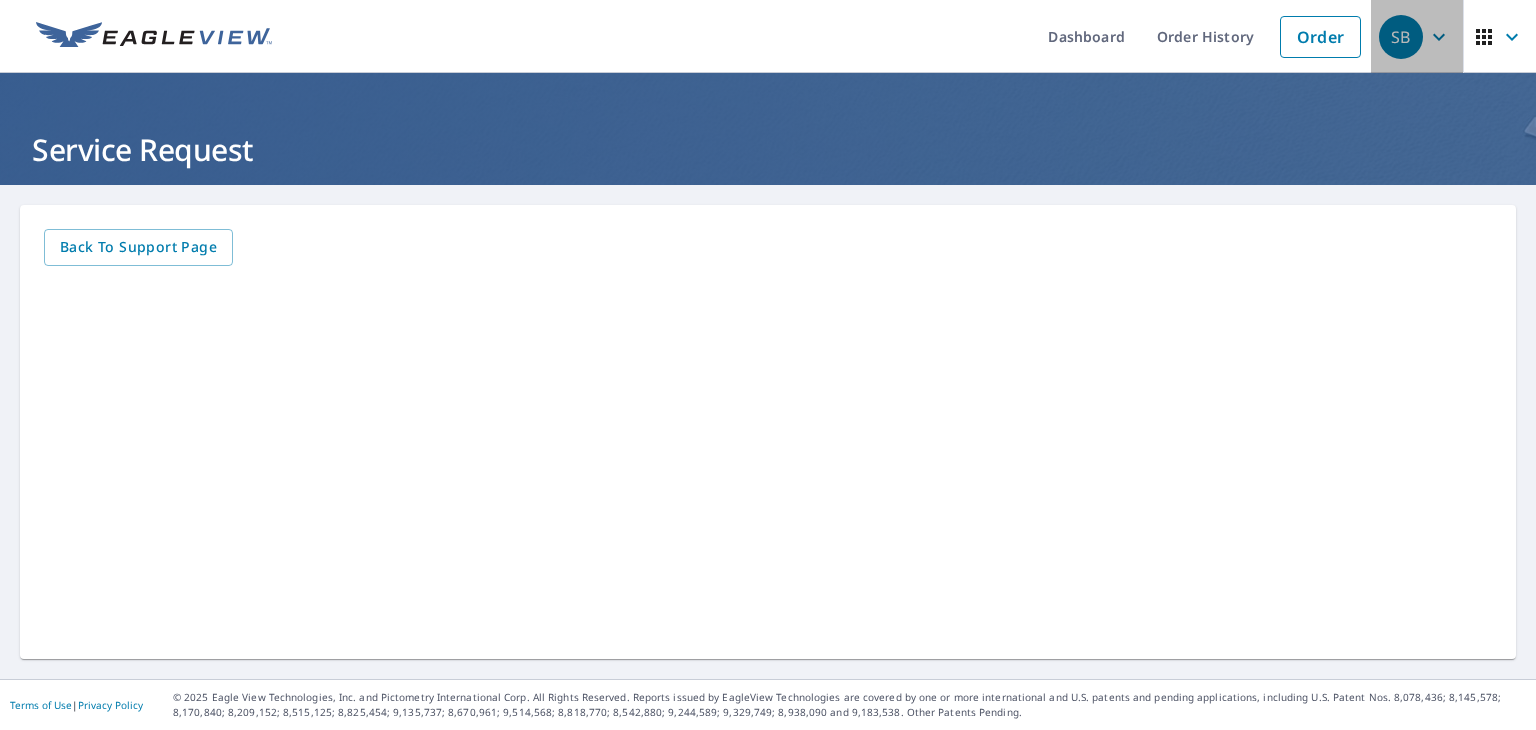 click 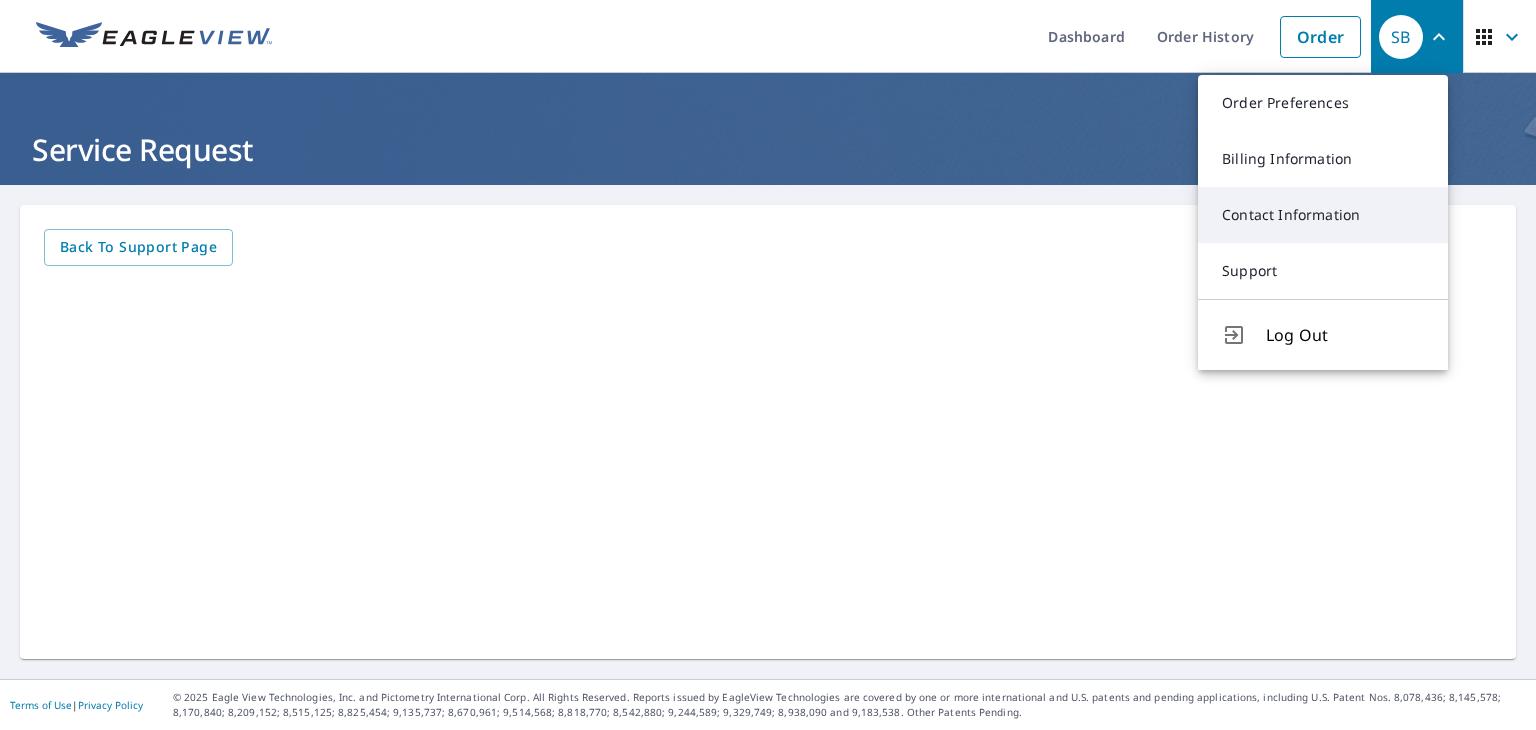 click on "Contact Information" at bounding box center [1323, 215] 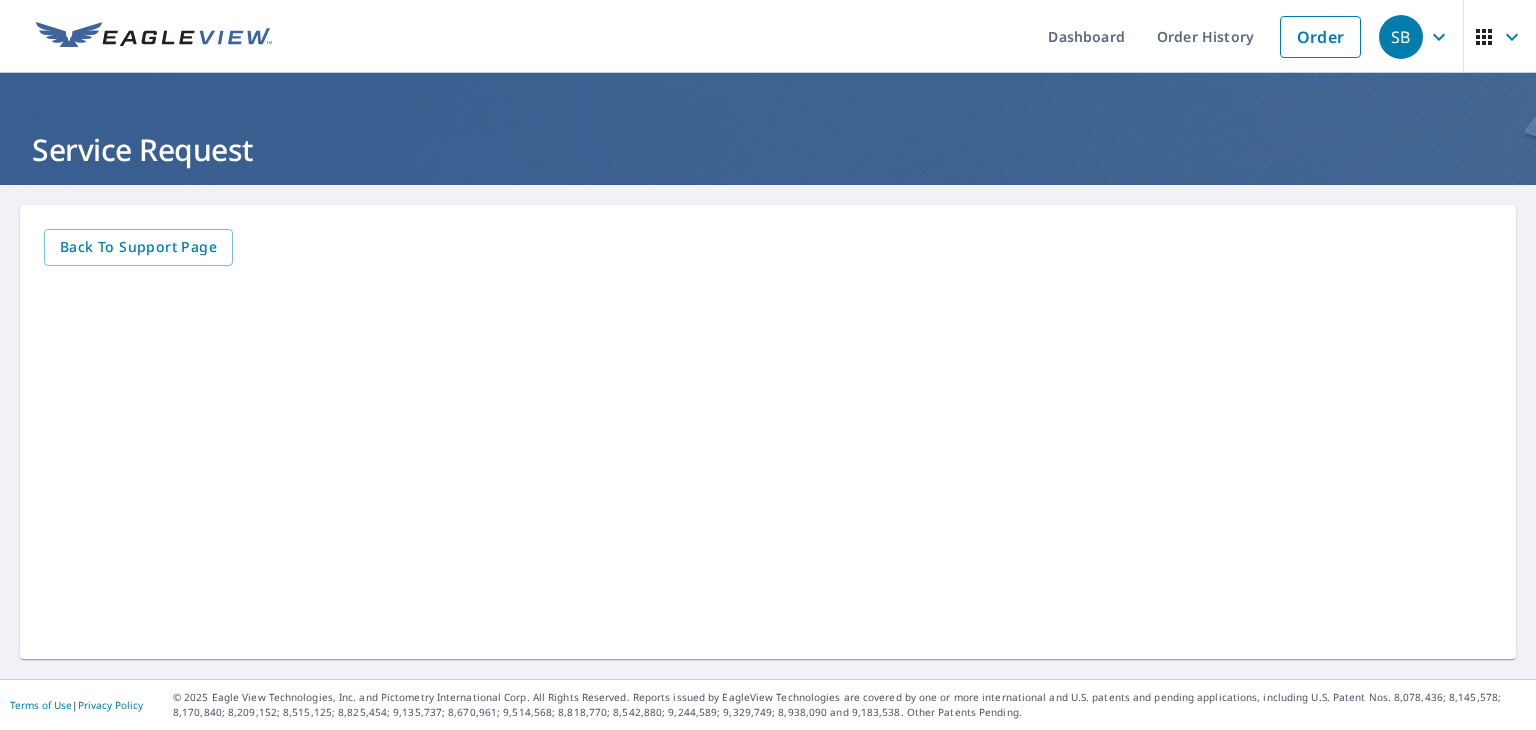 click on "Service Request" at bounding box center [768, 129] 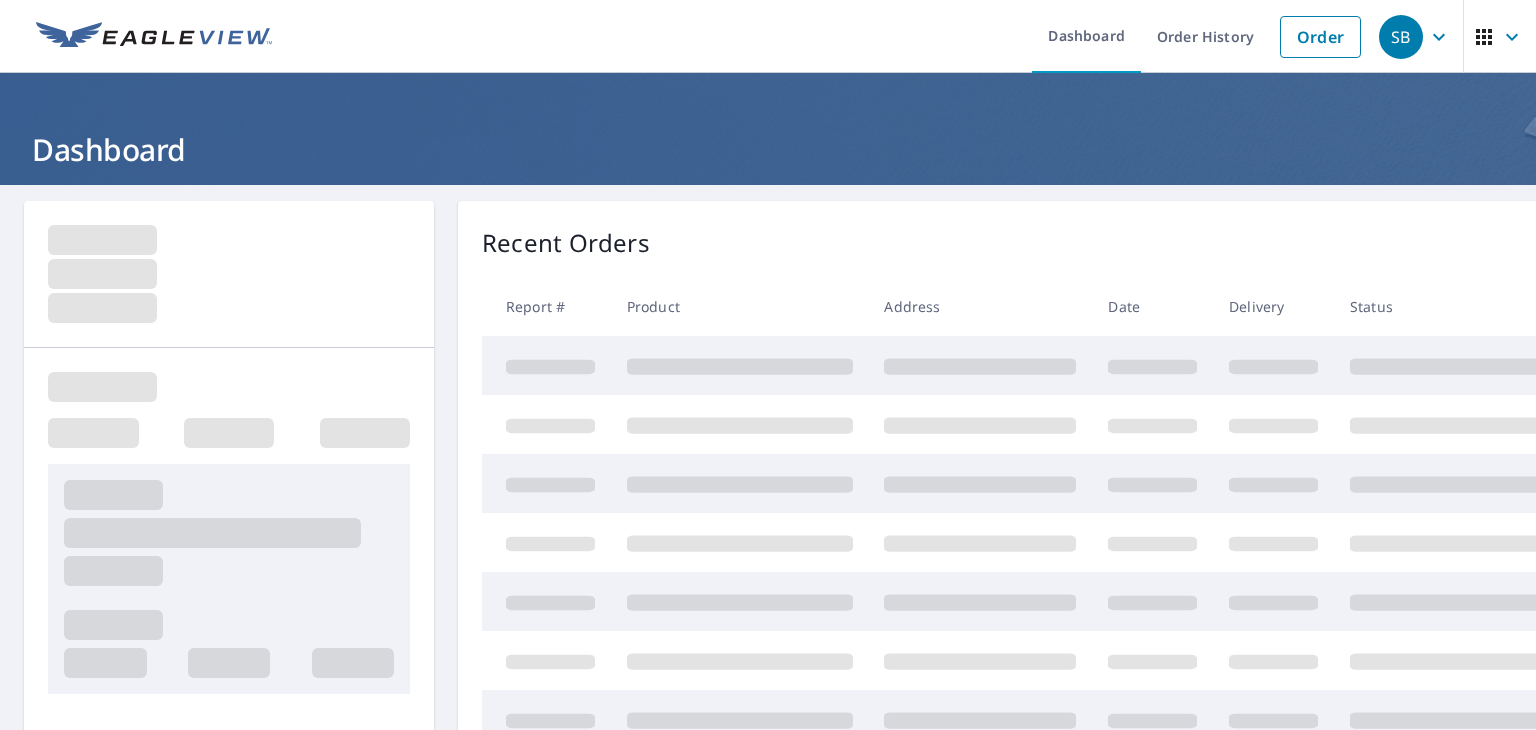 scroll, scrollTop: 0, scrollLeft: 0, axis: both 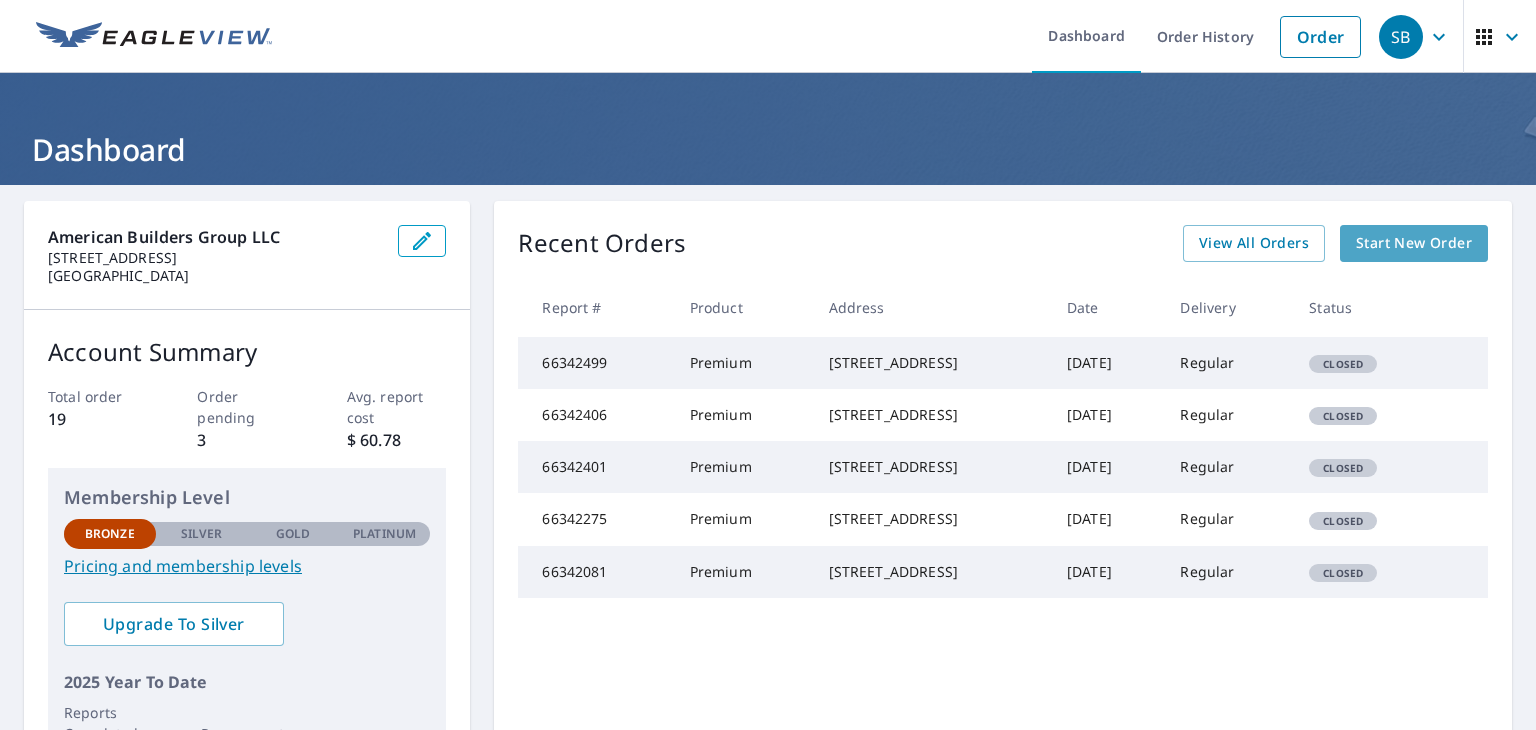 click on "Start New Order" at bounding box center (1414, 243) 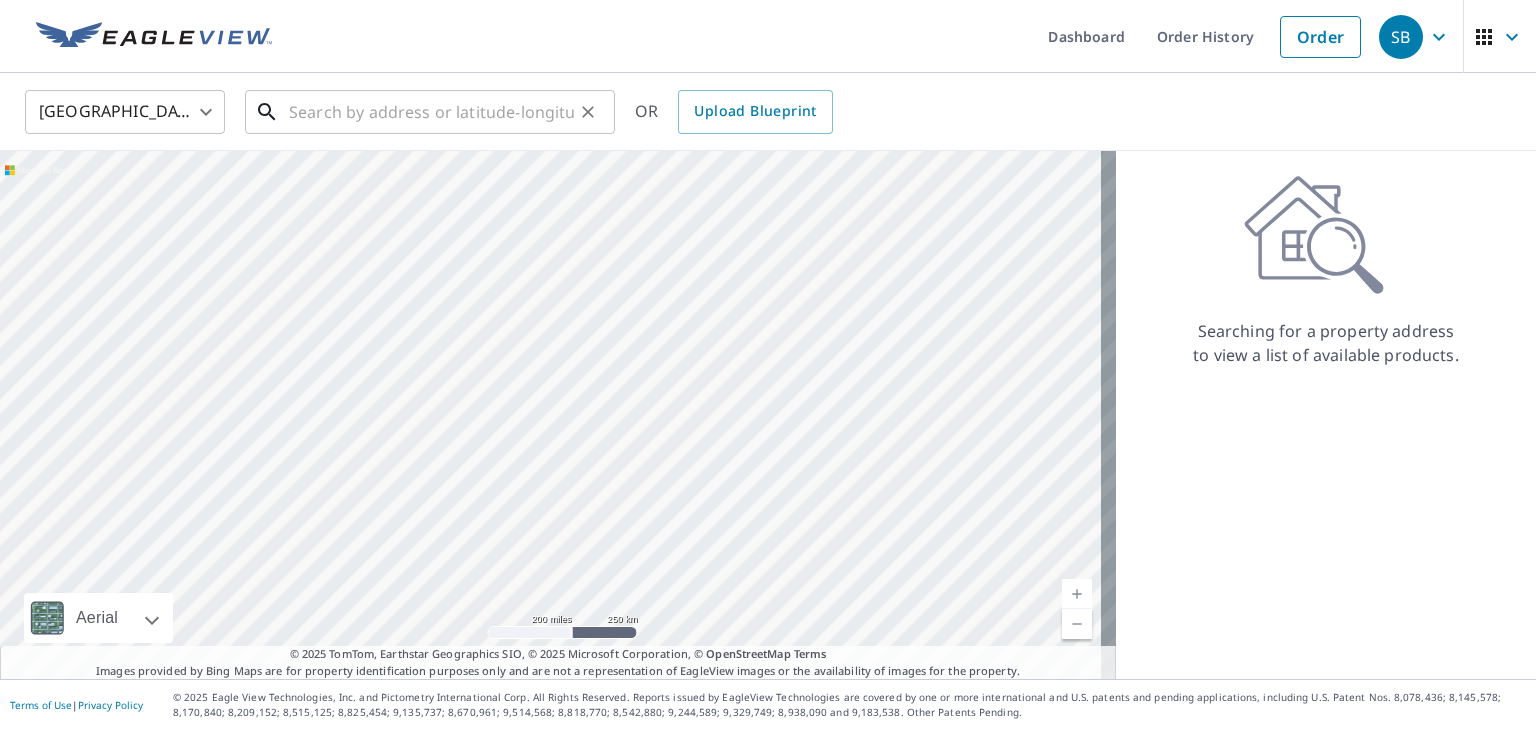 click at bounding box center [431, 112] 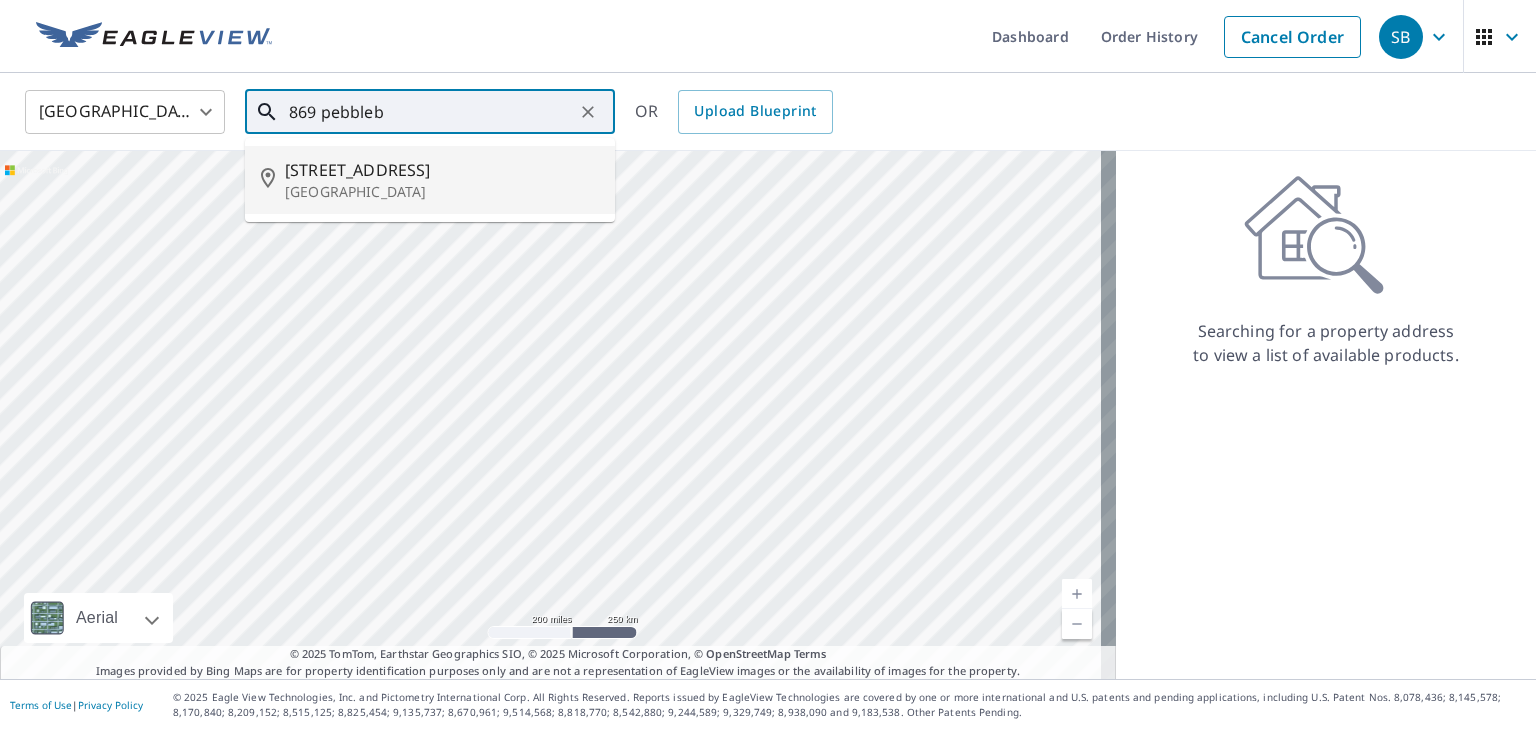 click on "[GEOGRAPHIC_DATA]" at bounding box center (442, 192) 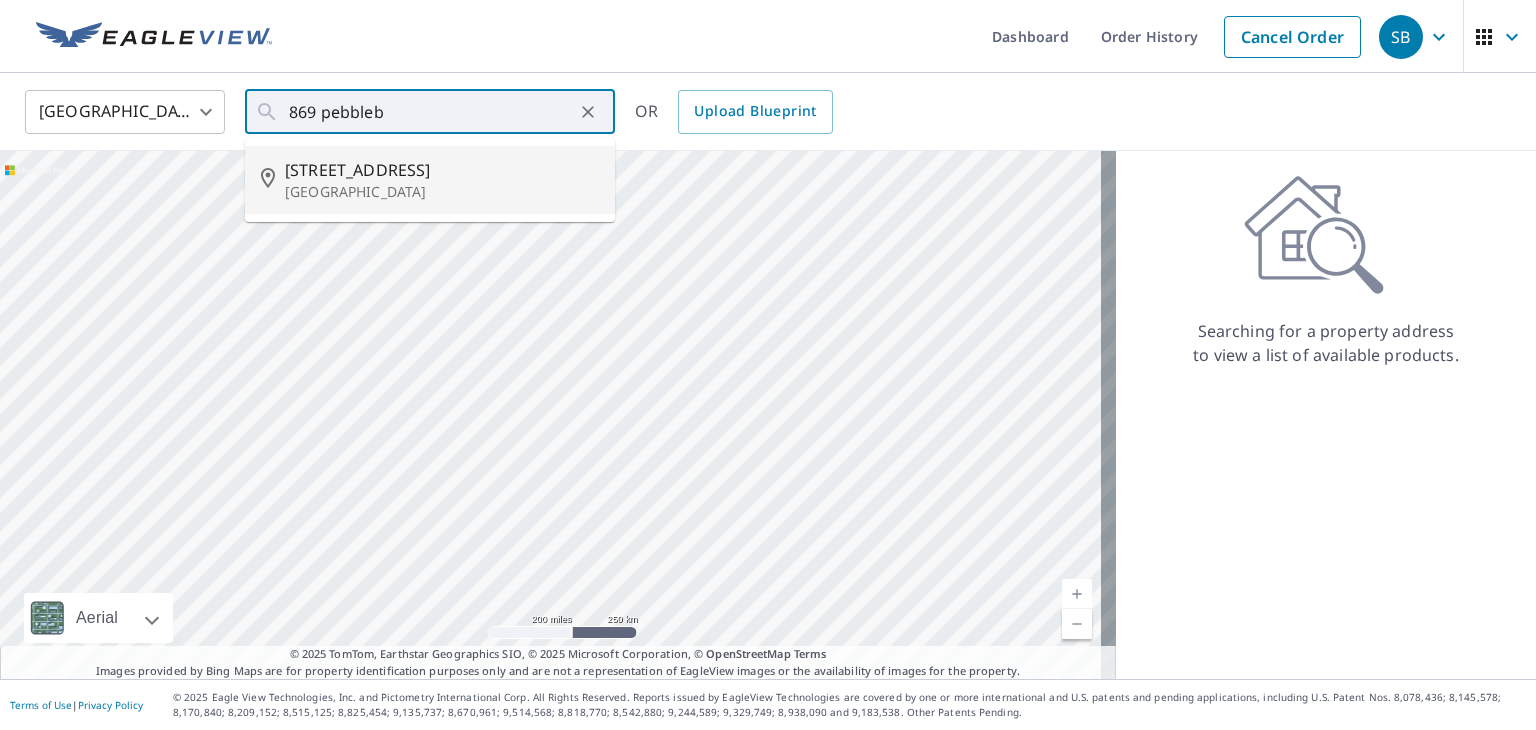 type on "[STREET_ADDRESS]" 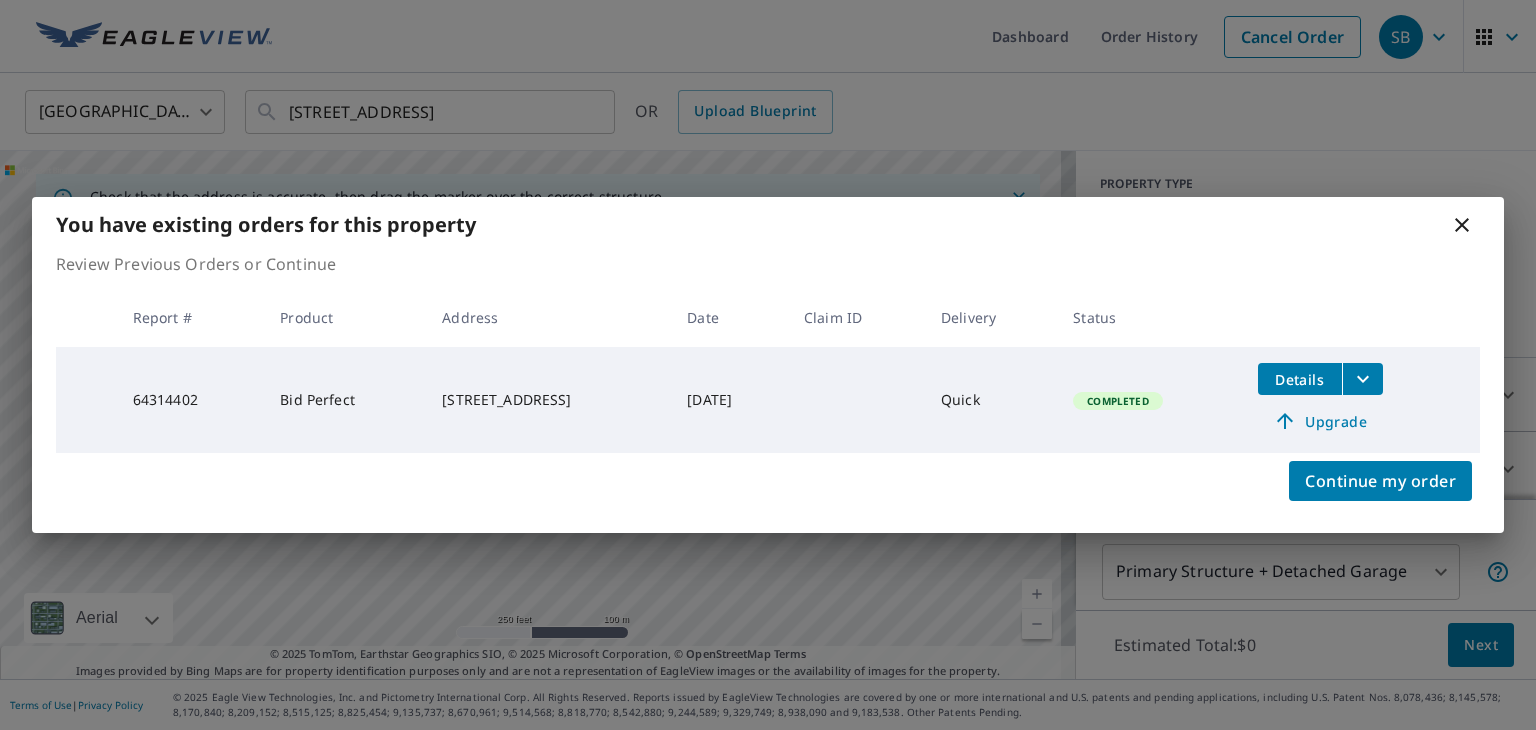 click on "Upgrade" at bounding box center (1320, 421) 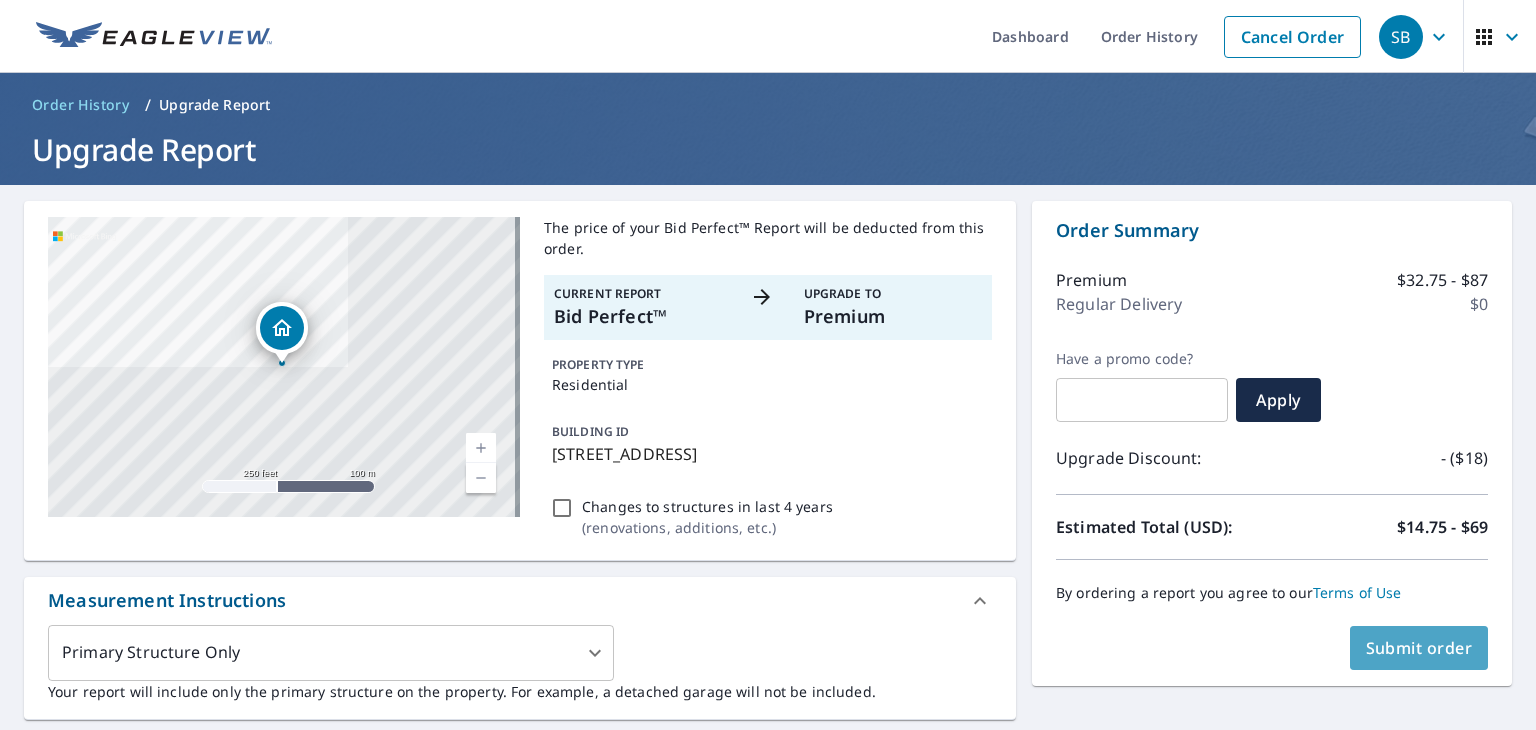 click on "Submit order" at bounding box center (1419, 648) 